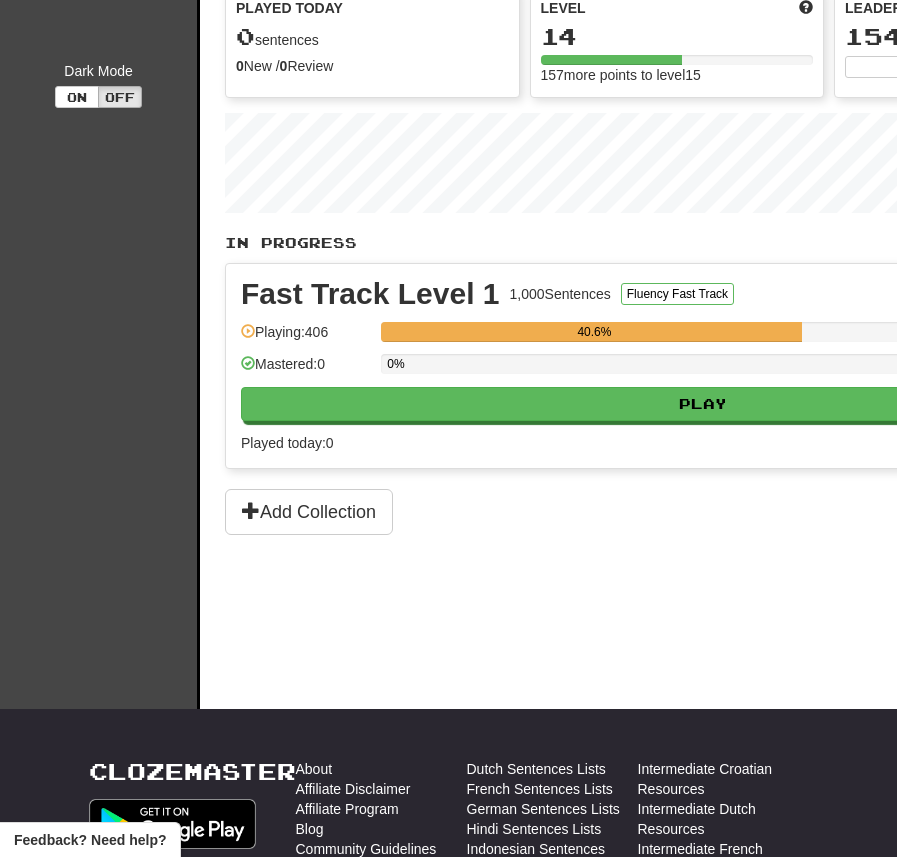 scroll, scrollTop: 226, scrollLeft: 0, axis: vertical 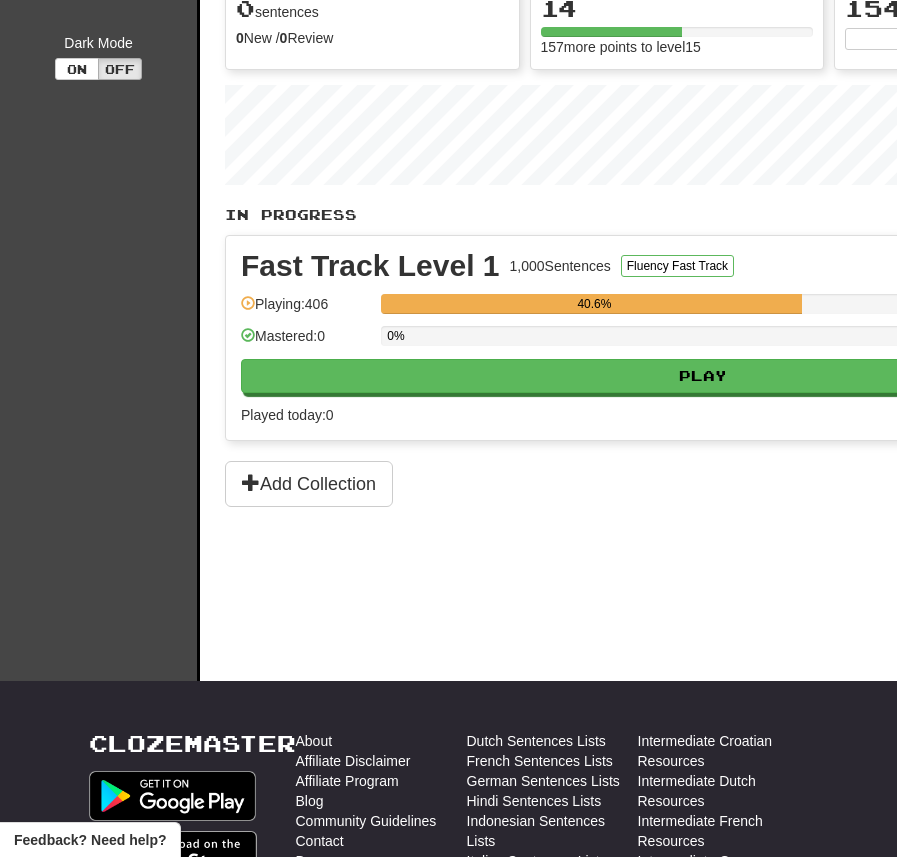 click on "Fast Track Level 1 1,000  Sentences Fluency Fast Track Manage Sentences Unpin from Dashboard  Playing:  406 40.6%  Mastered:  0 0% Play Review ( 20 ) Played today:  0" at bounding box center (829, 338) 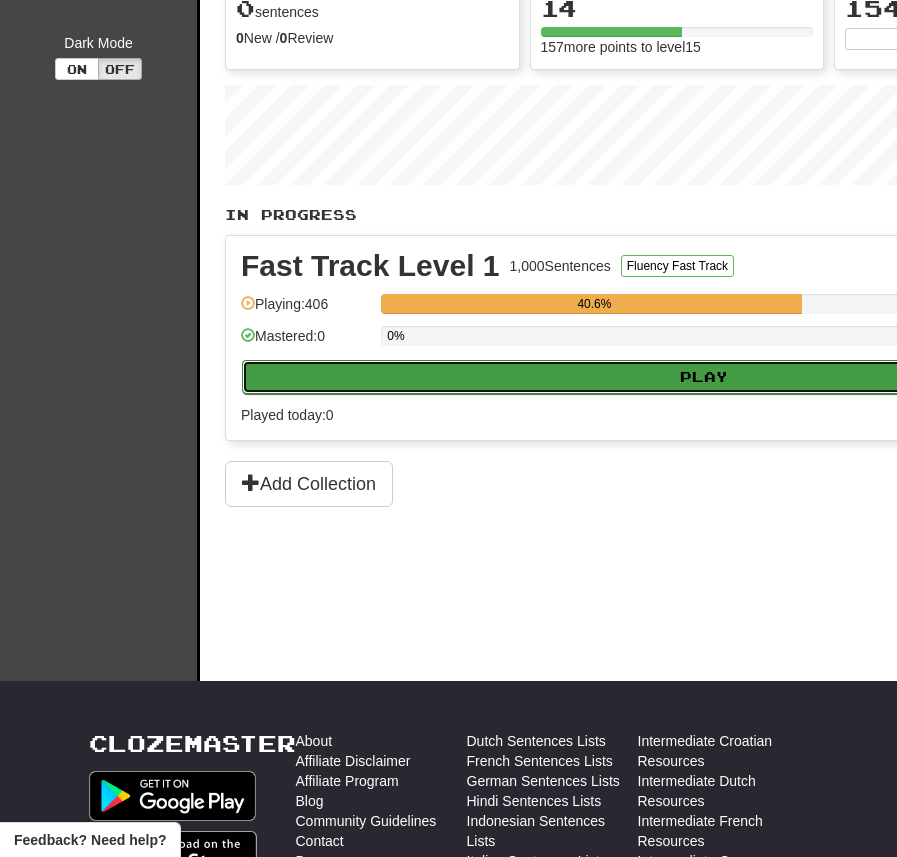 click on "Play" at bounding box center (704, 377) 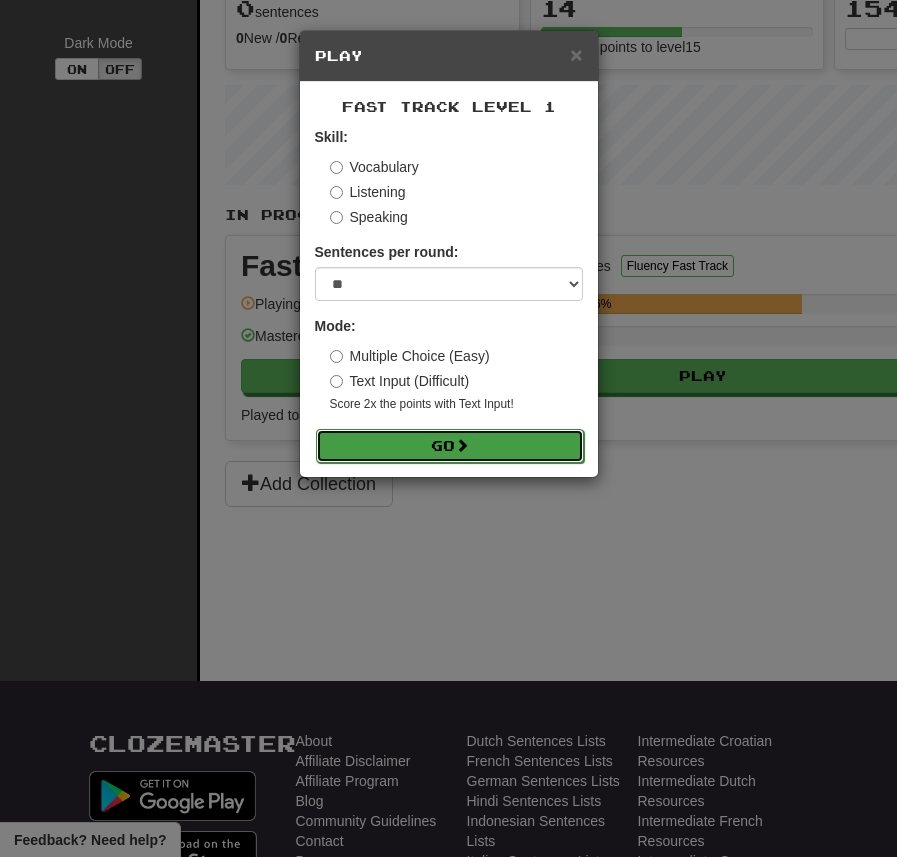 click on "Go" at bounding box center (450, 446) 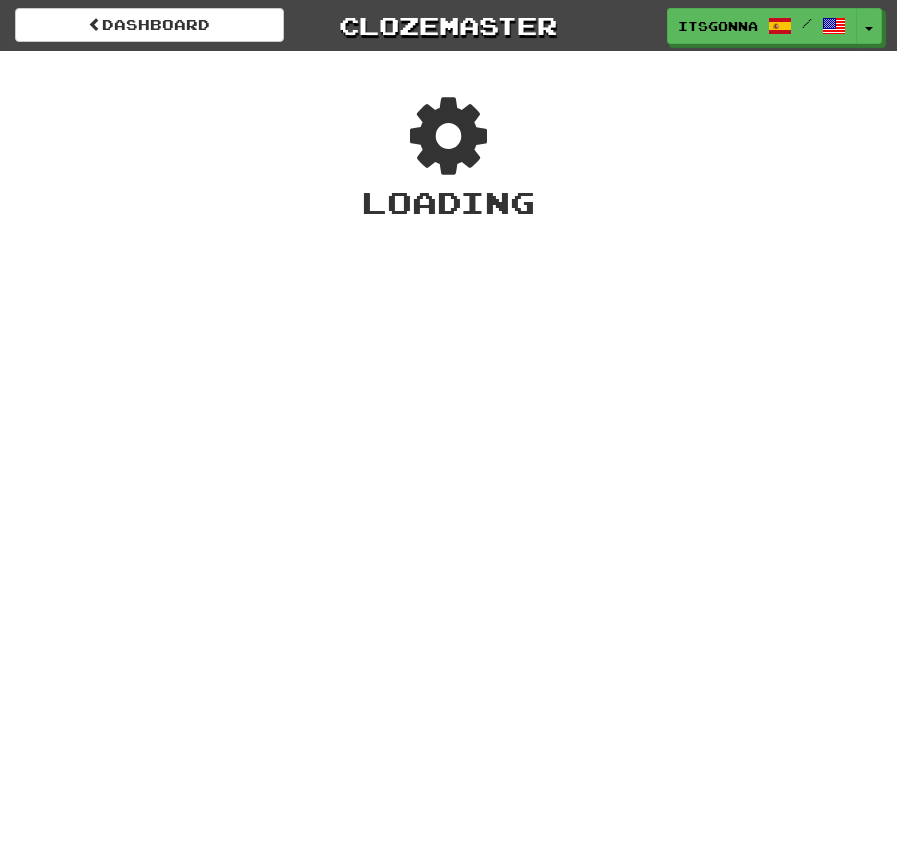 scroll, scrollTop: 0, scrollLeft: 0, axis: both 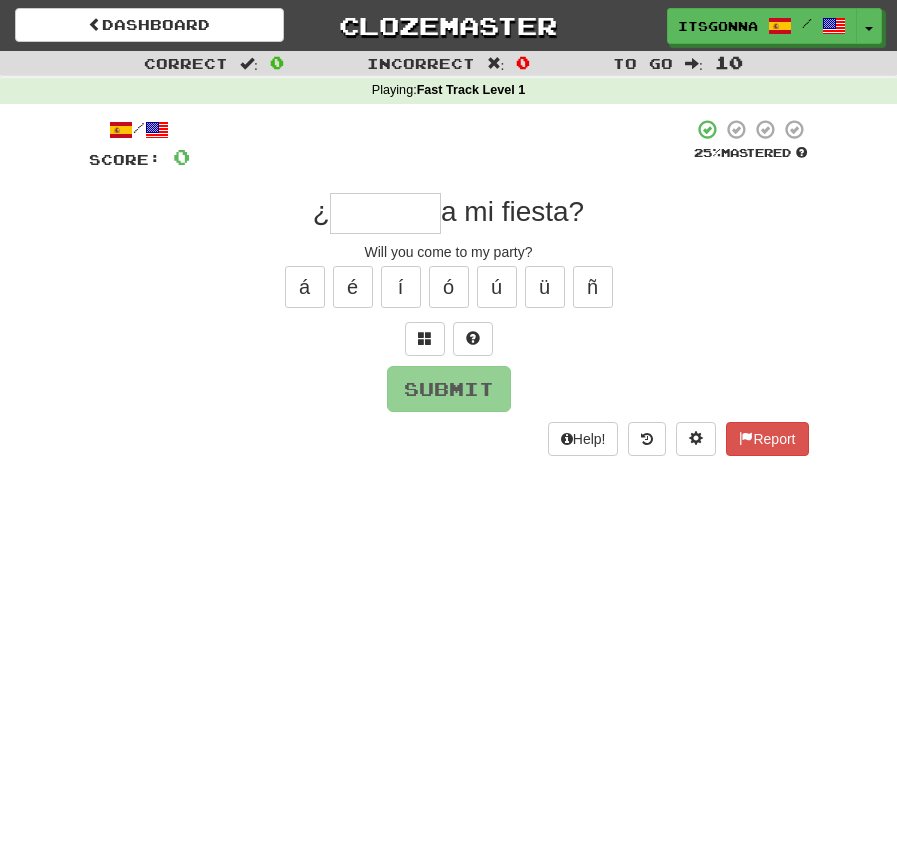 type on "*" 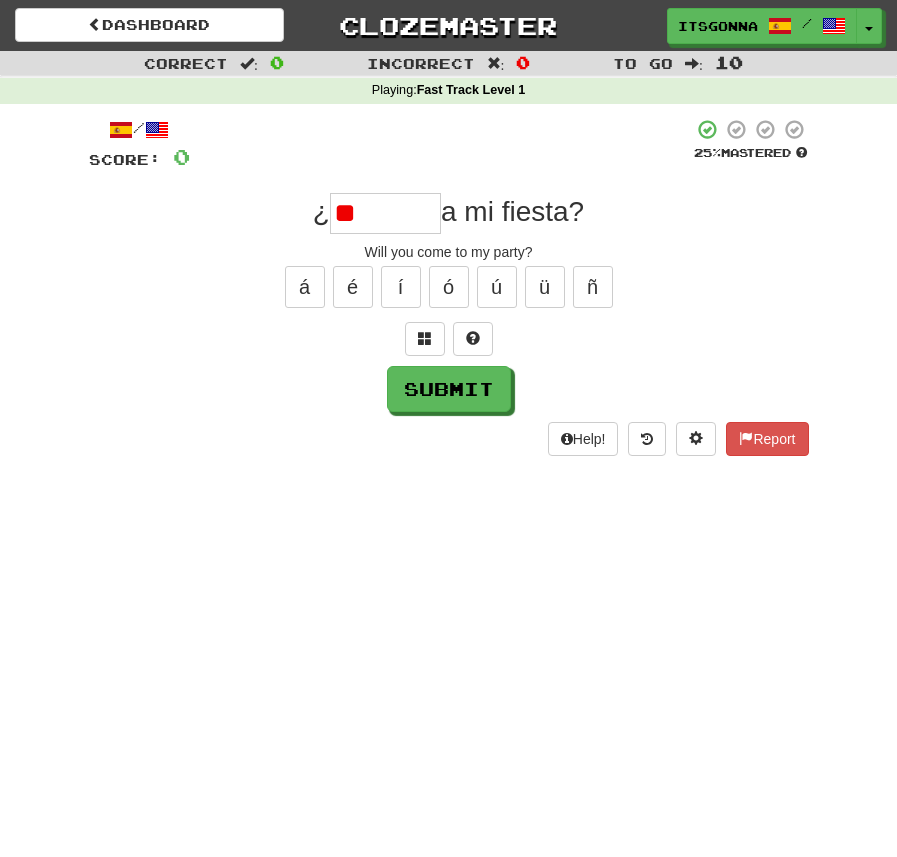 type on "*" 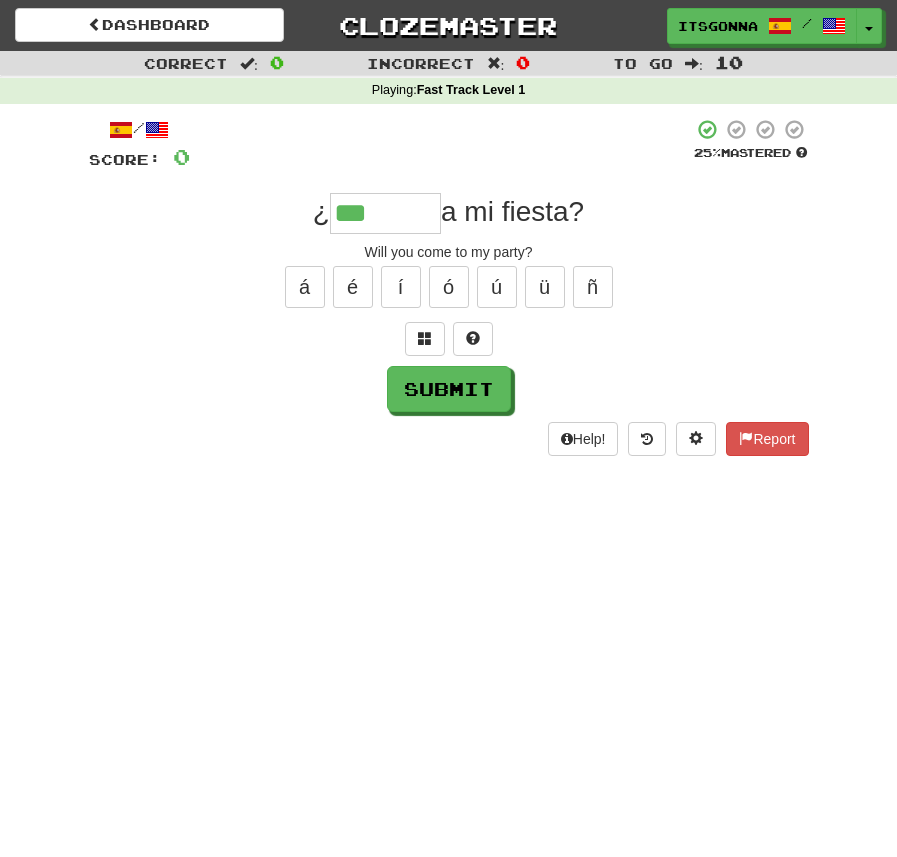 type on "*******" 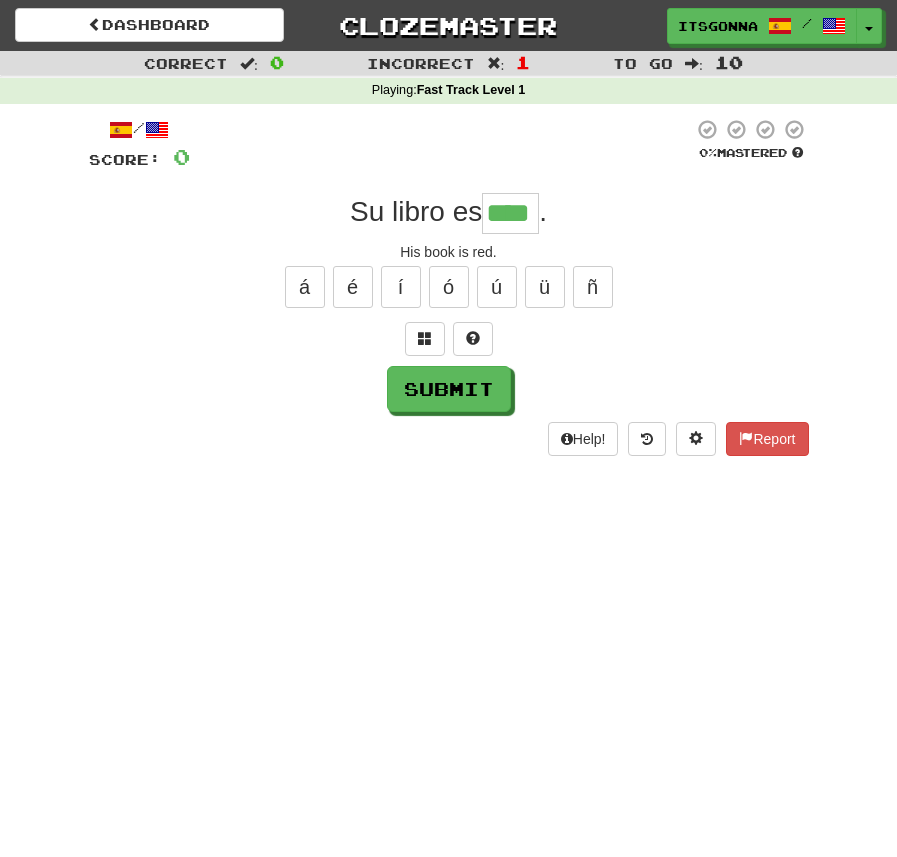 type on "****" 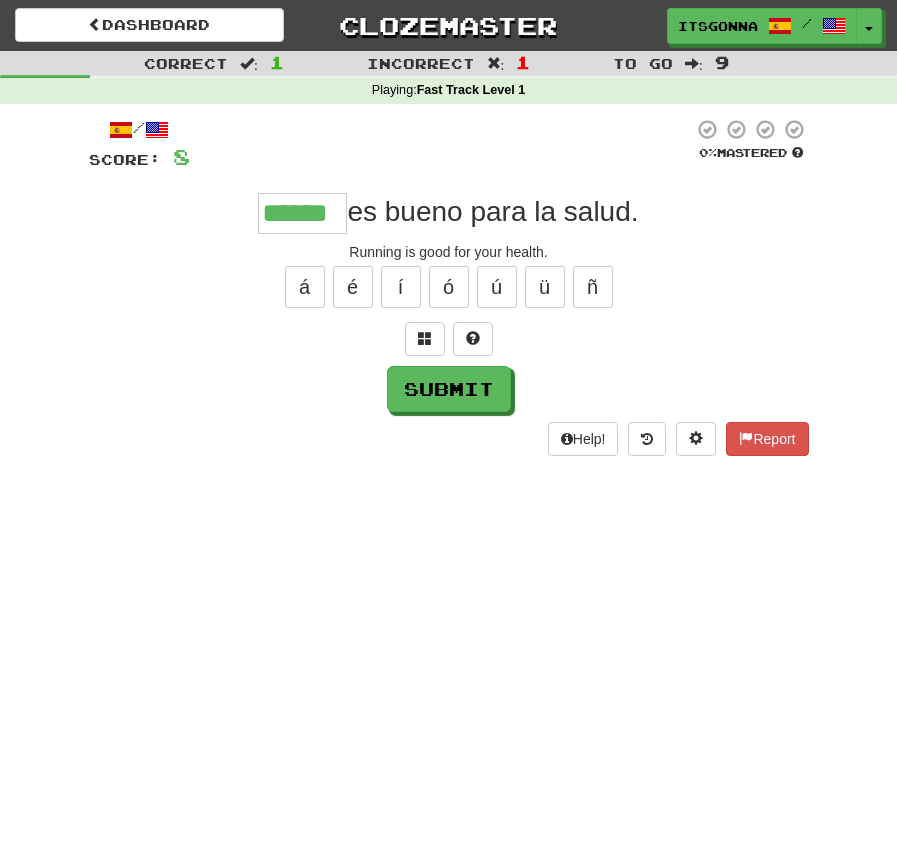 type on "******" 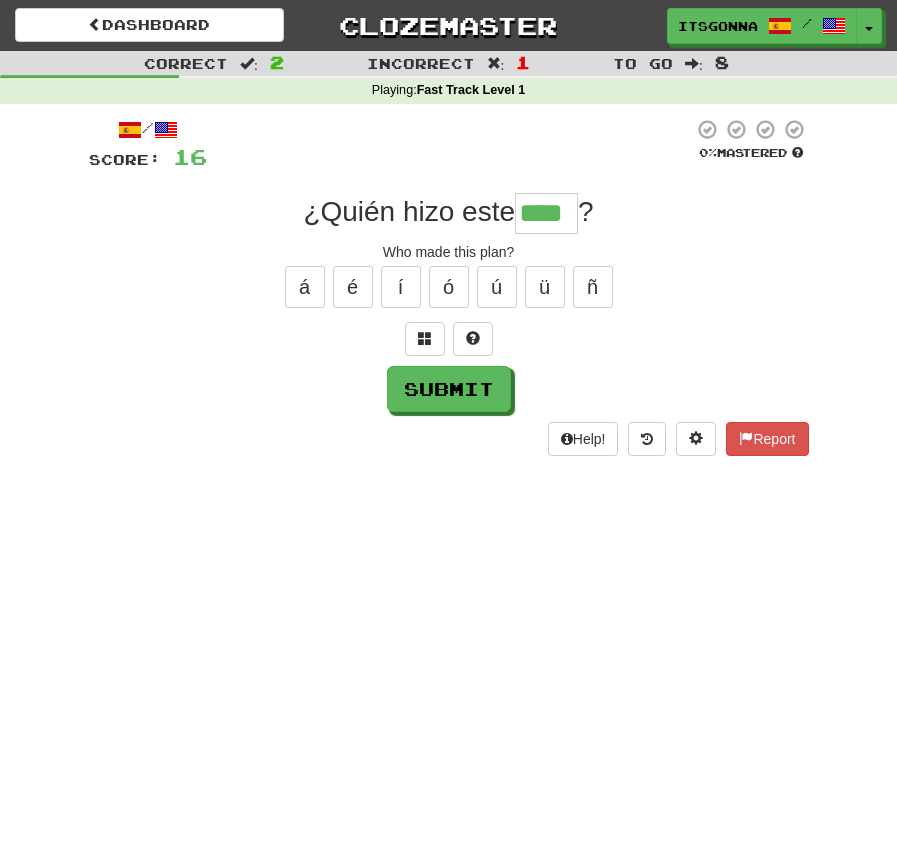scroll, scrollTop: 0, scrollLeft: 0, axis: both 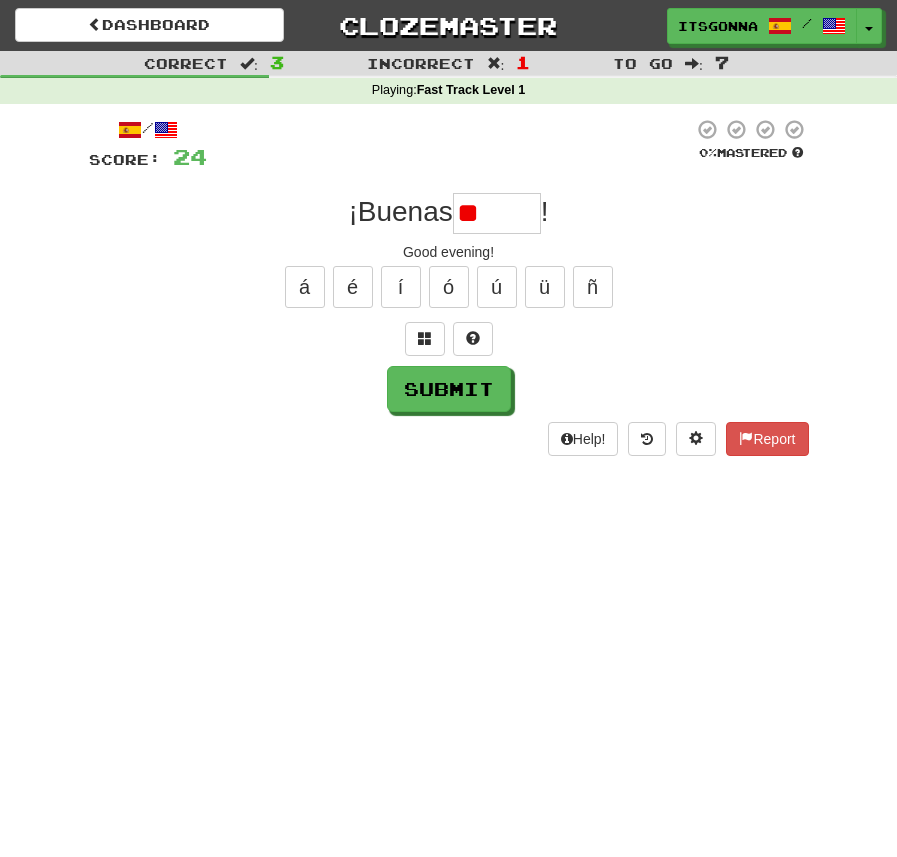 type on "*" 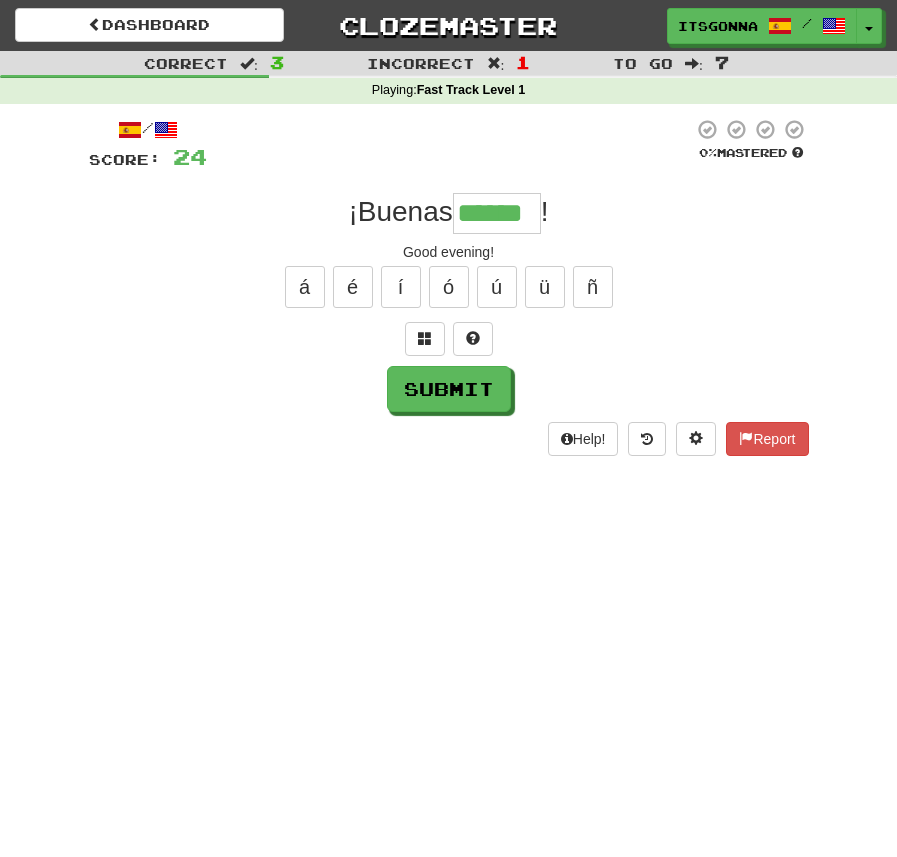 scroll, scrollTop: 0, scrollLeft: 11, axis: horizontal 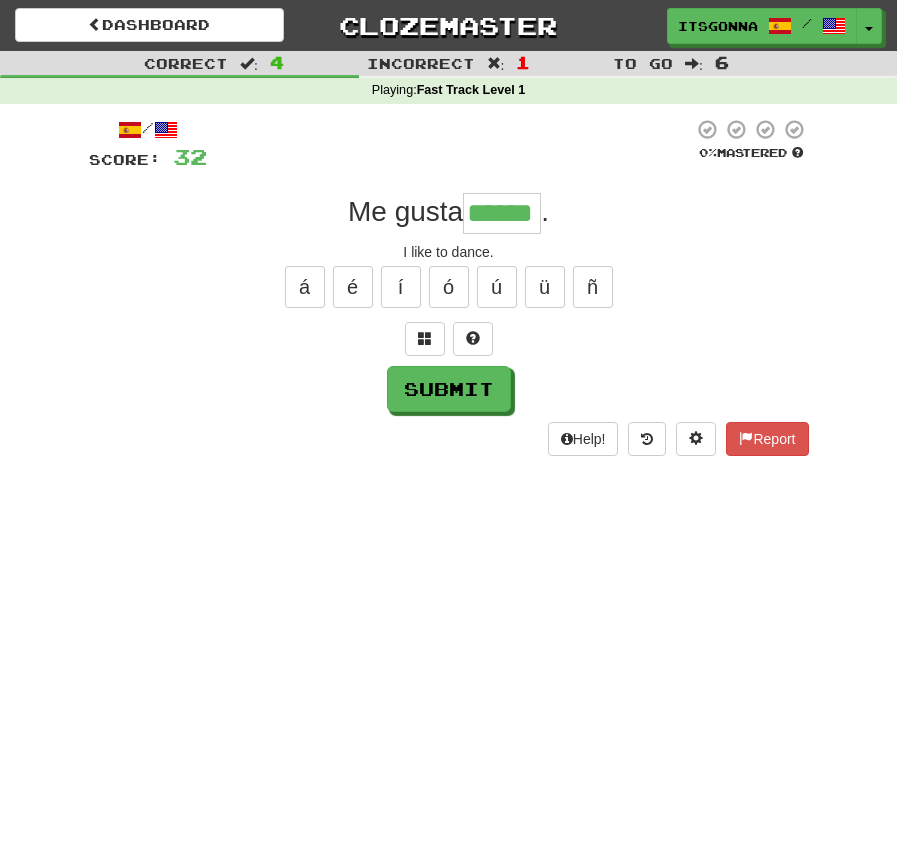 type on "******" 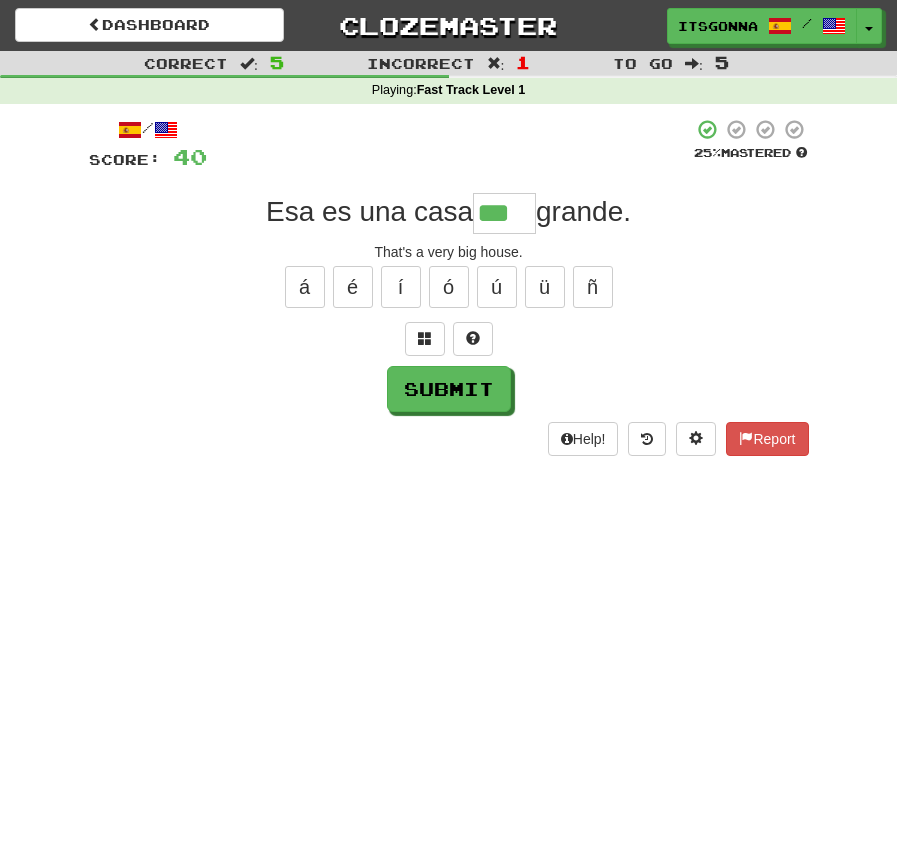 type on "***" 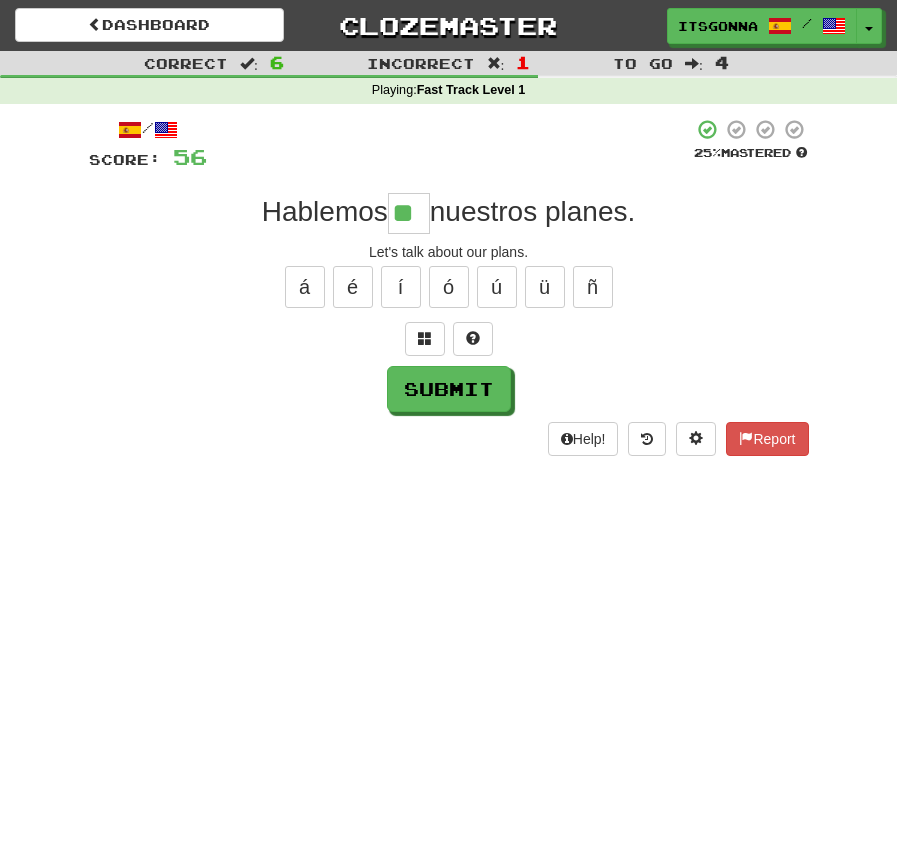type on "**" 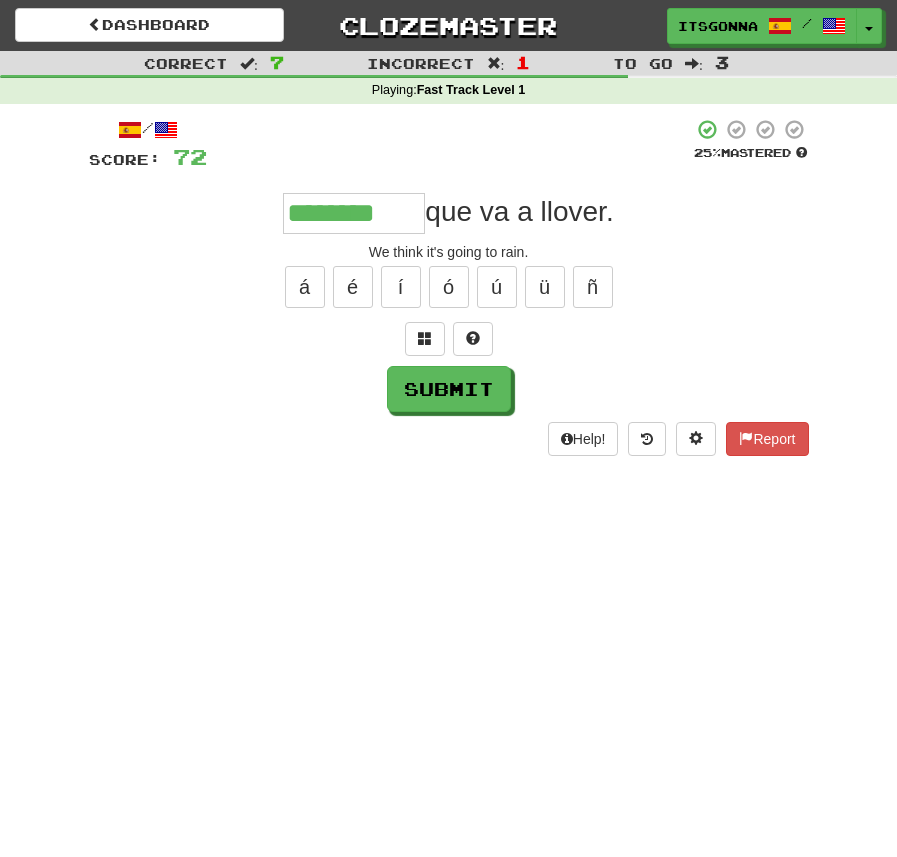 type on "********" 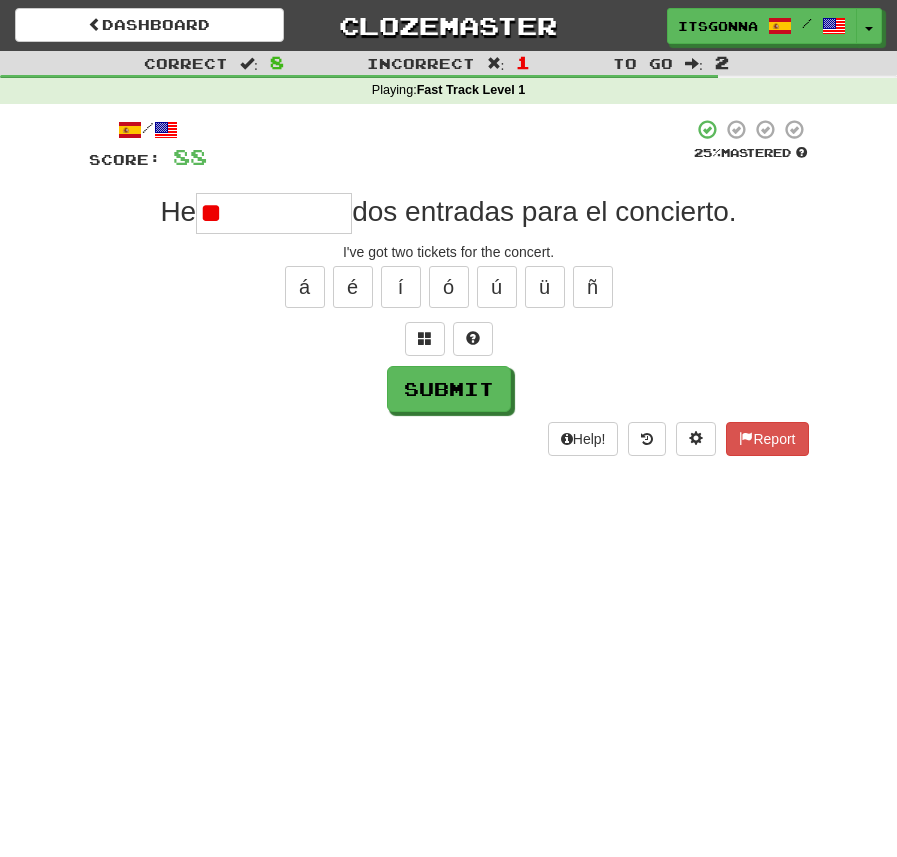 type on "*" 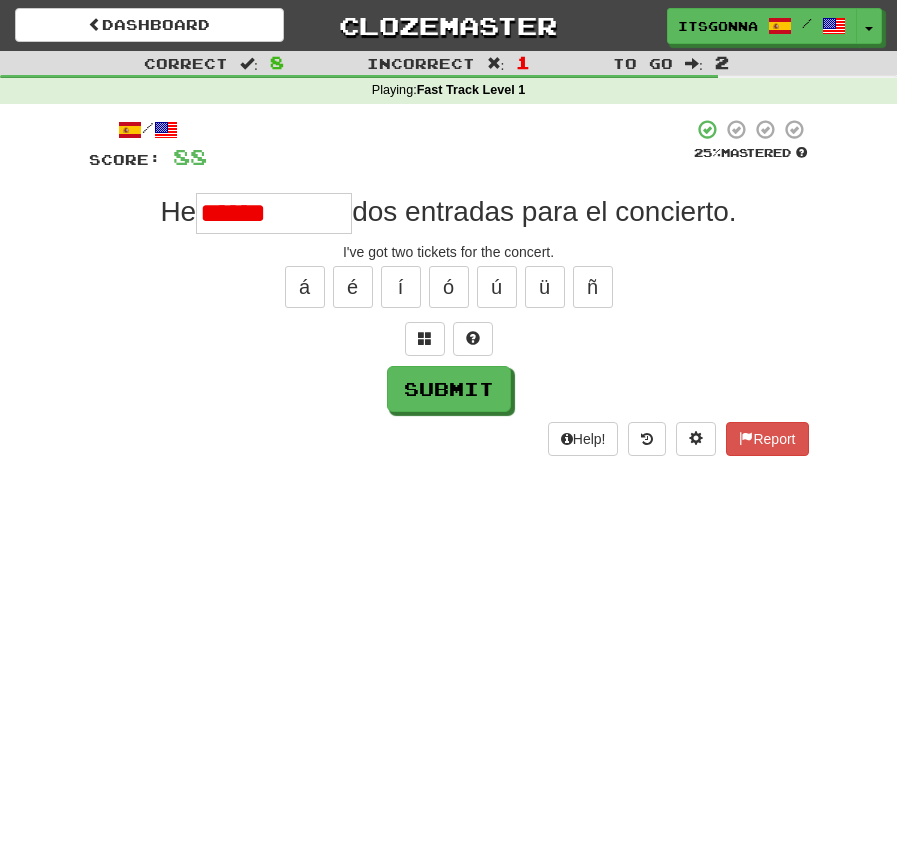 type on "**********" 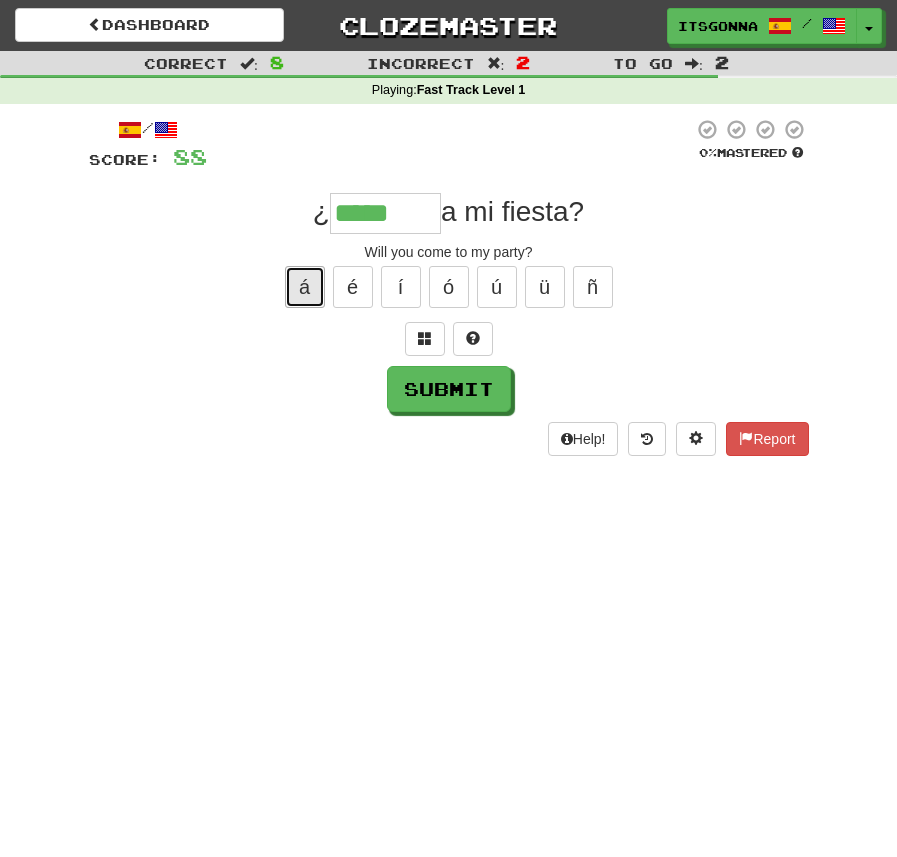 click on "á" at bounding box center [305, 287] 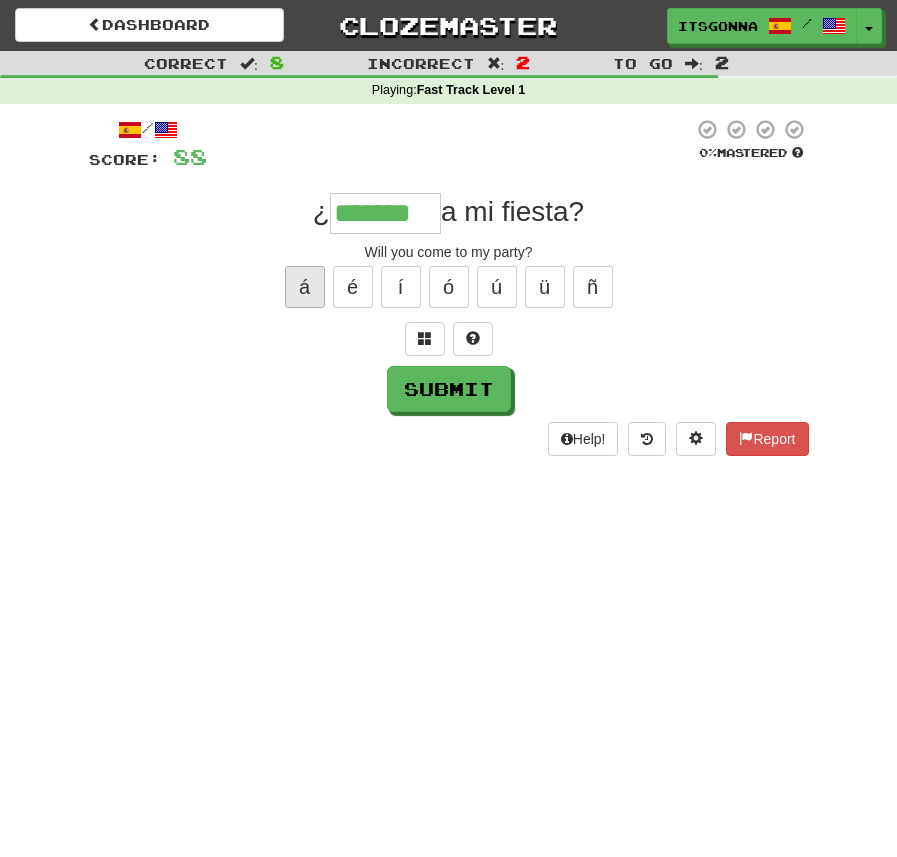 type on "*******" 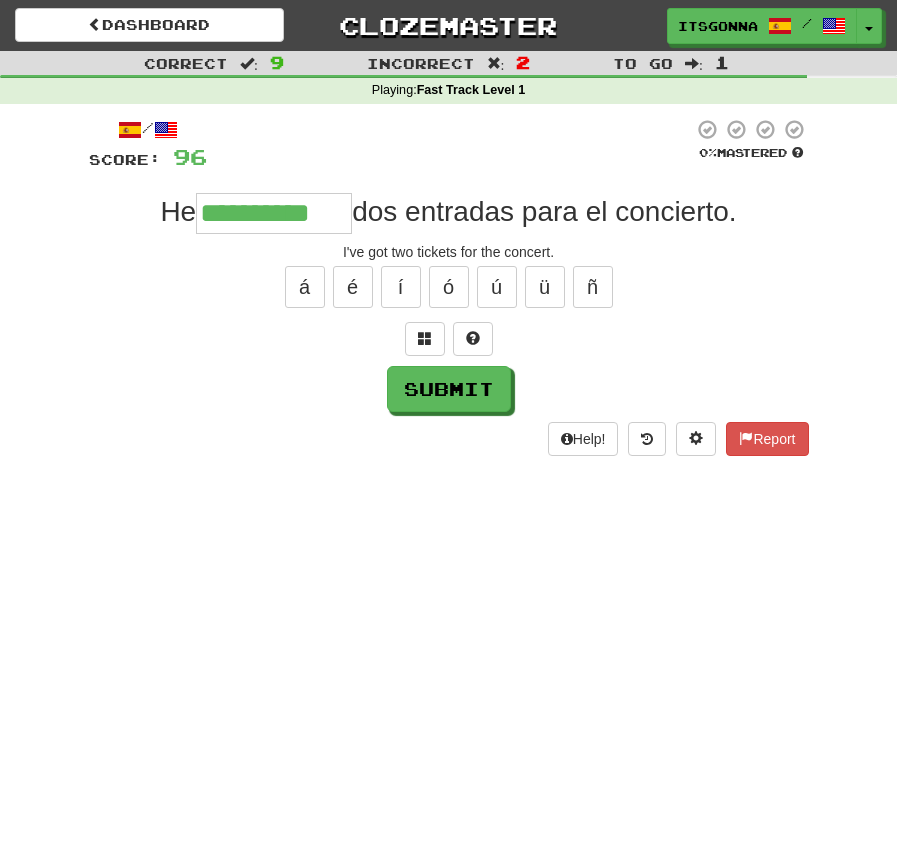 type on "**********" 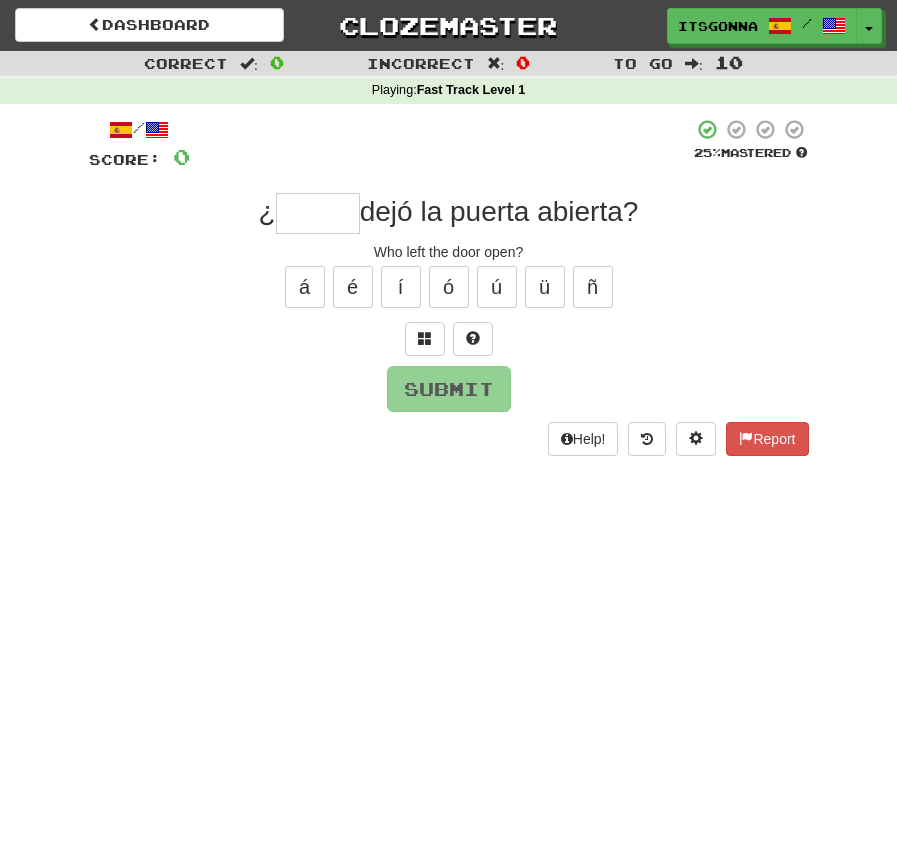 type on "*" 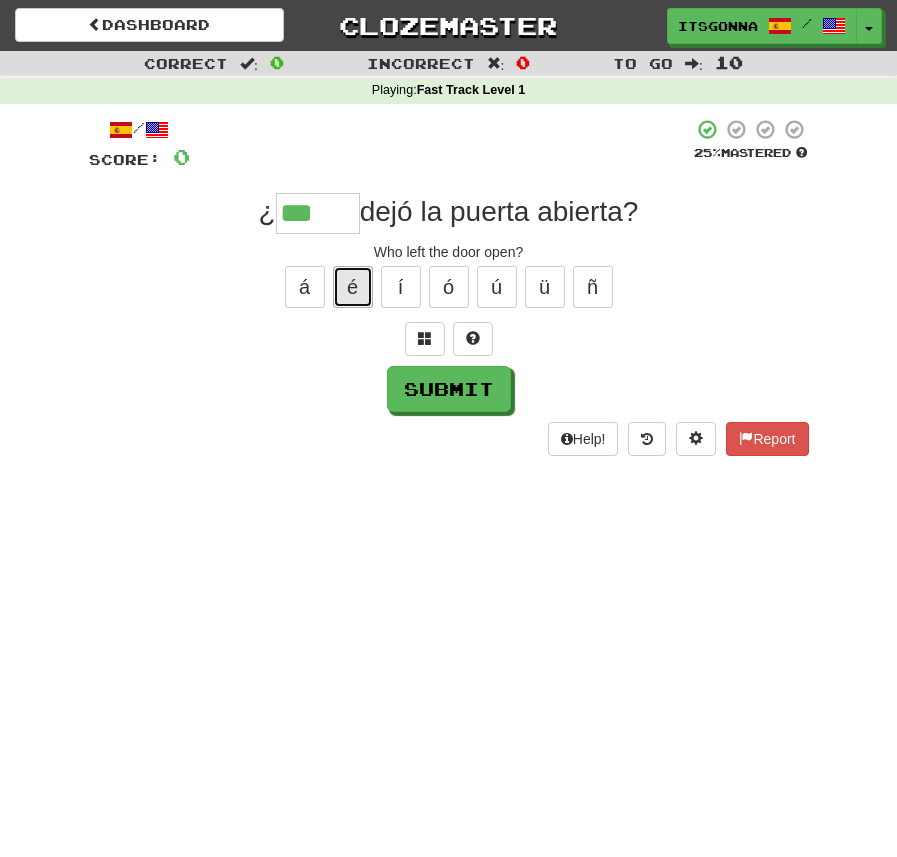 click on "é" at bounding box center [353, 287] 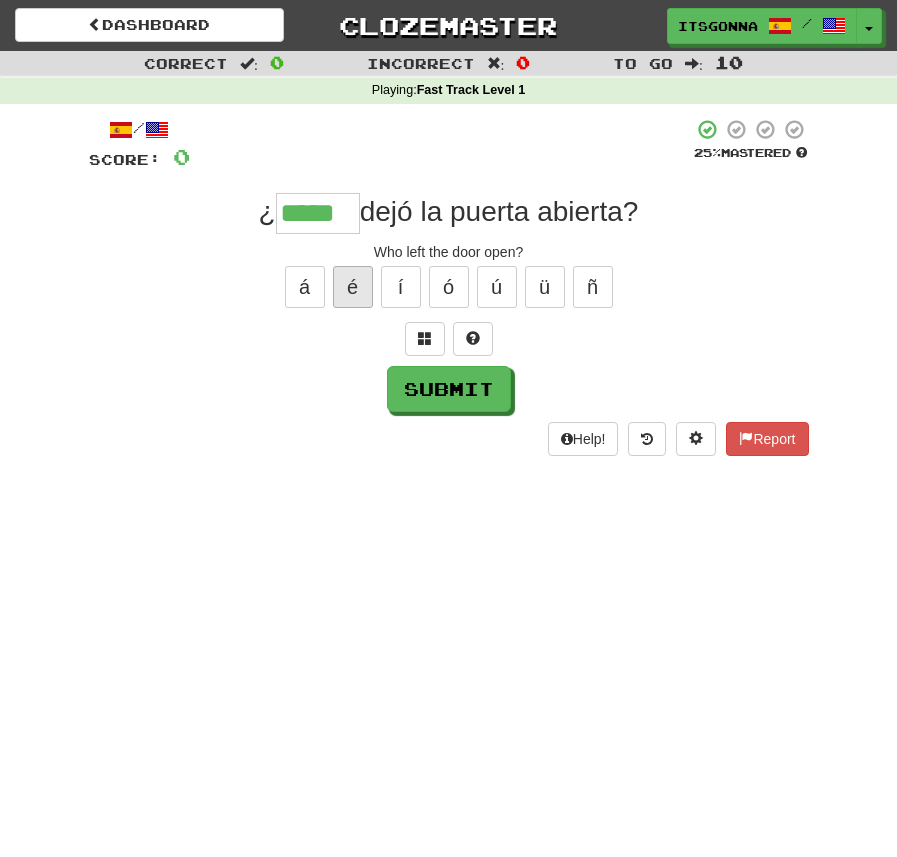 type on "*****" 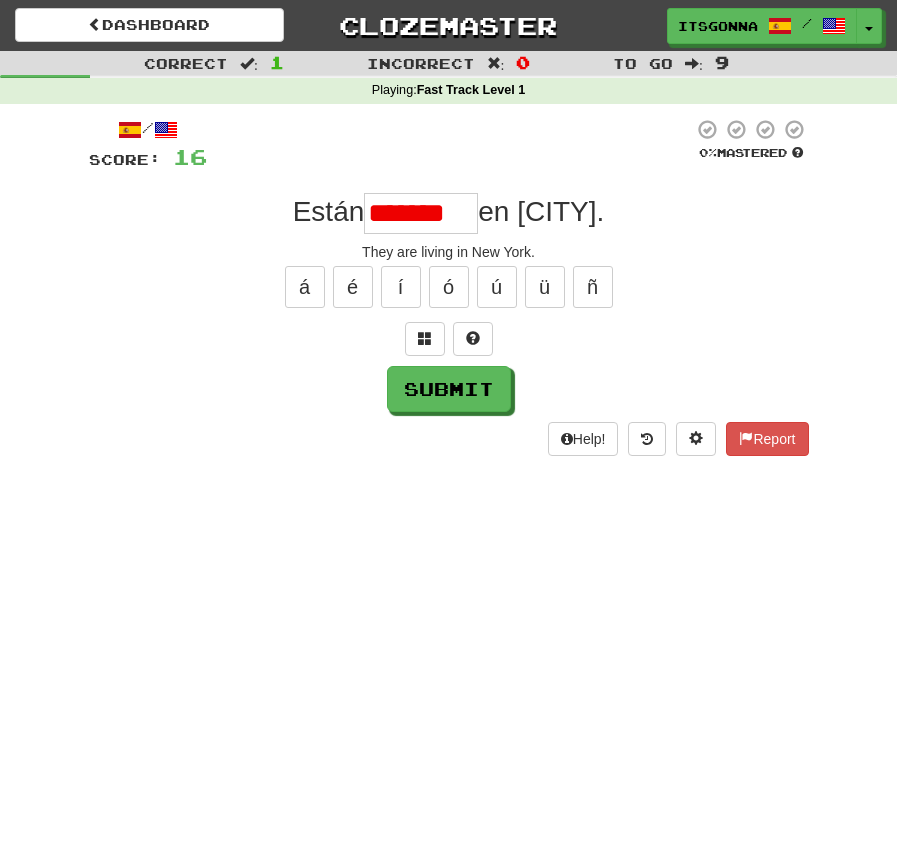 type on "********" 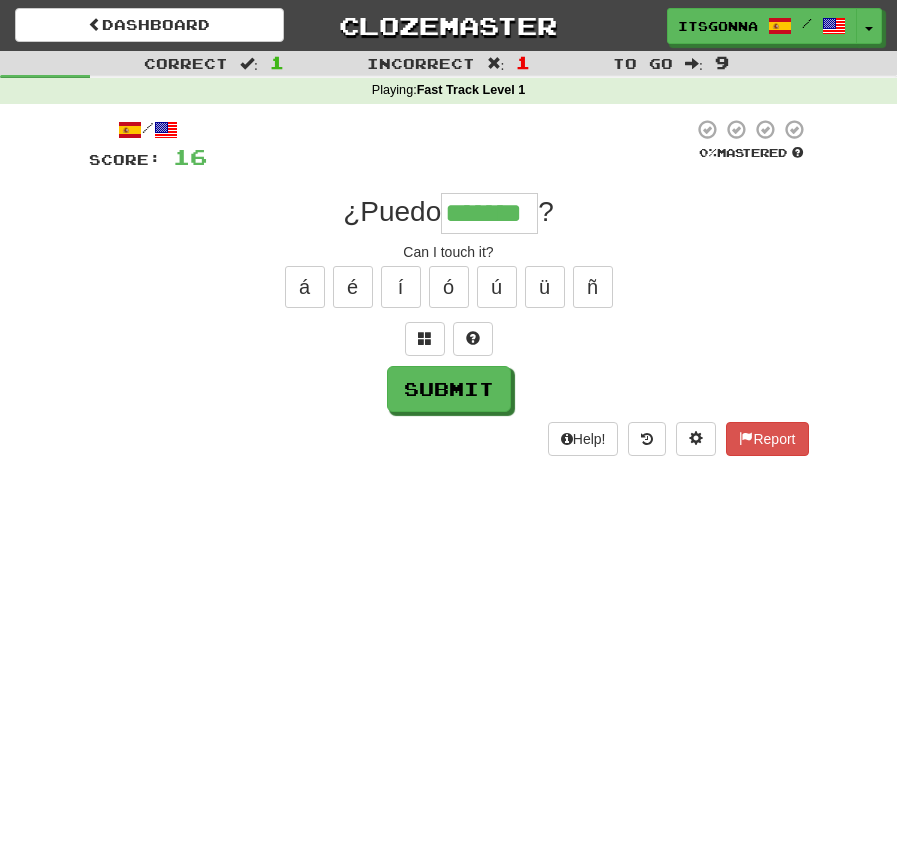 type on "*******" 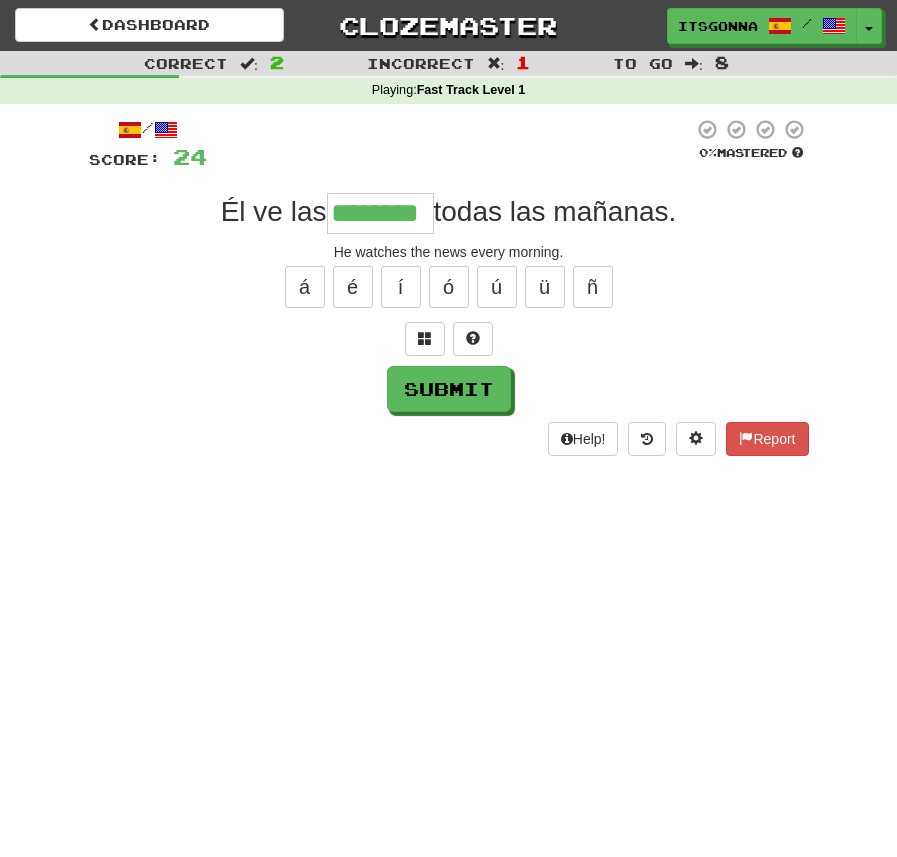 type on "********" 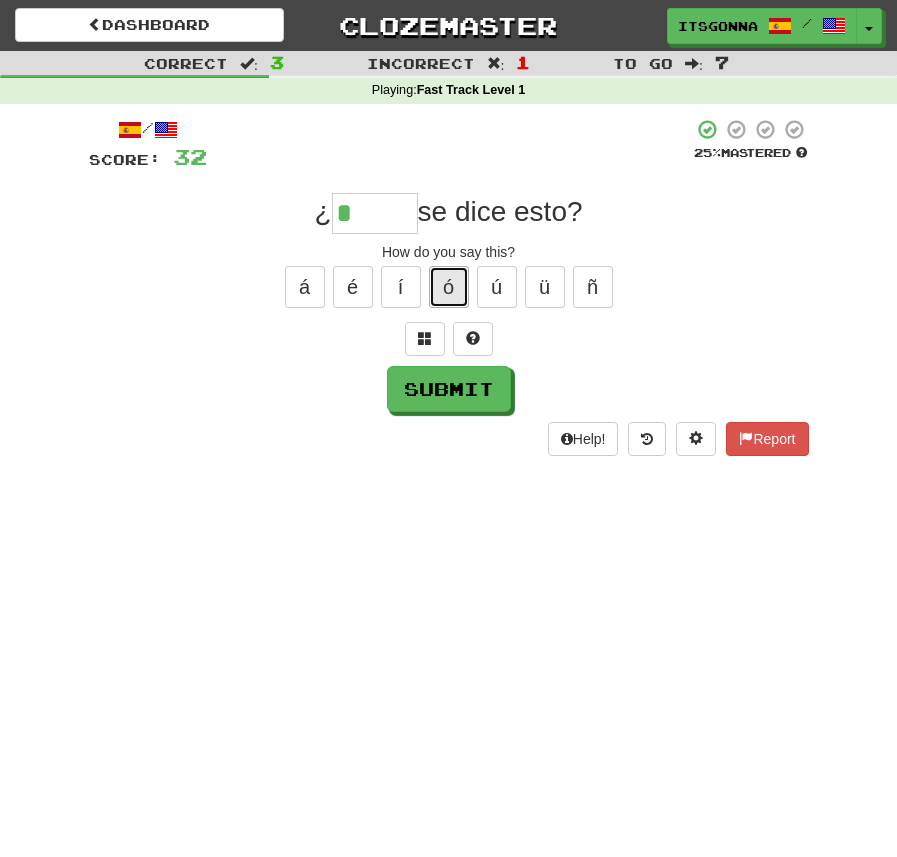 drag, startPoint x: 441, startPoint y: 286, endPoint x: 441, endPoint y: 275, distance: 11 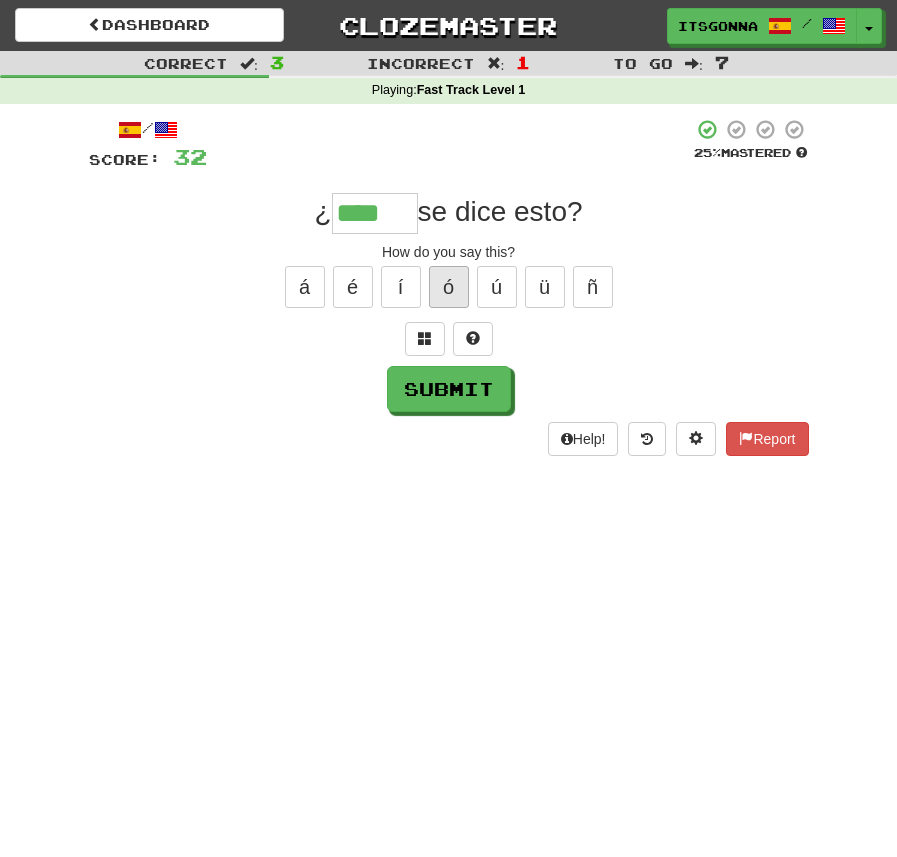type on "****" 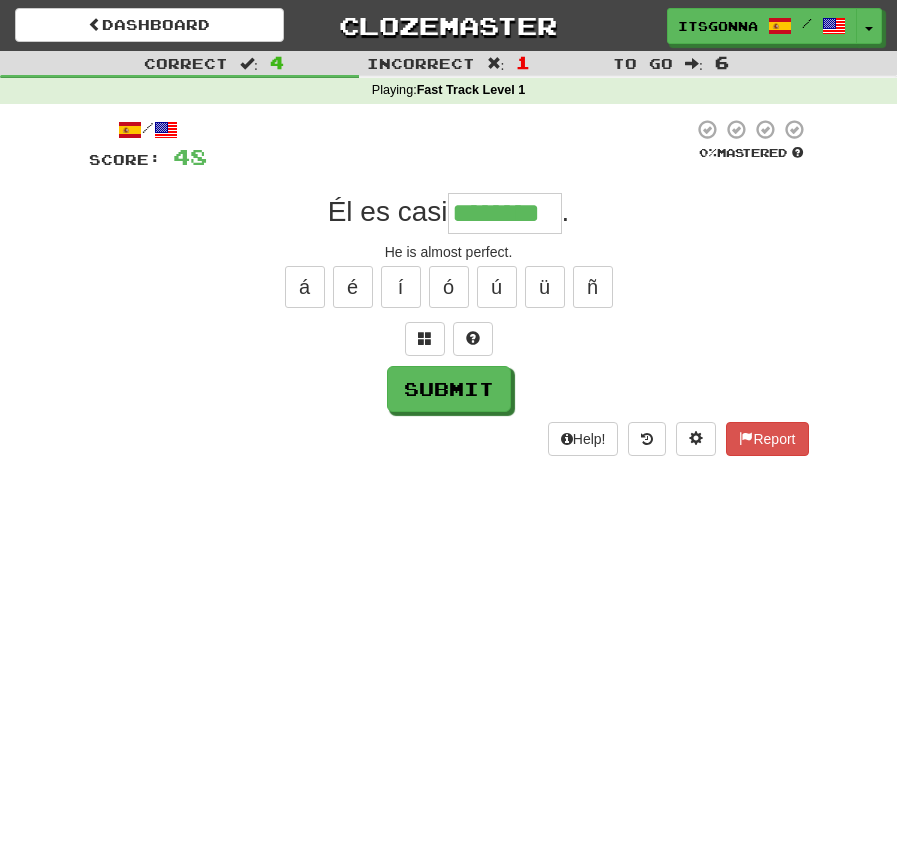 type on "********" 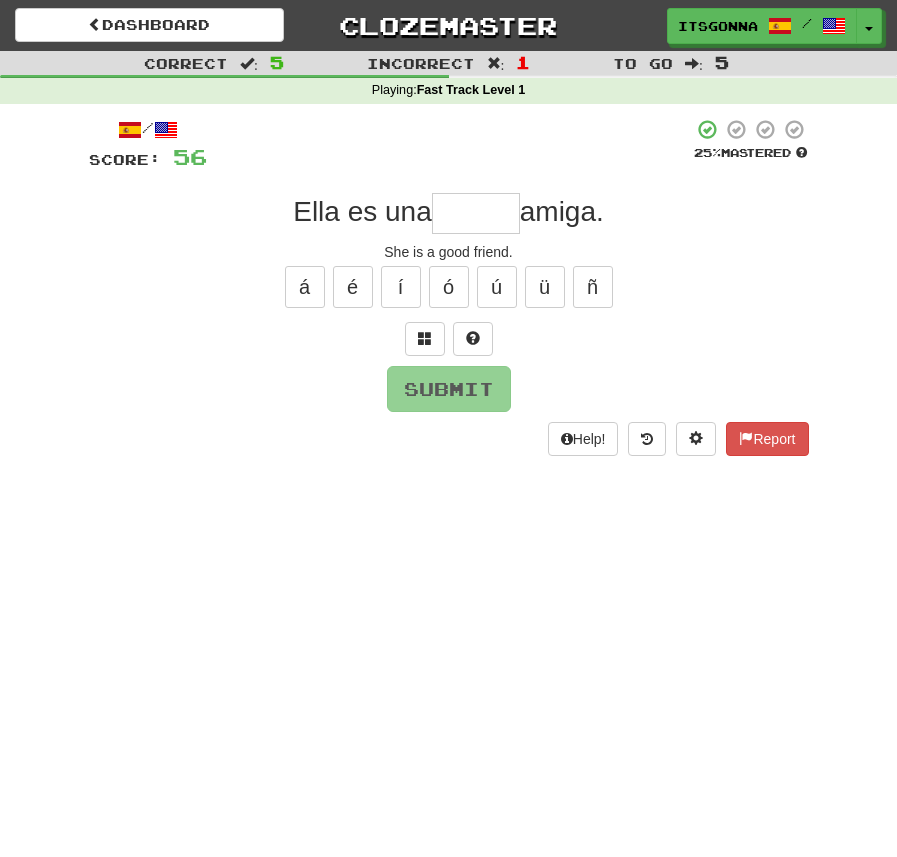 click at bounding box center (476, 213) 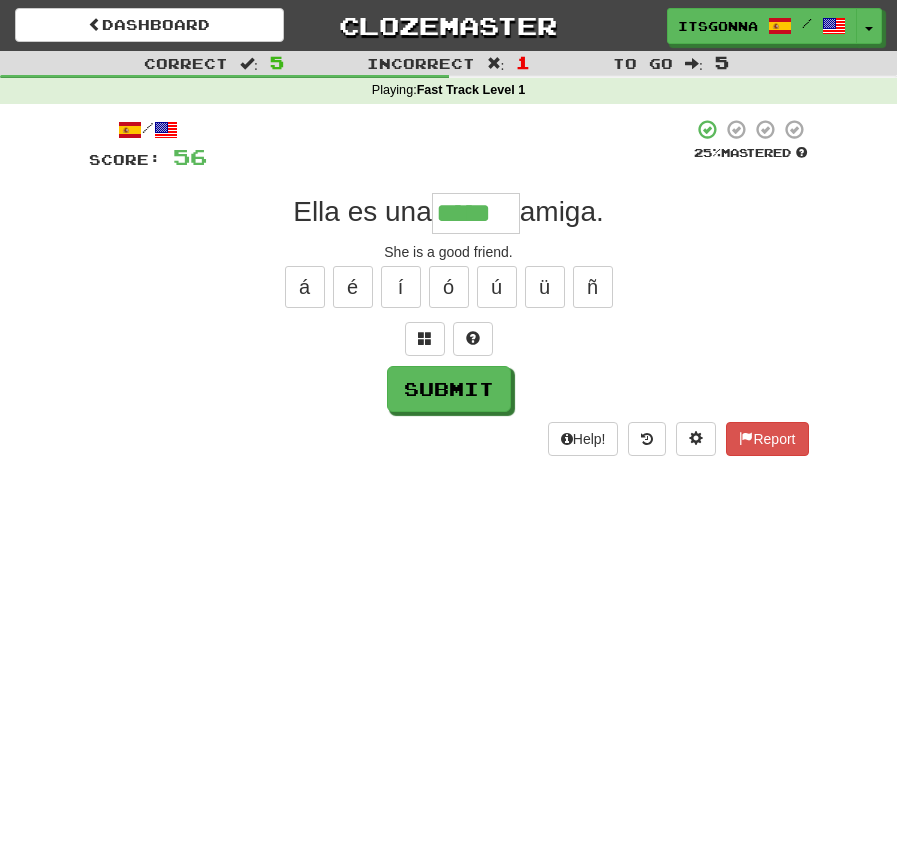 type on "*****" 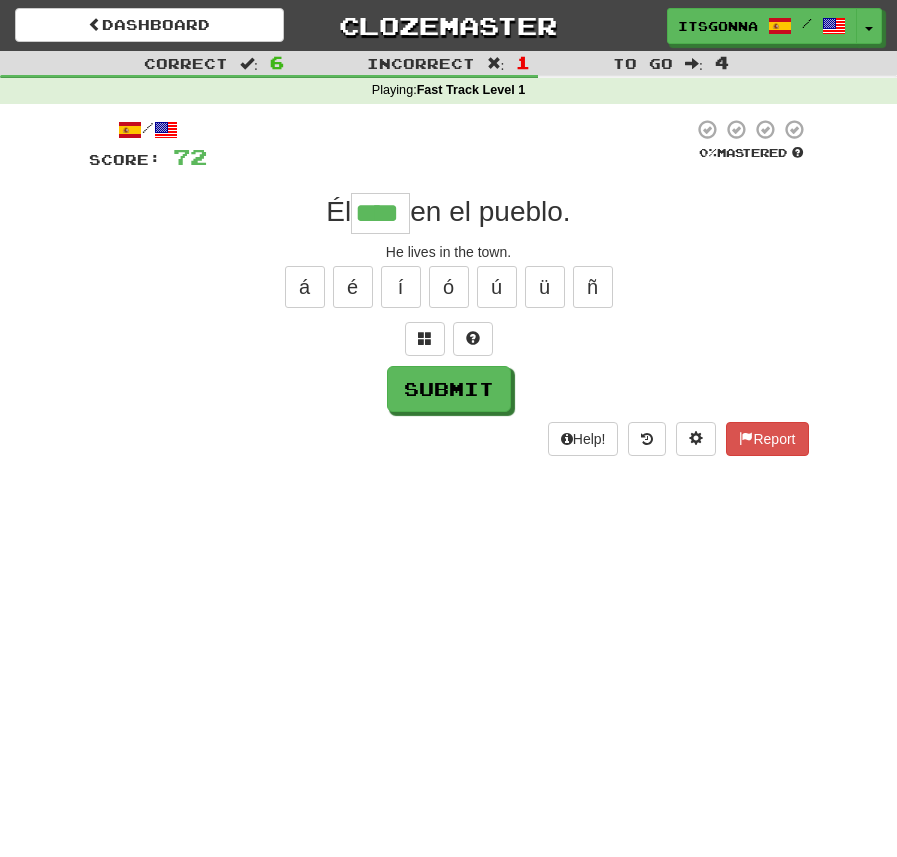 type on "****" 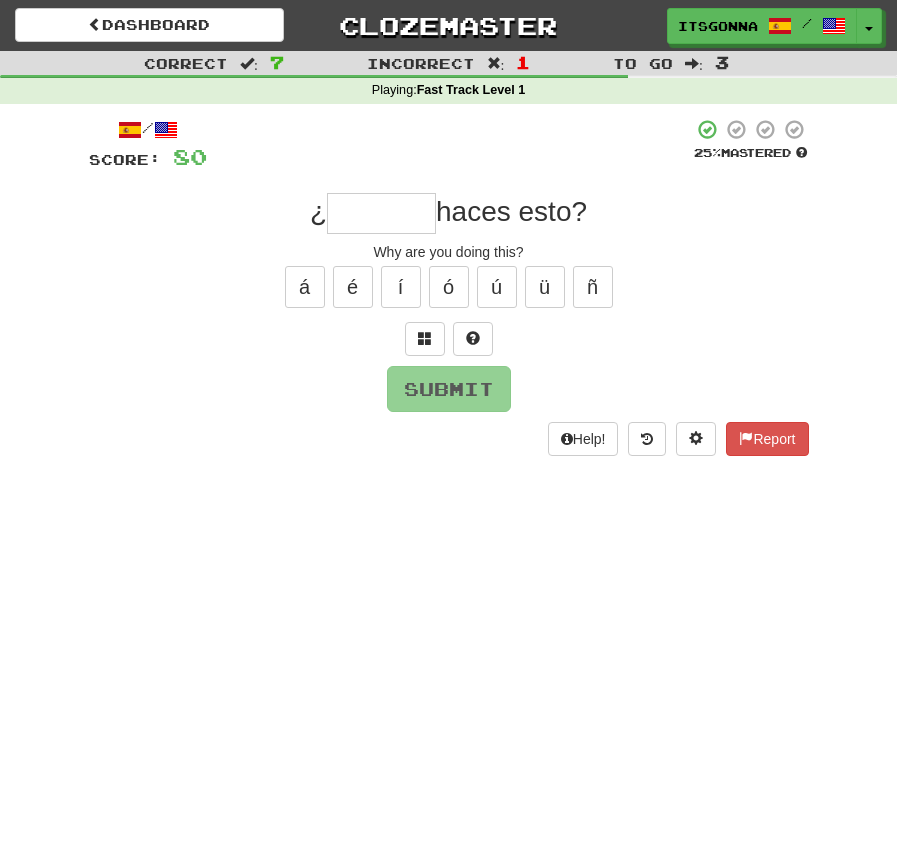type on "*" 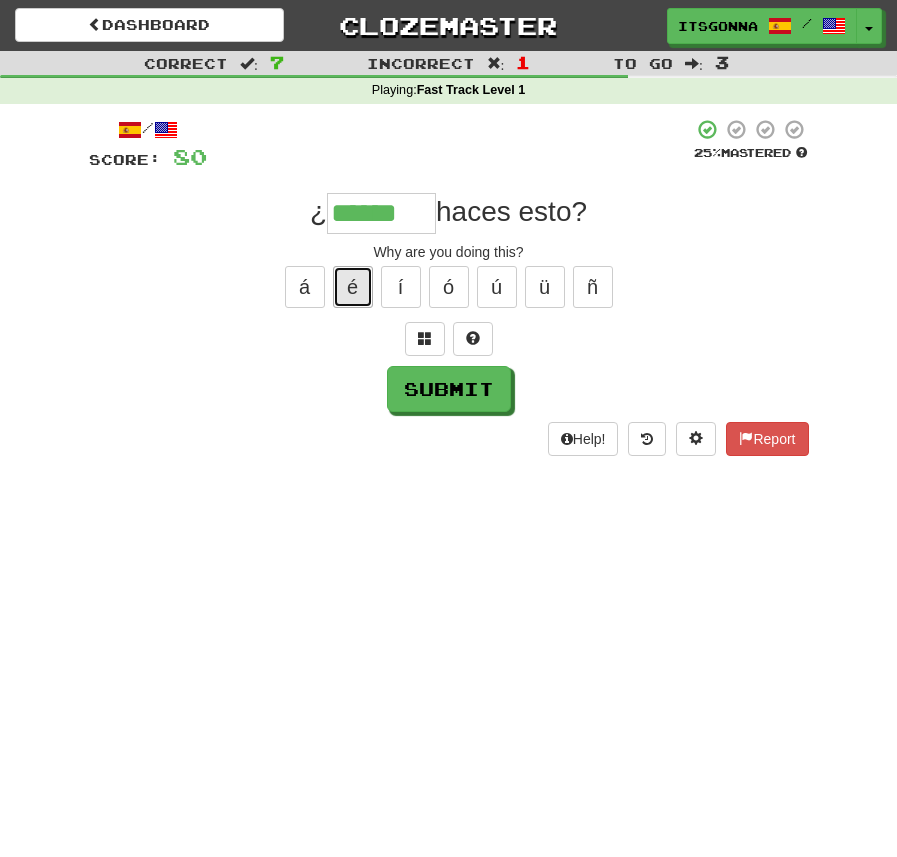 click on "é" at bounding box center [353, 287] 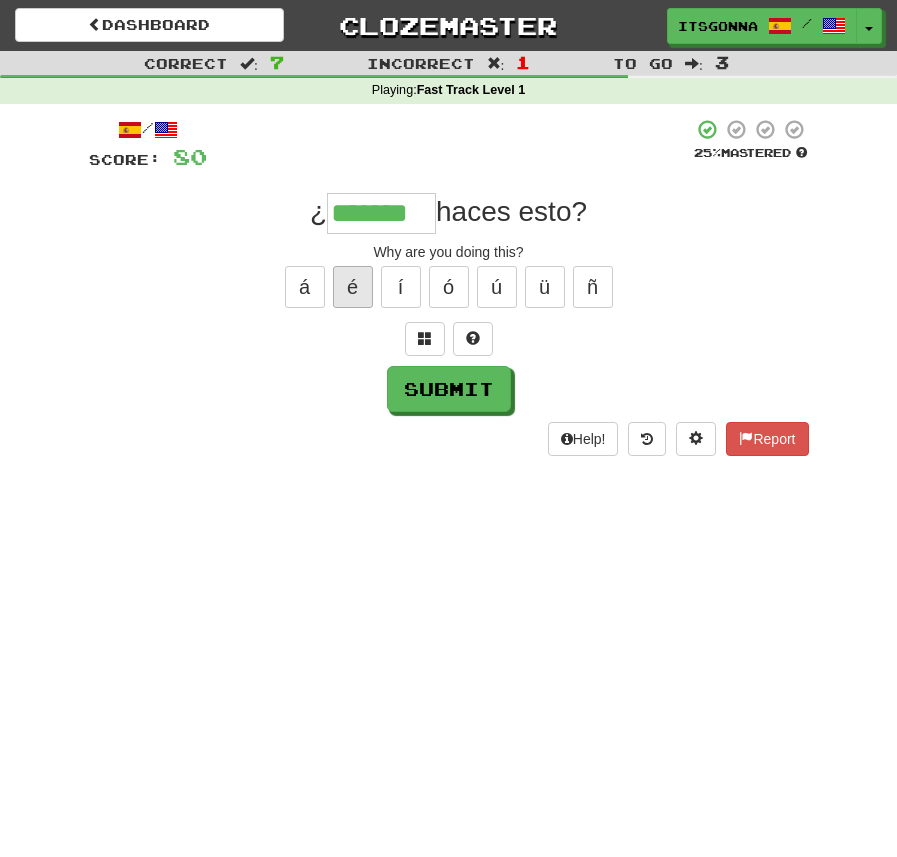 type on "*******" 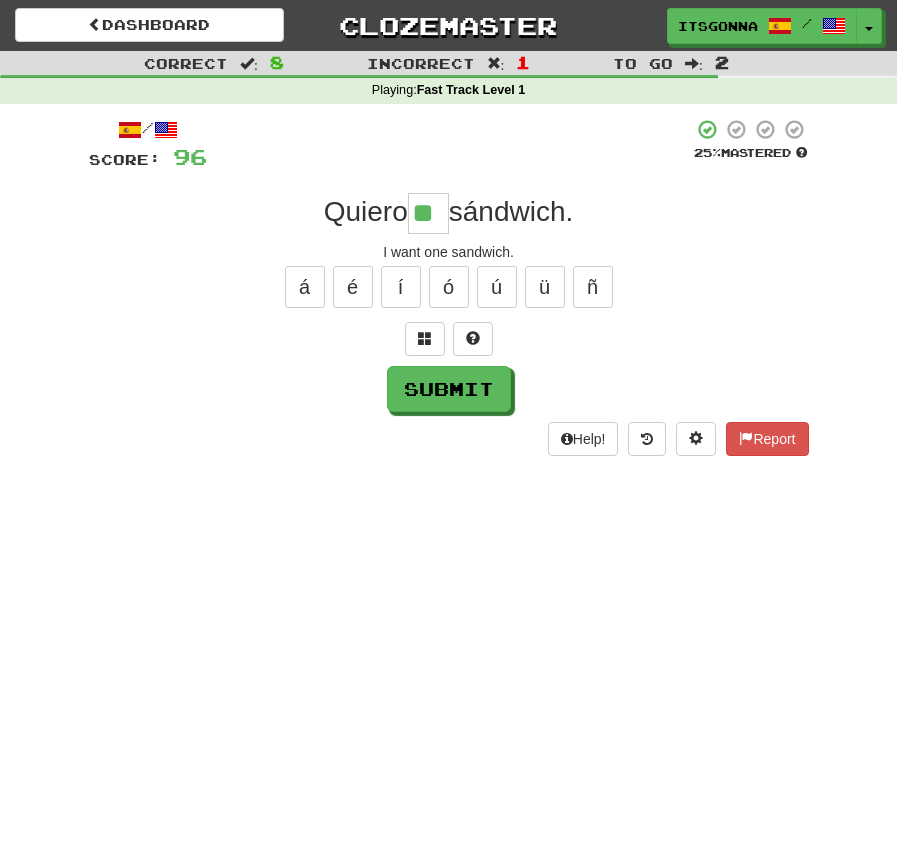 type on "**" 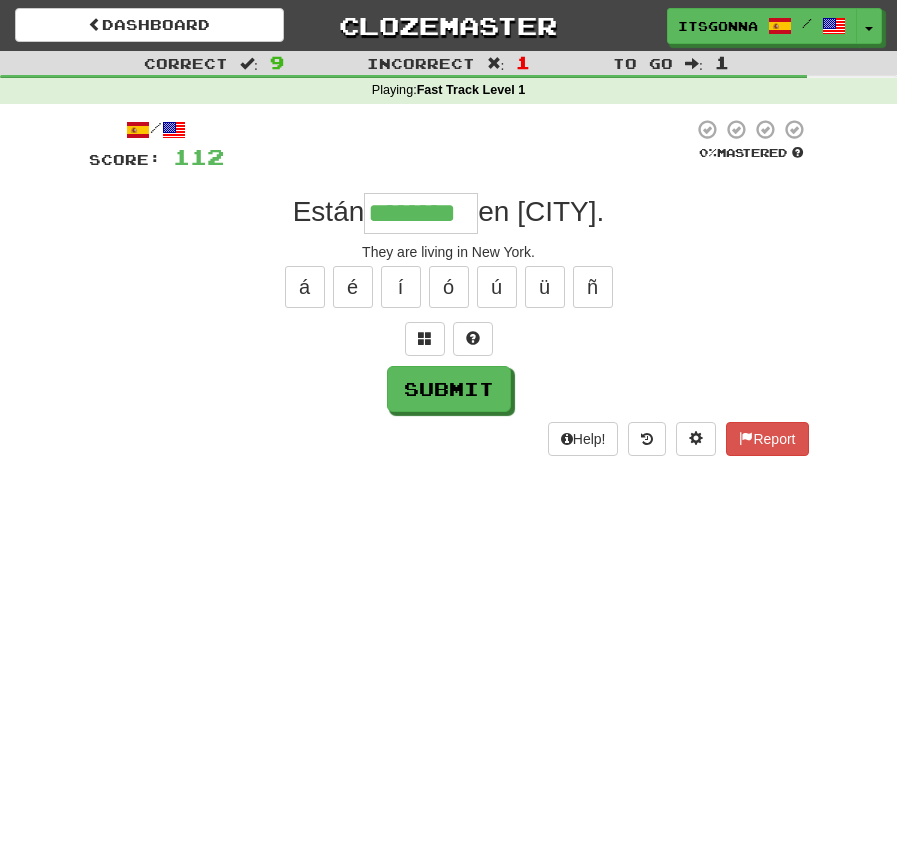 type on "********" 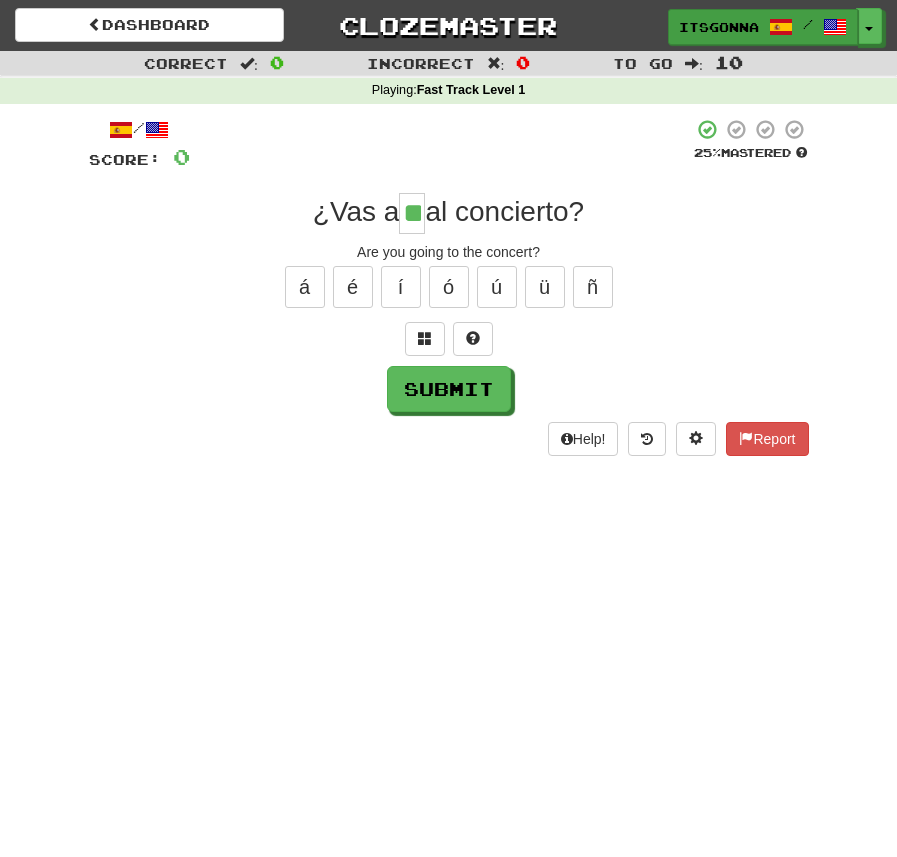 type on "**" 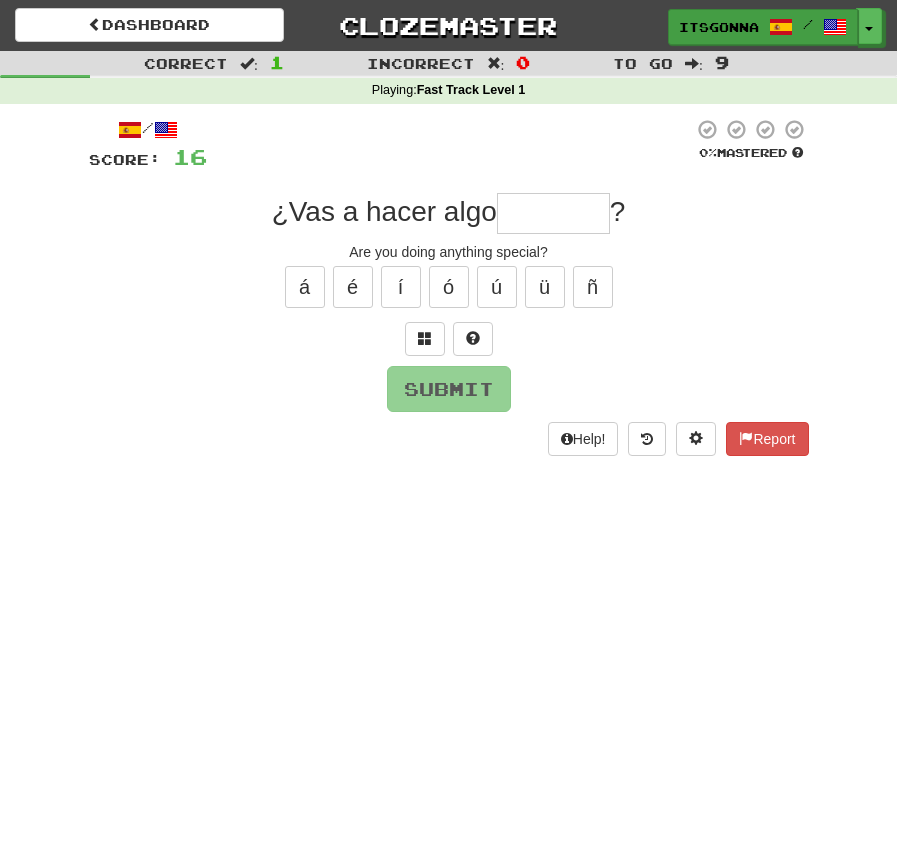 type on "*" 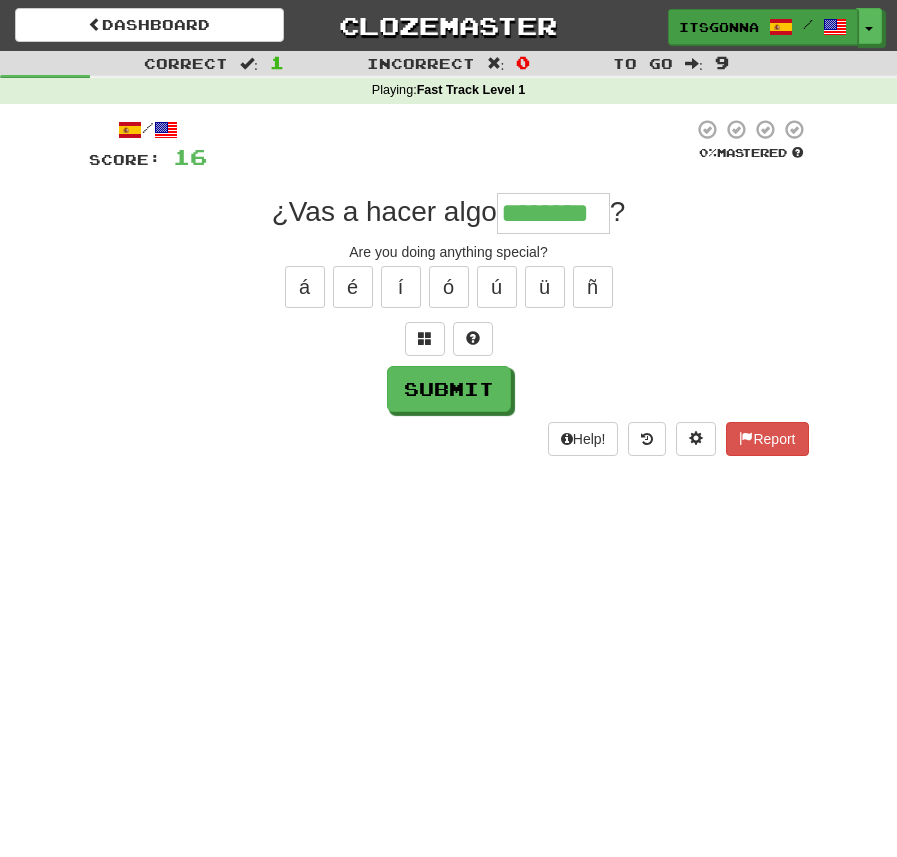 type on "********" 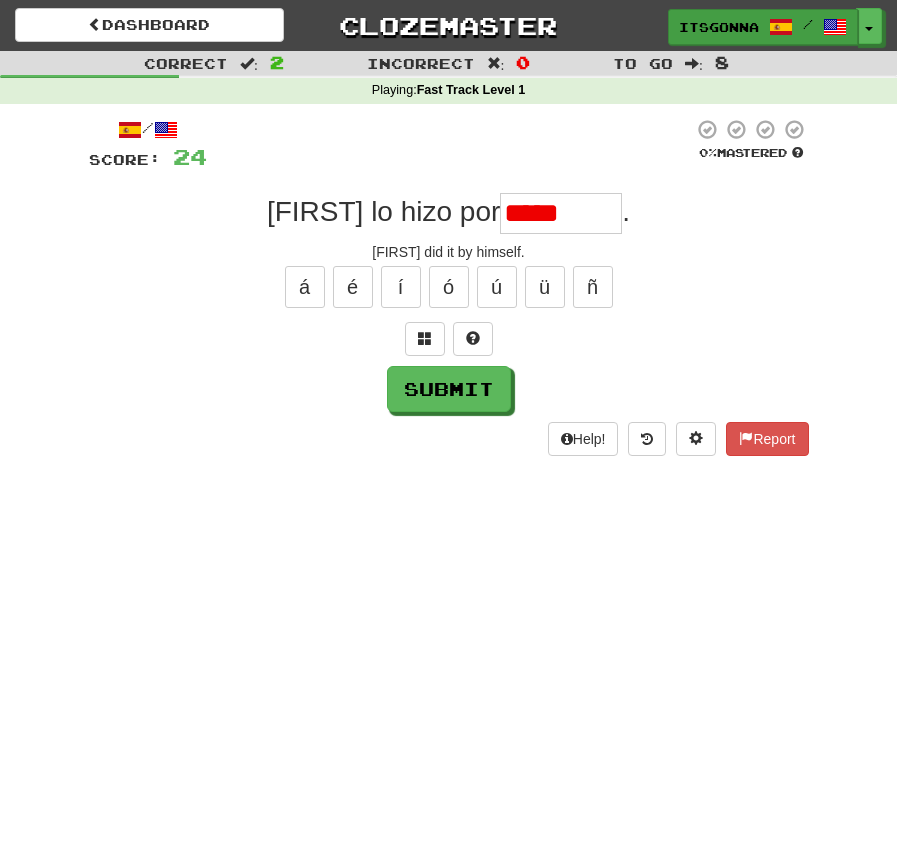 type on "********" 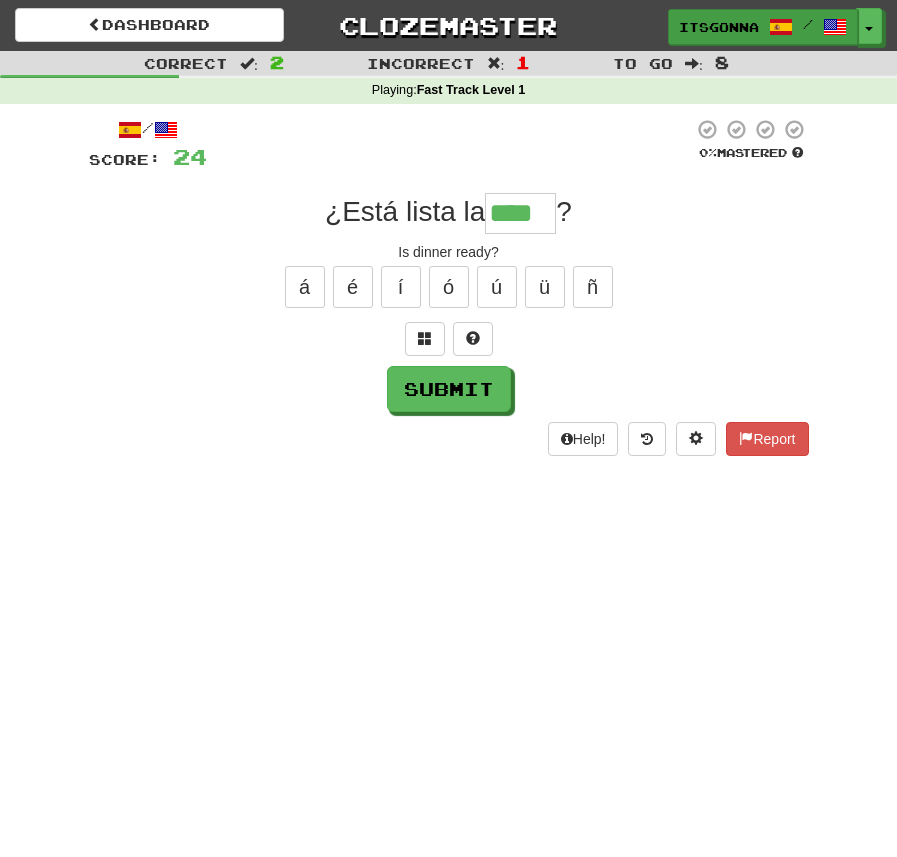type on "****" 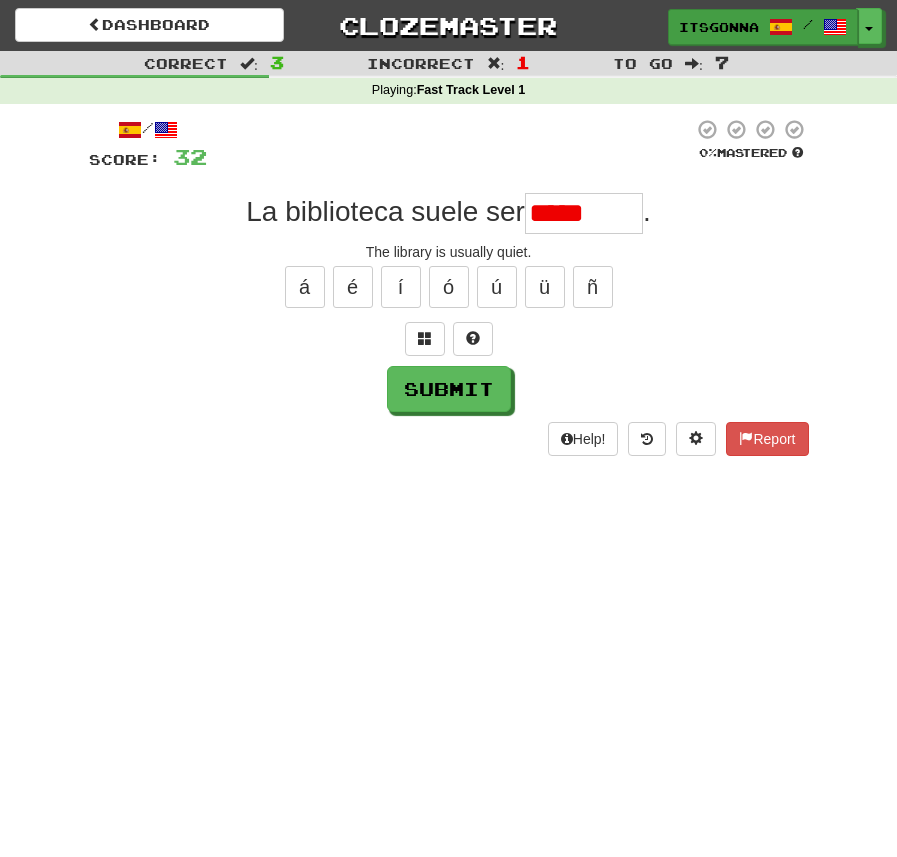 type on "*********" 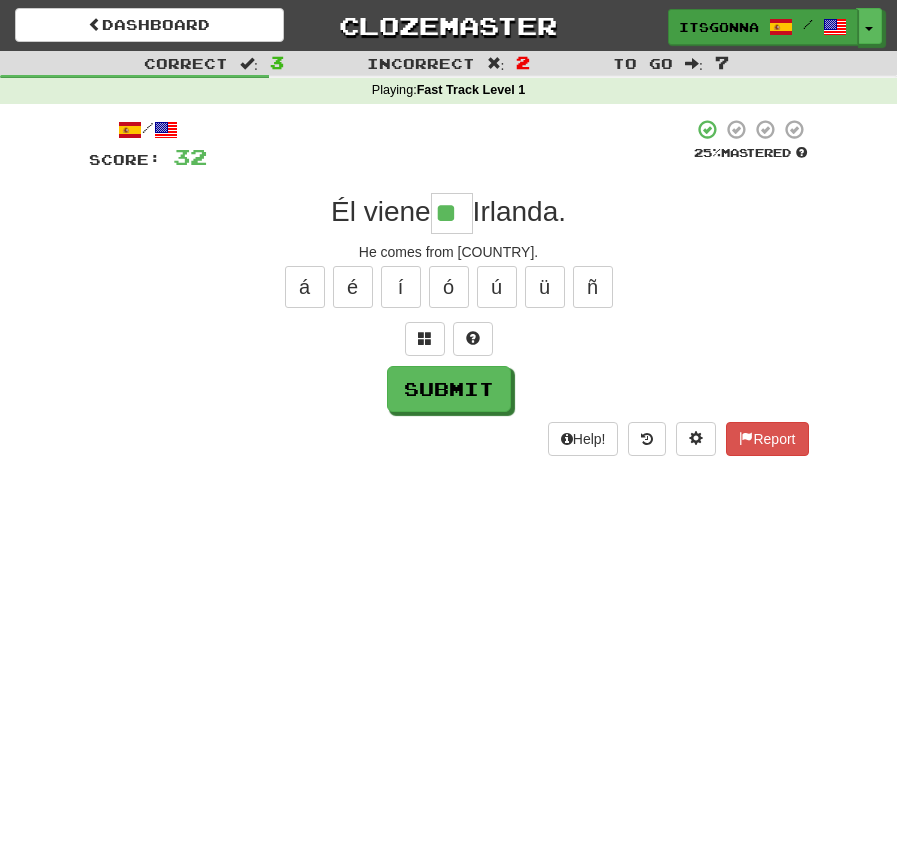 type on "**" 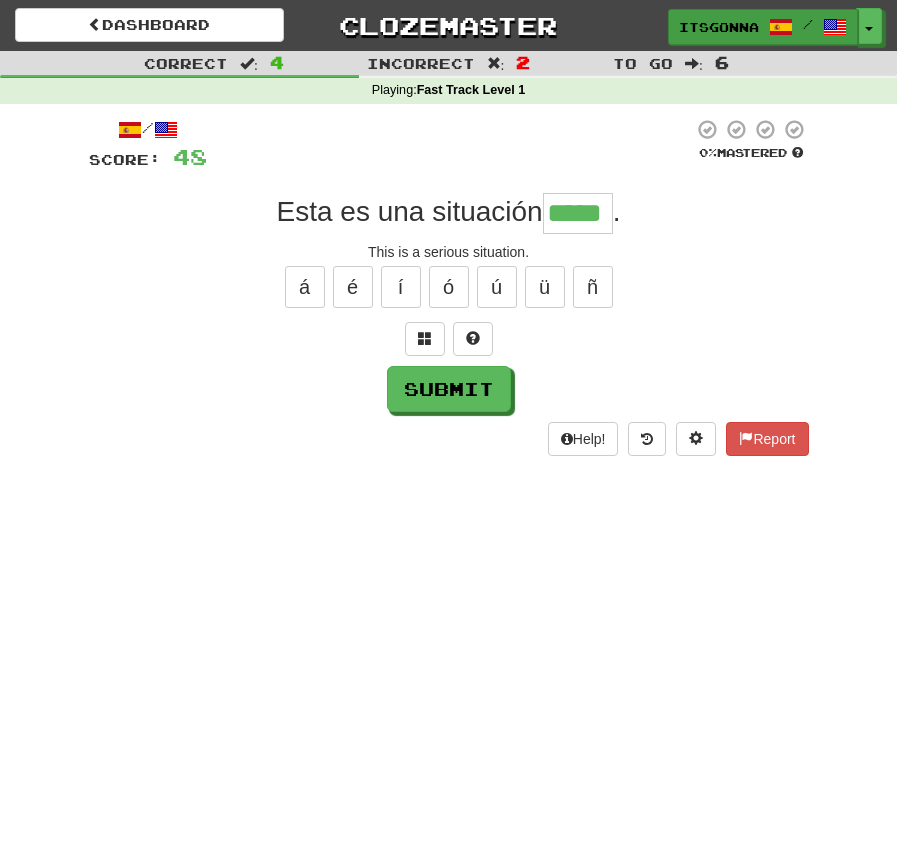 type on "*****" 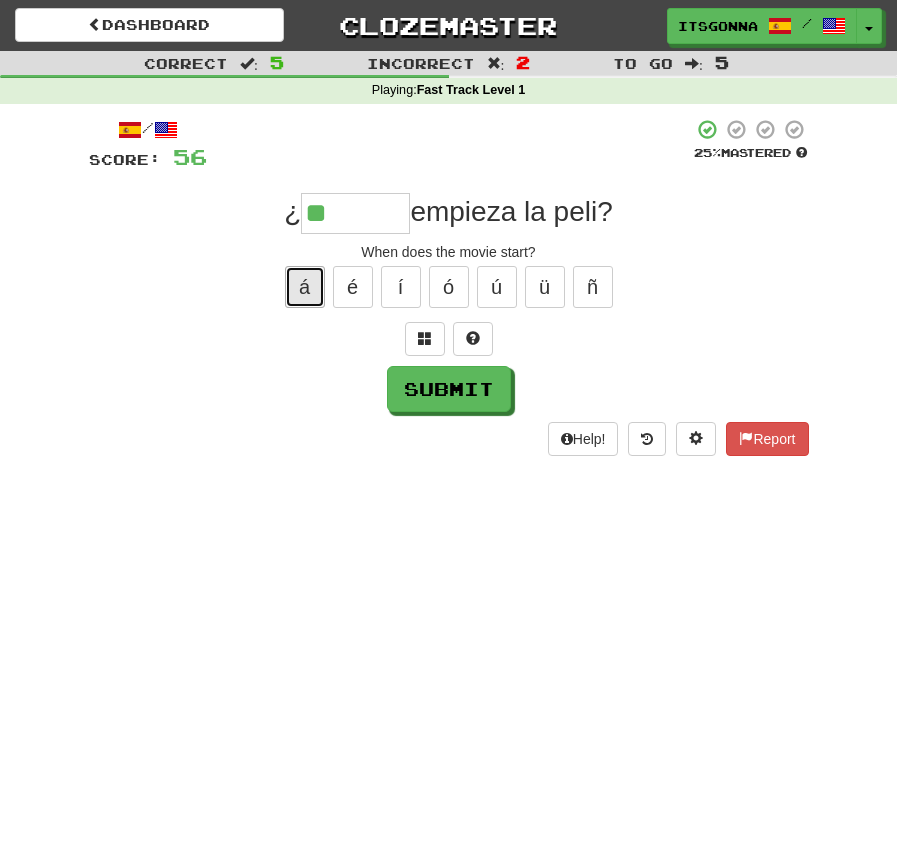 click on "á" at bounding box center [305, 287] 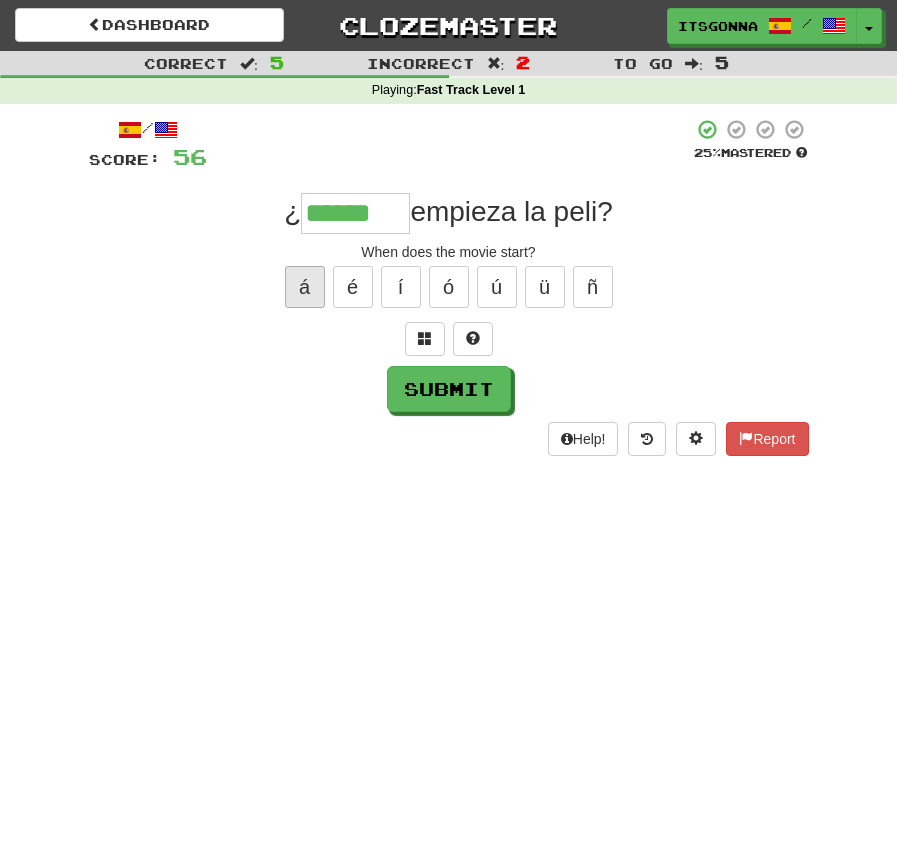 type on "******" 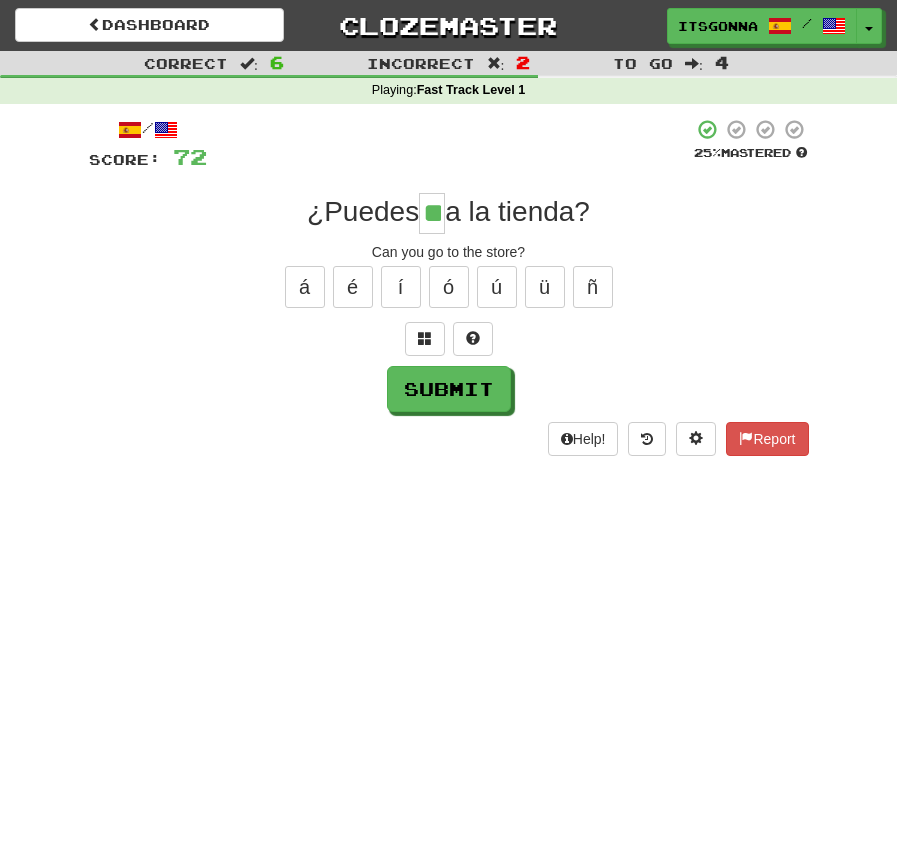 type on "**" 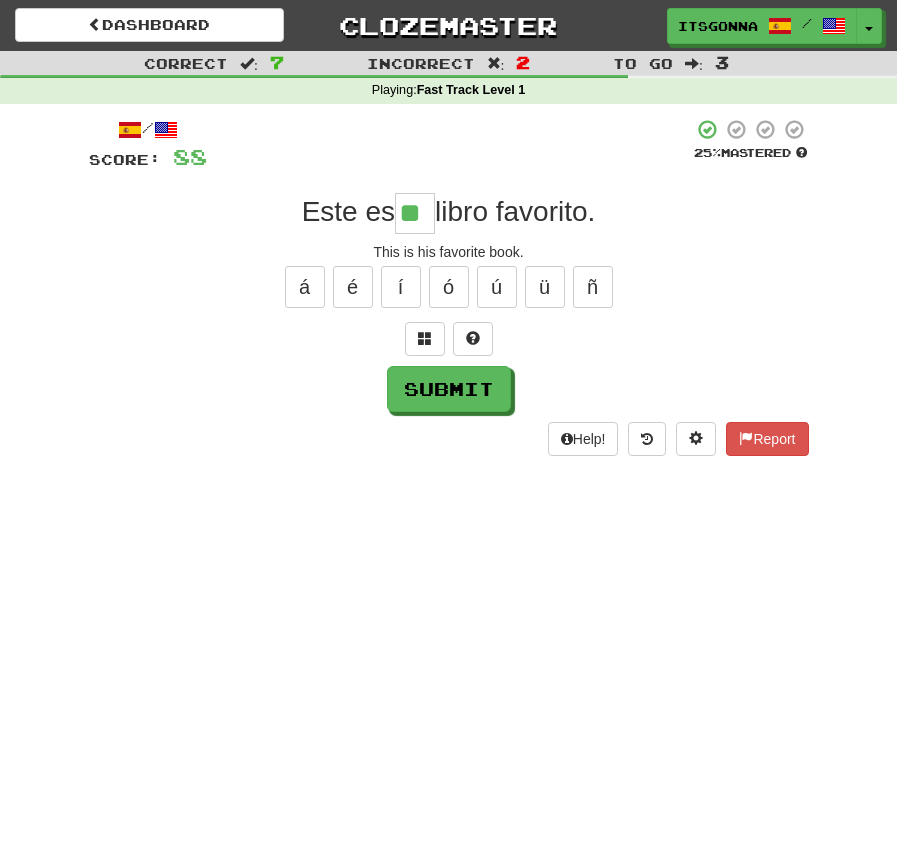 type on "**" 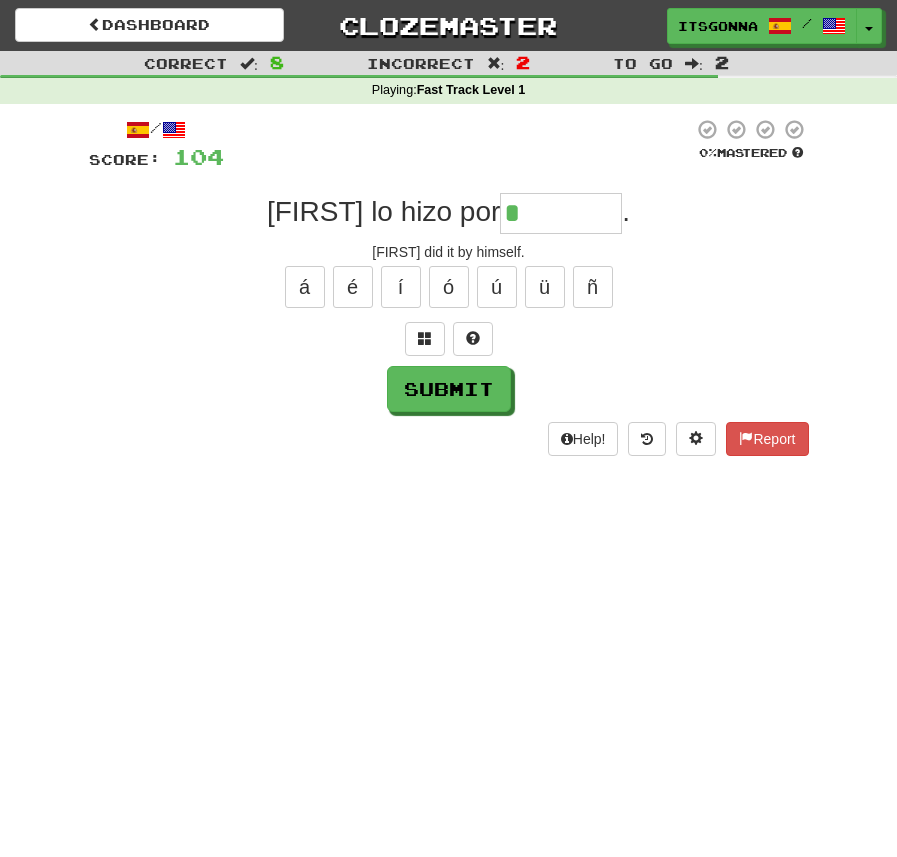 click on "á é í ó ú ü ñ" at bounding box center (449, 287) 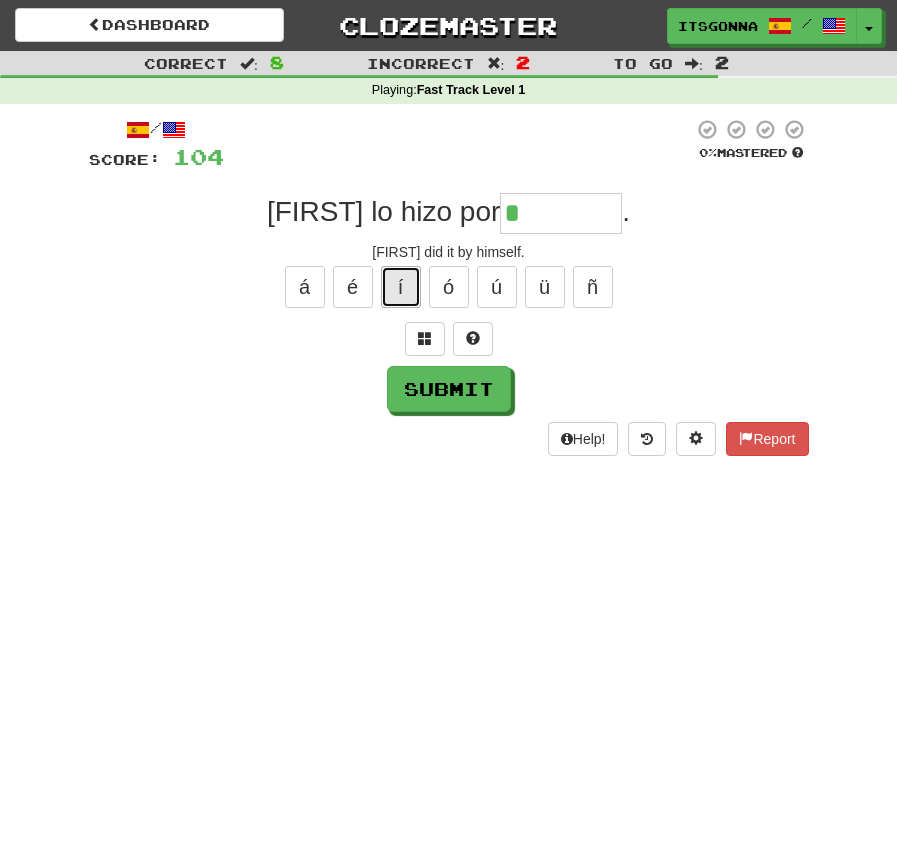 click on "í" at bounding box center (401, 287) 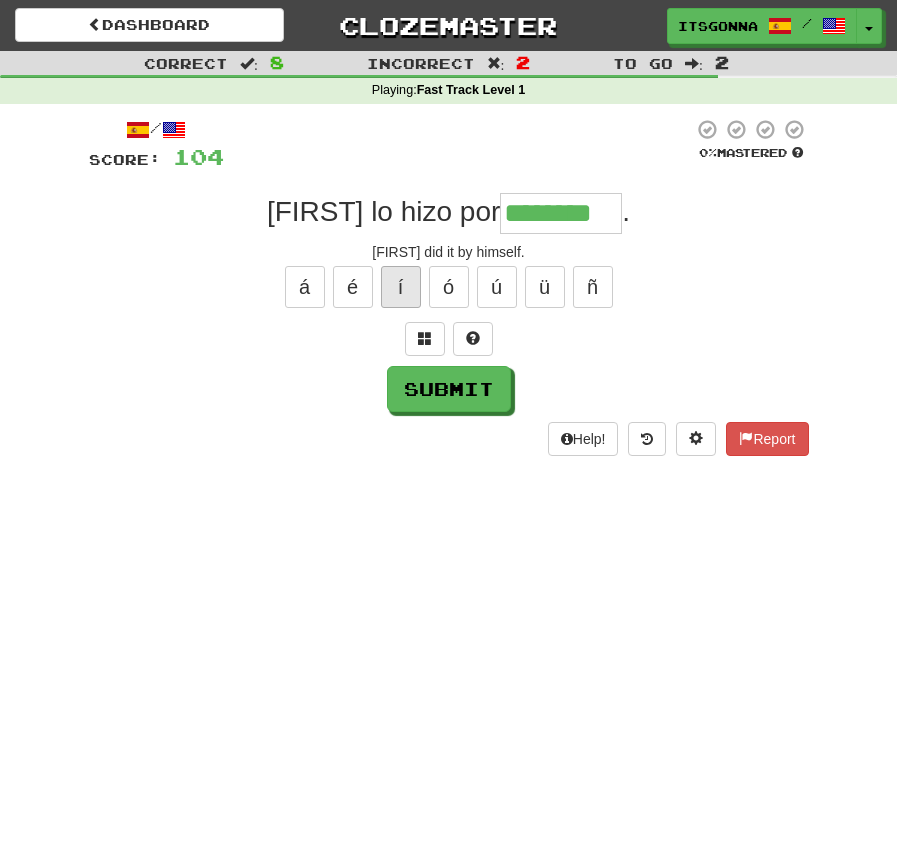 type on "********" 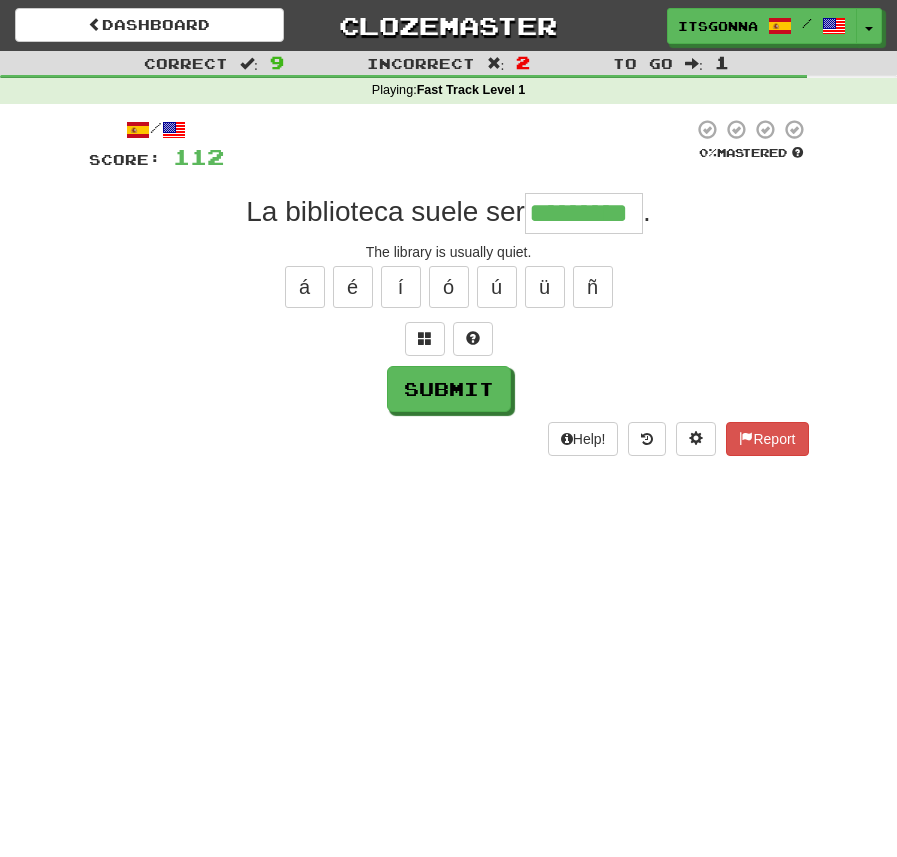 type on "*********" 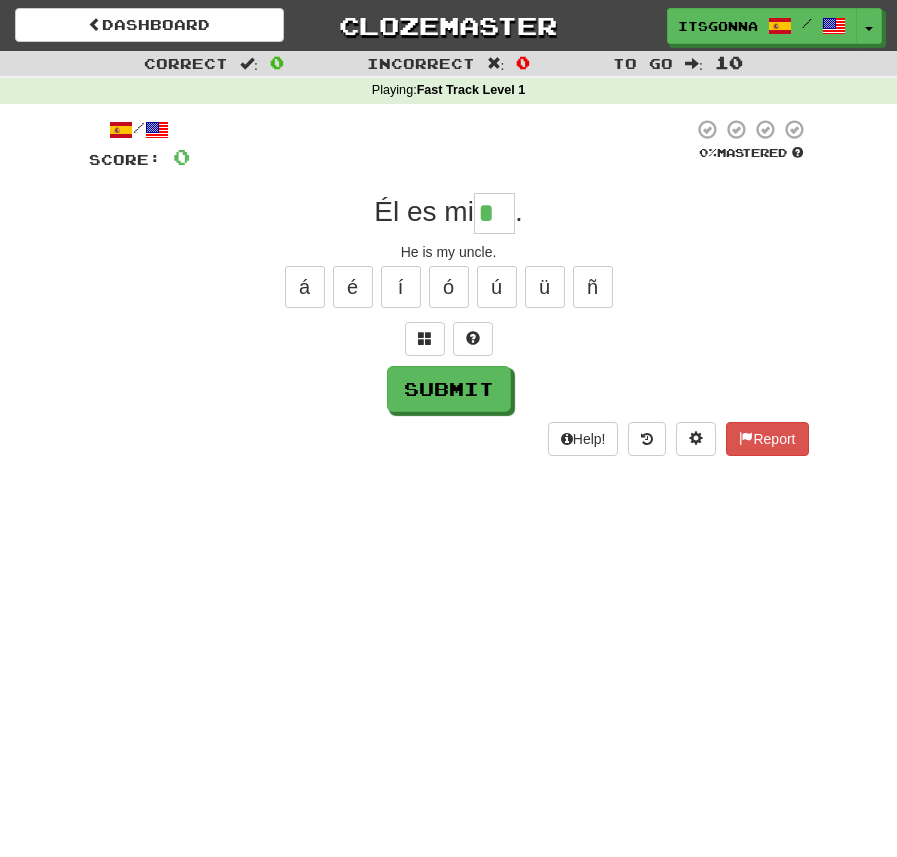 click on "á é í ó ú ü ñ" at bounding box center (449, 287) 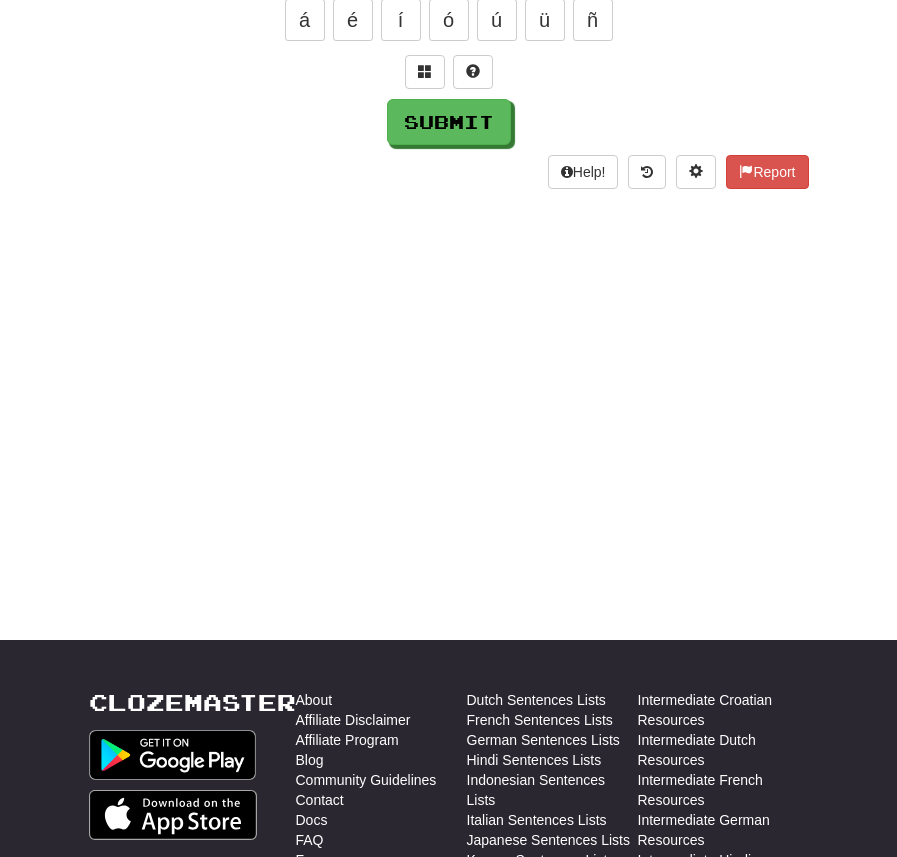 scroll, scrollTop: 0, scrollLeft: 0, axis: both 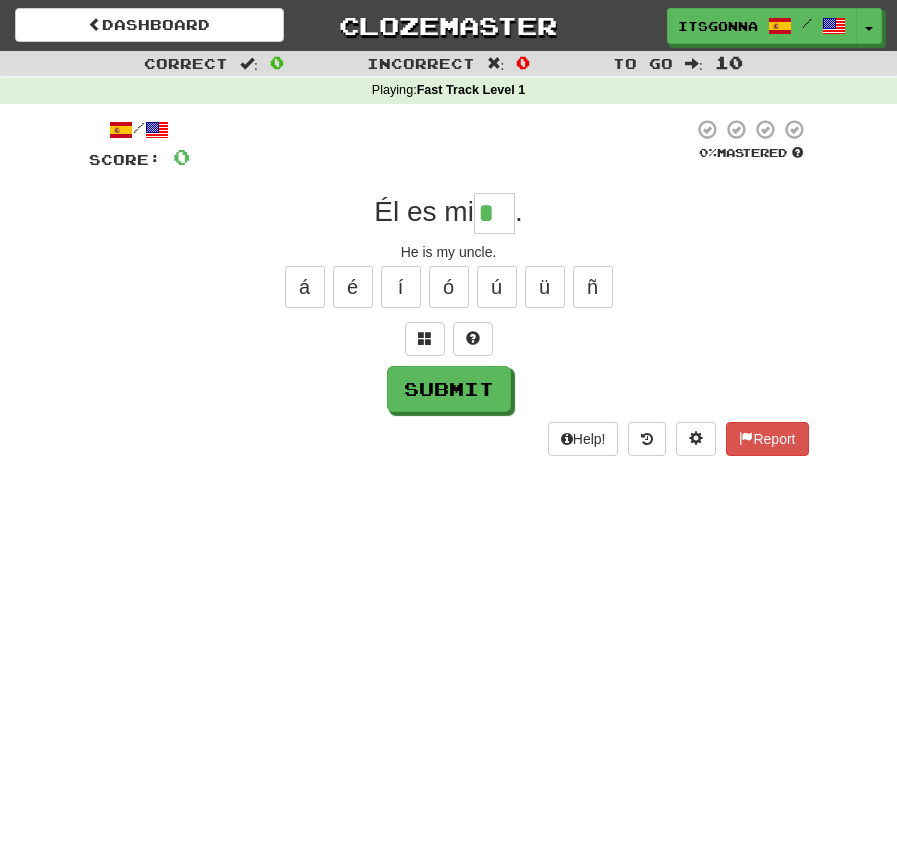 click on "/  Score:   0 0 %  Mastered Él es mi  * . He is my uncle. á é í ó ú ü ñ Submit  Help!  Report" at bounding box center (449, 287) 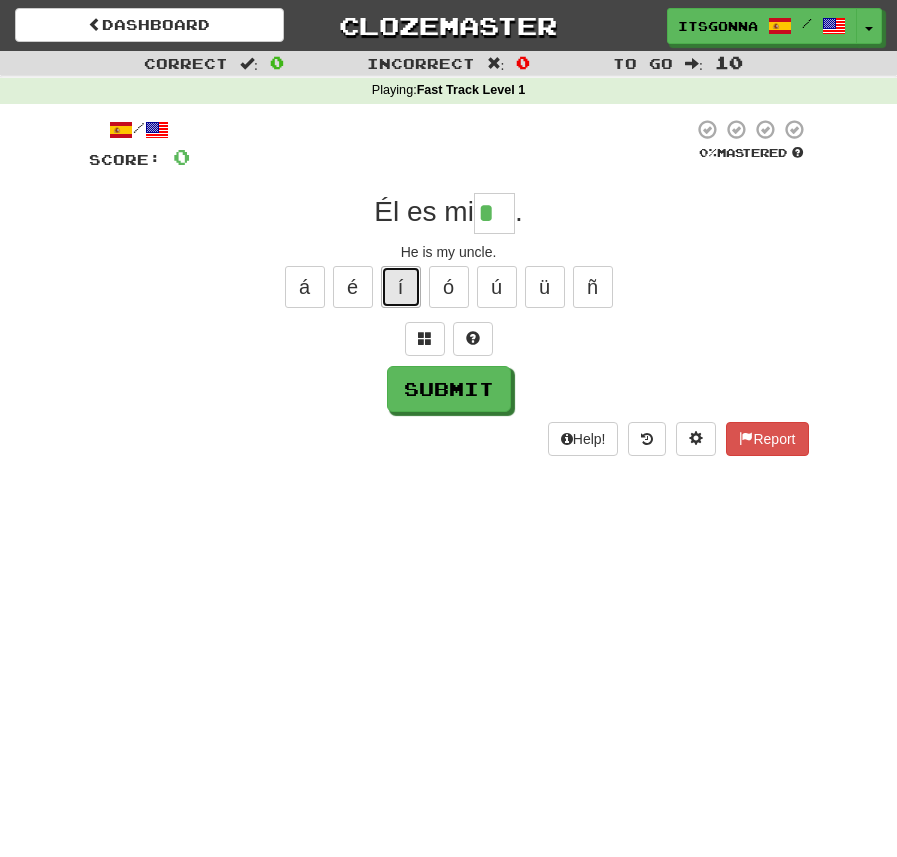 click on "í" at bounding box center (401, 287) 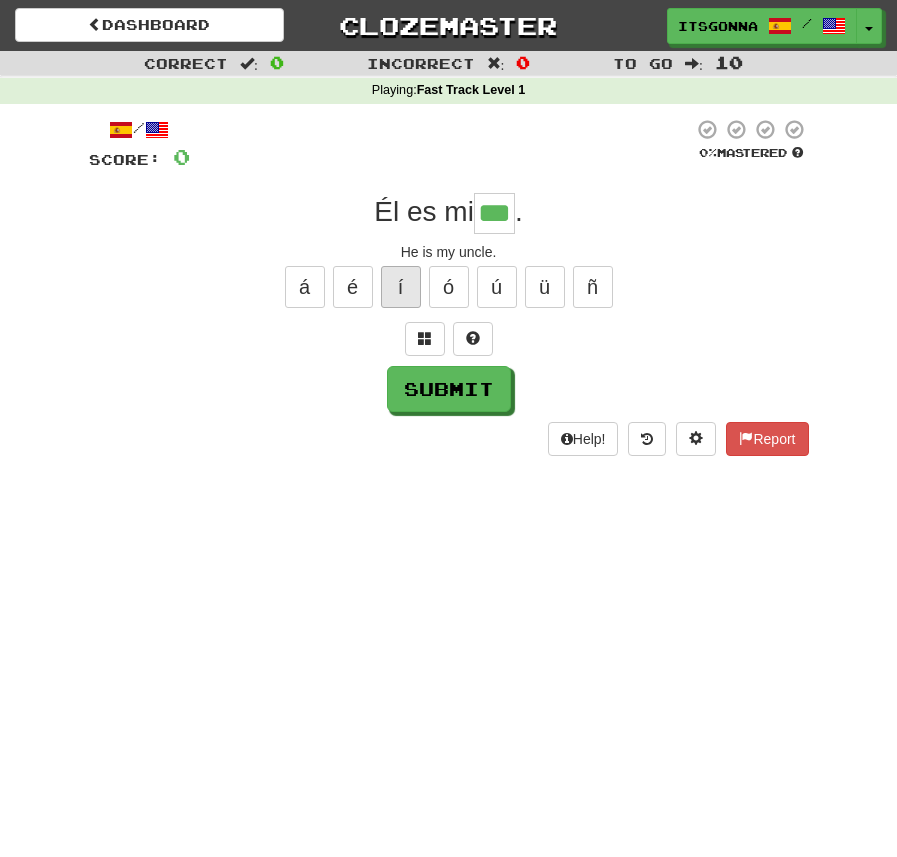 type on "***" 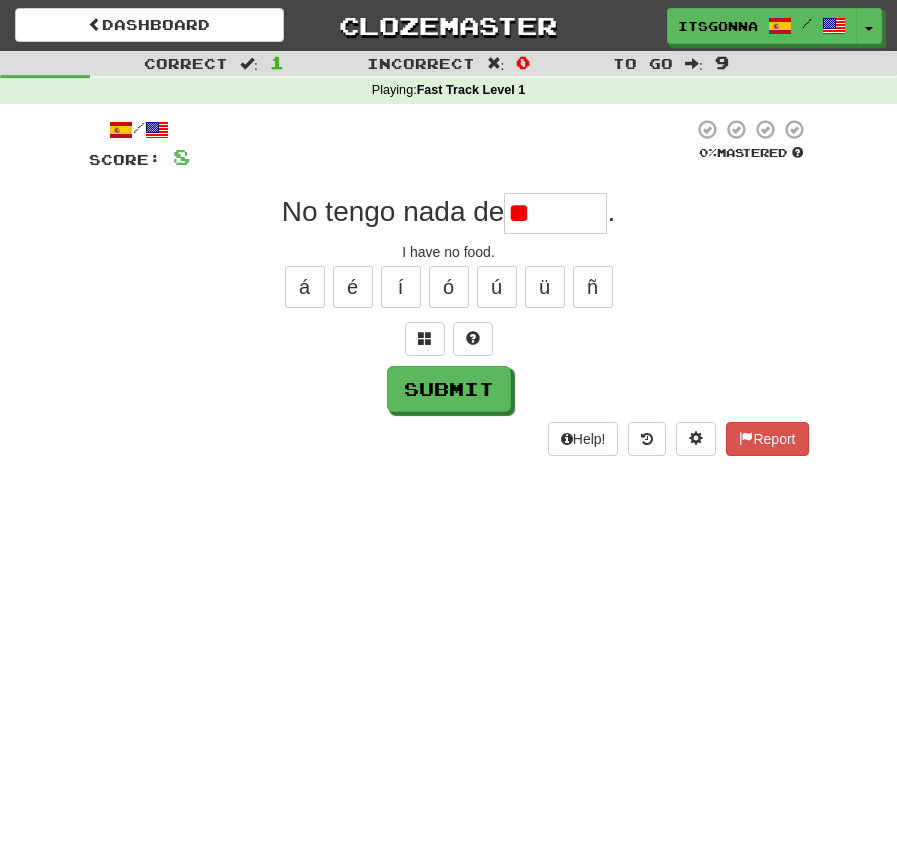 type on "*" 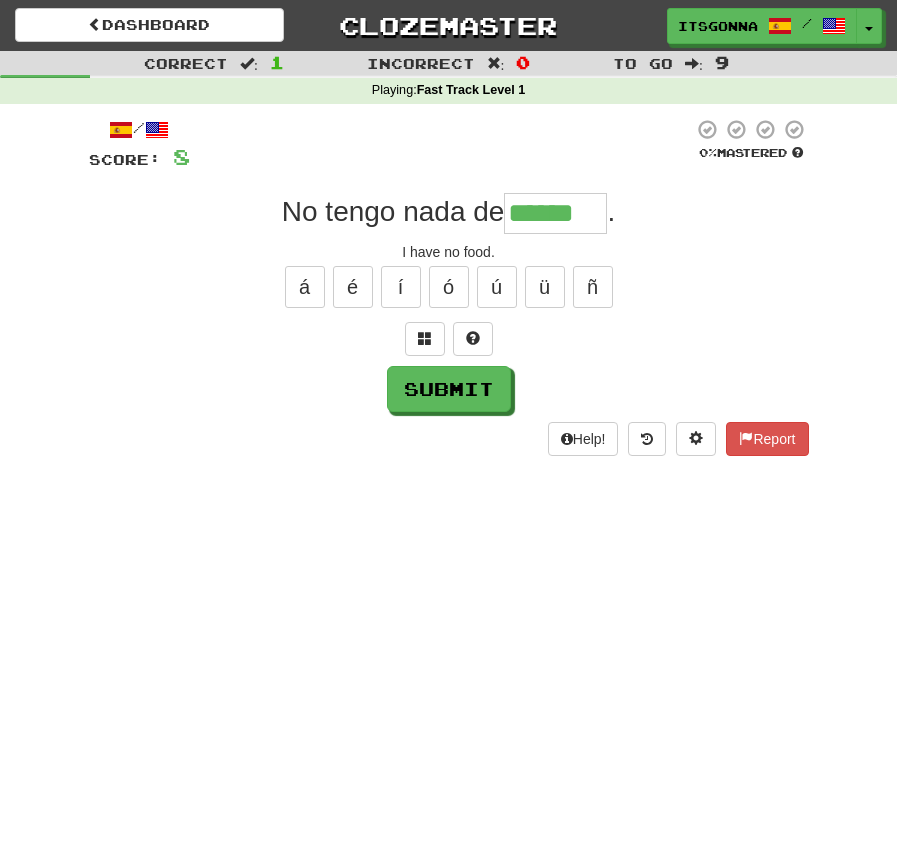 type on "******" 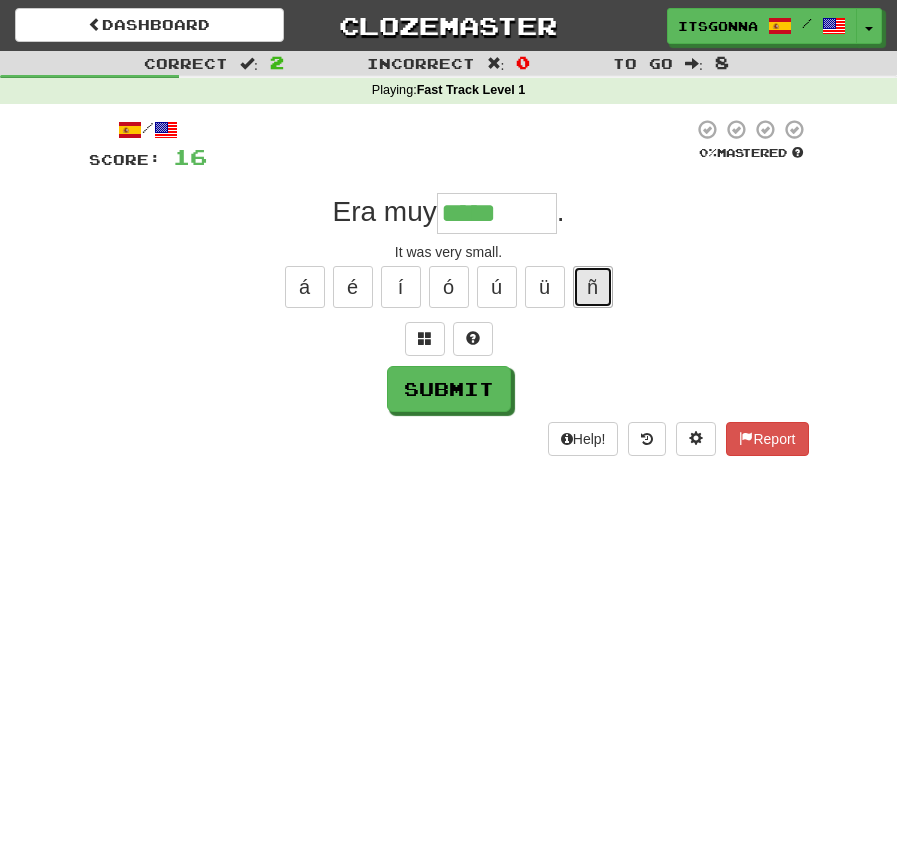 click on "ñ" at bounding box center [593, 287] 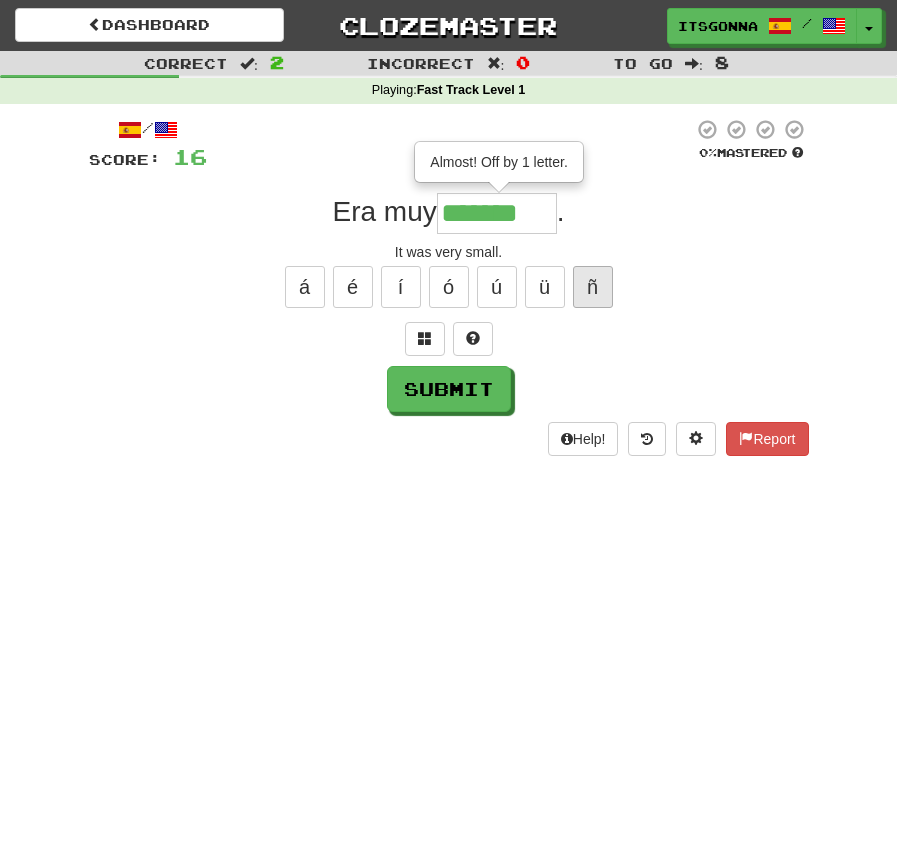 type on "*******" 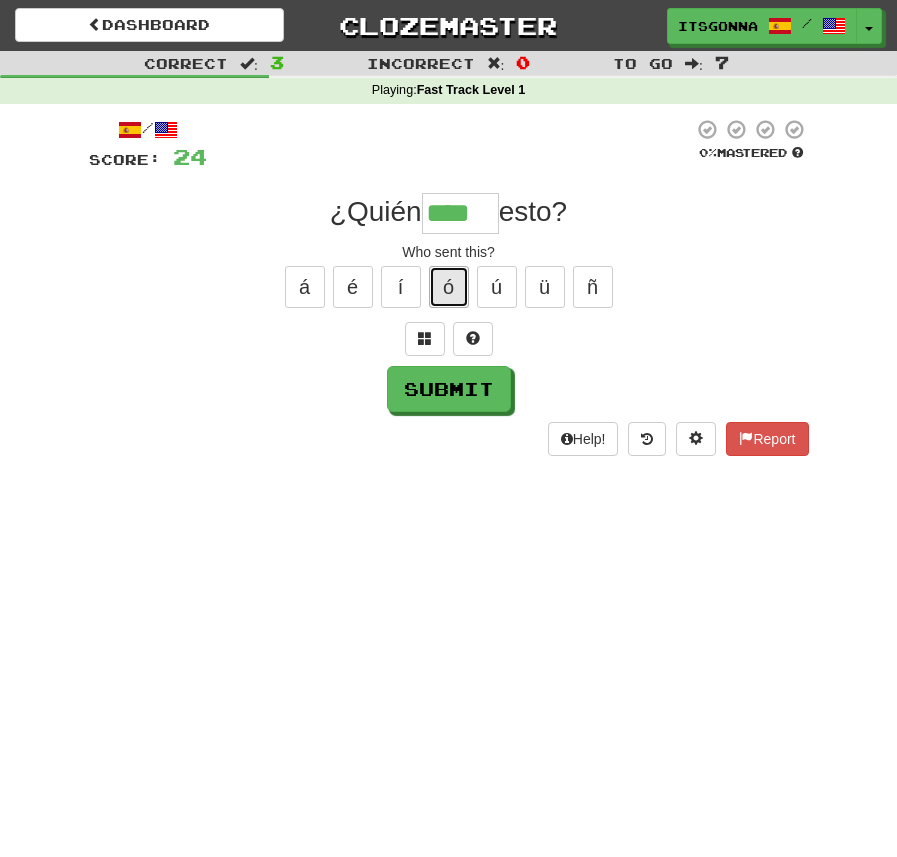click on "ó" at bounding box center [449, 287] 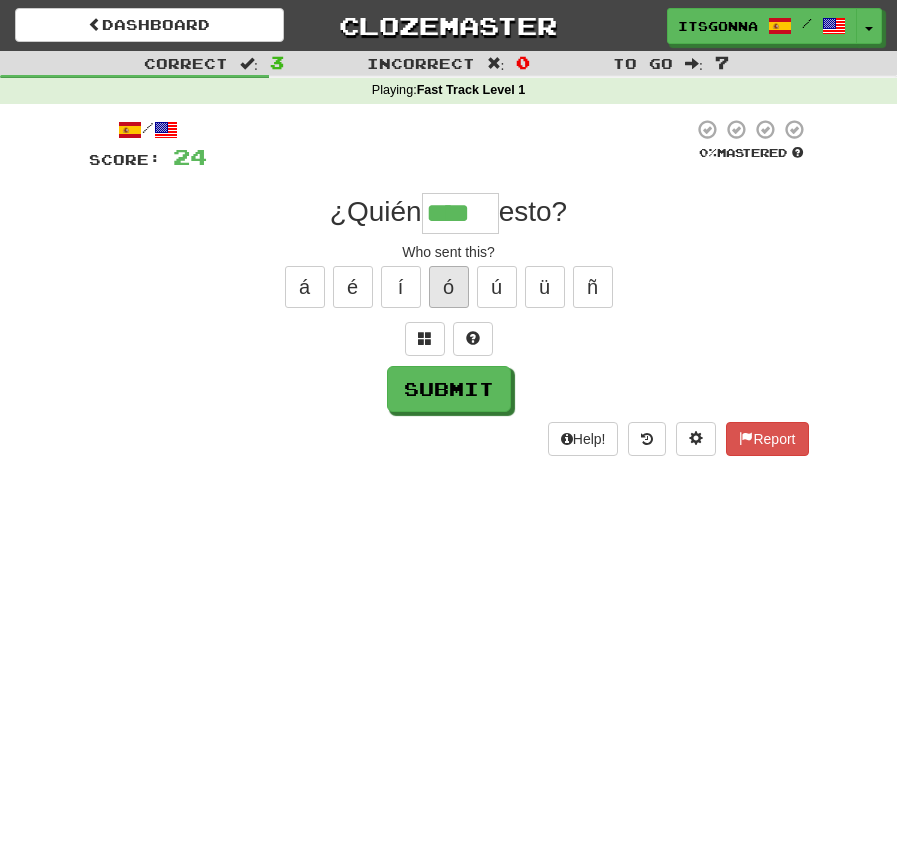 type on "*****" 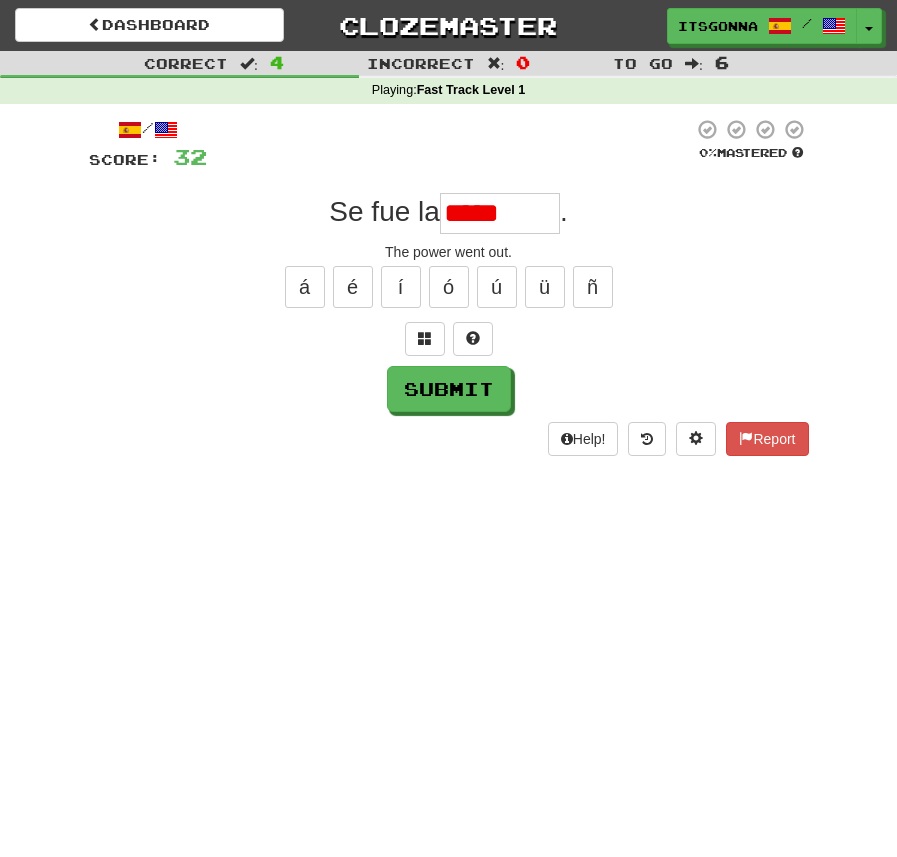 type on "*********" 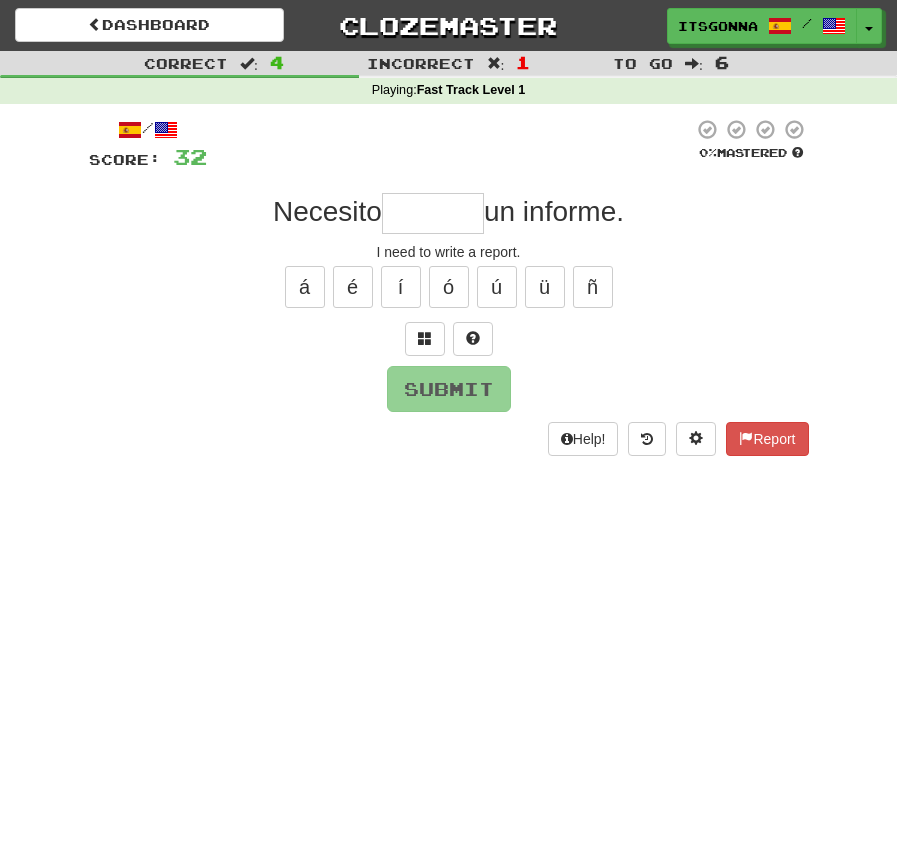type on "*" 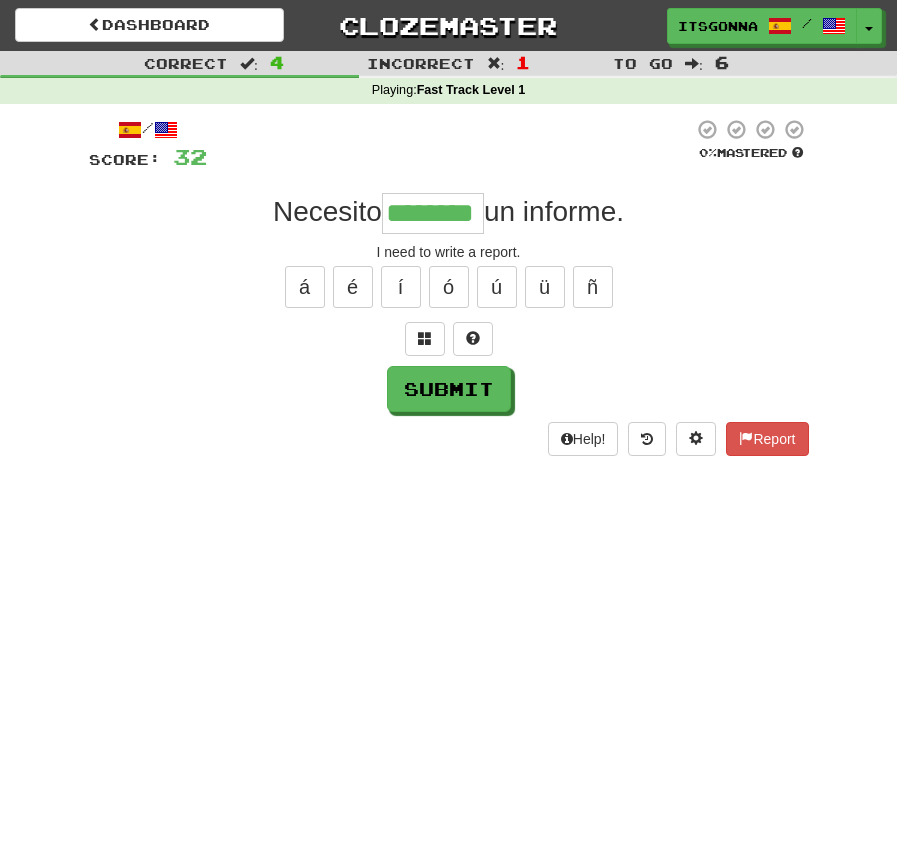 type on "********" 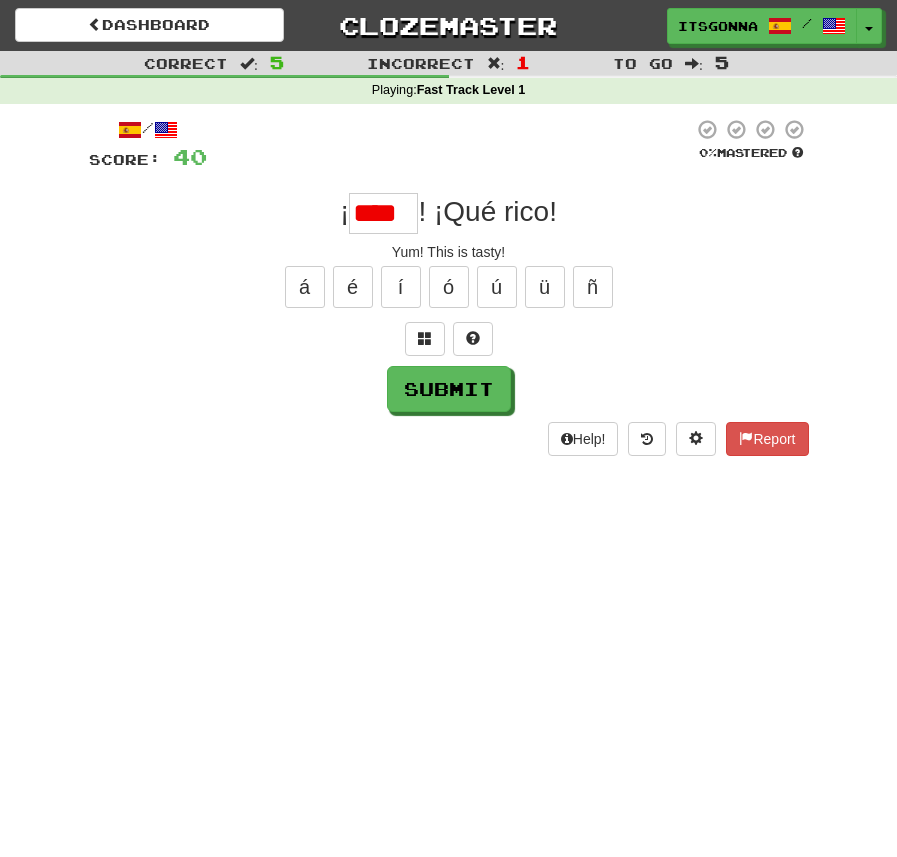 scroll, scrollTop: 0, scrollLeft: 1, axis: horizontal 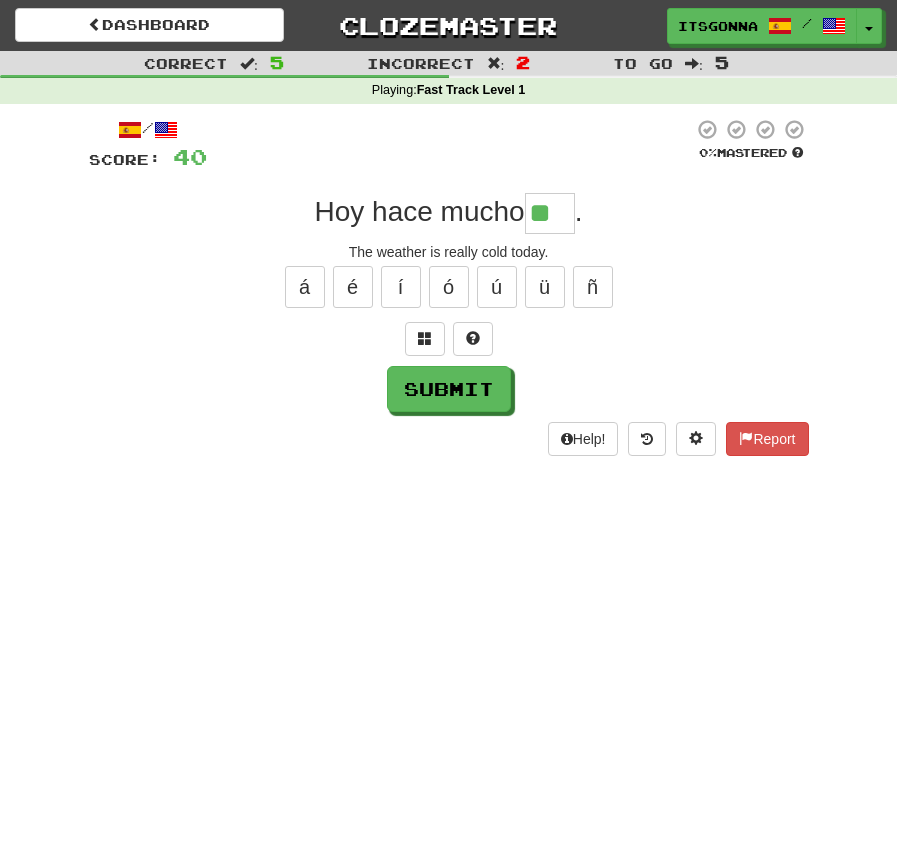 click on "The weather is really cold today." at bounding box center (449, 252) 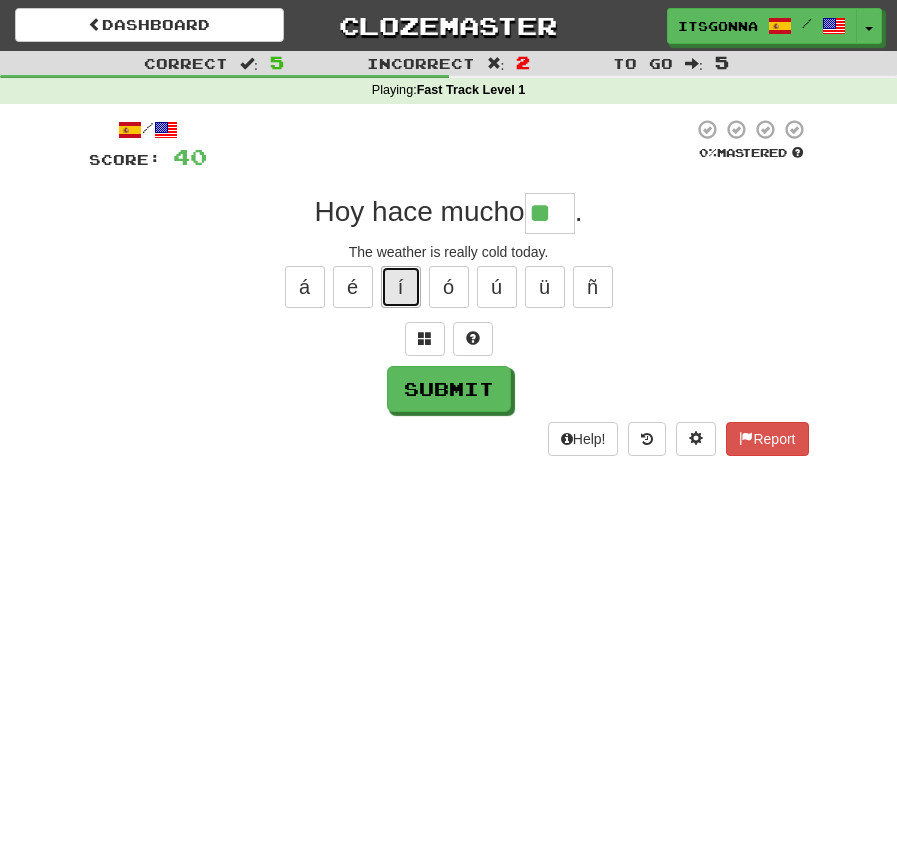 click on "í" at bounding box center [401, 287] 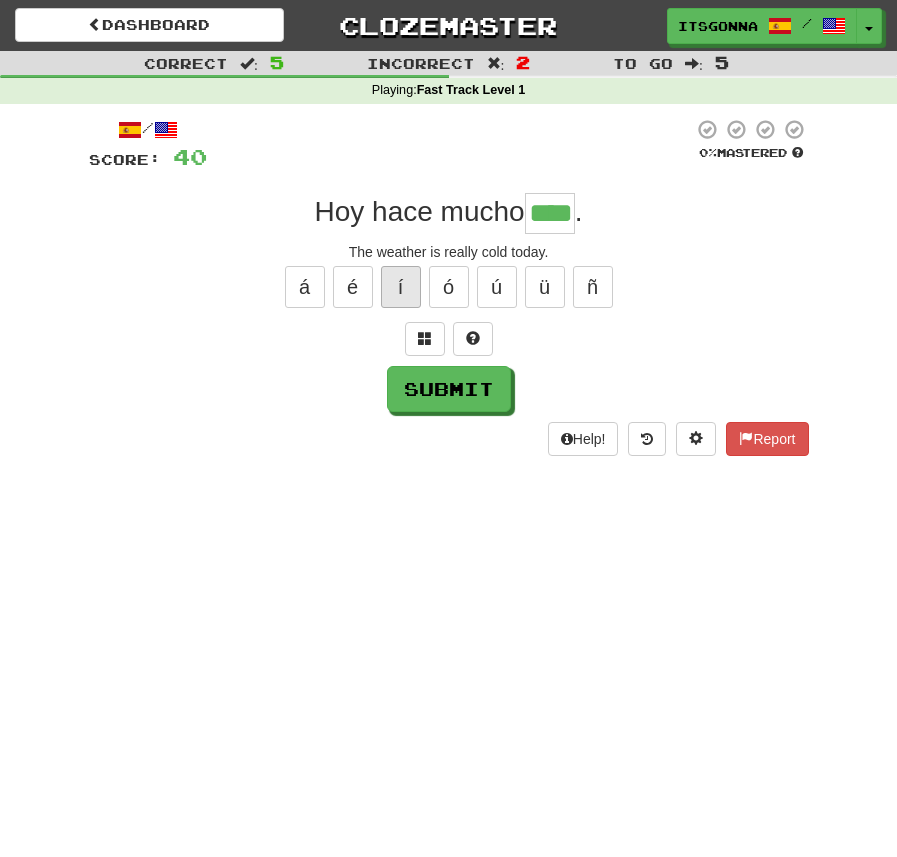 type on "****" 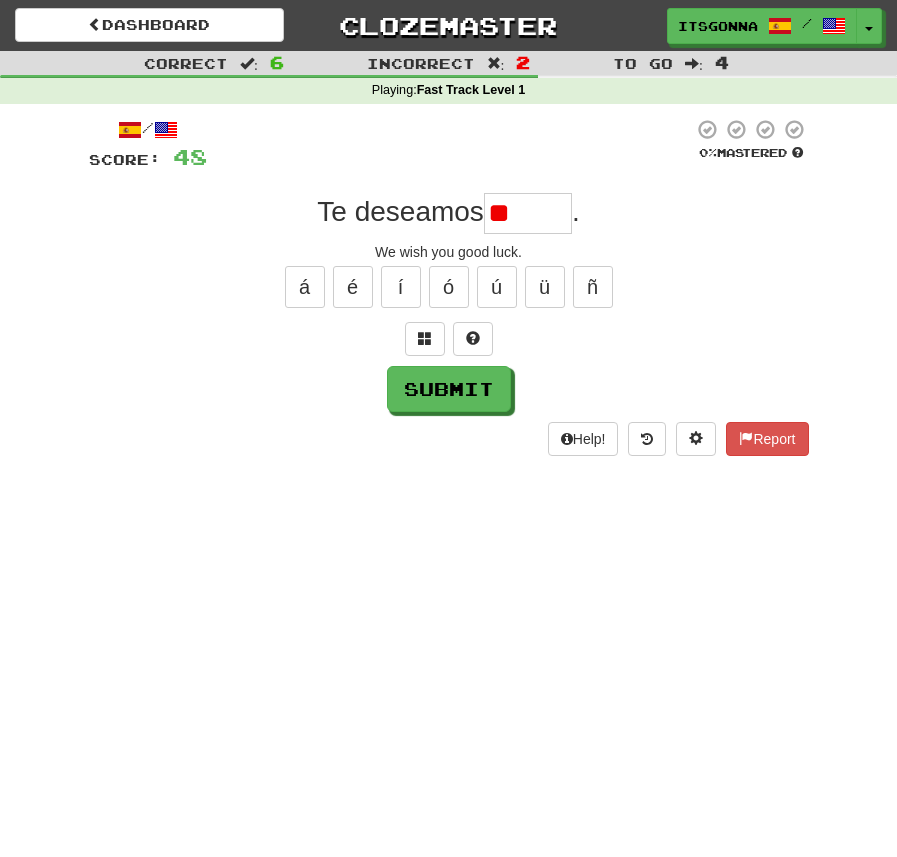 type on "*" 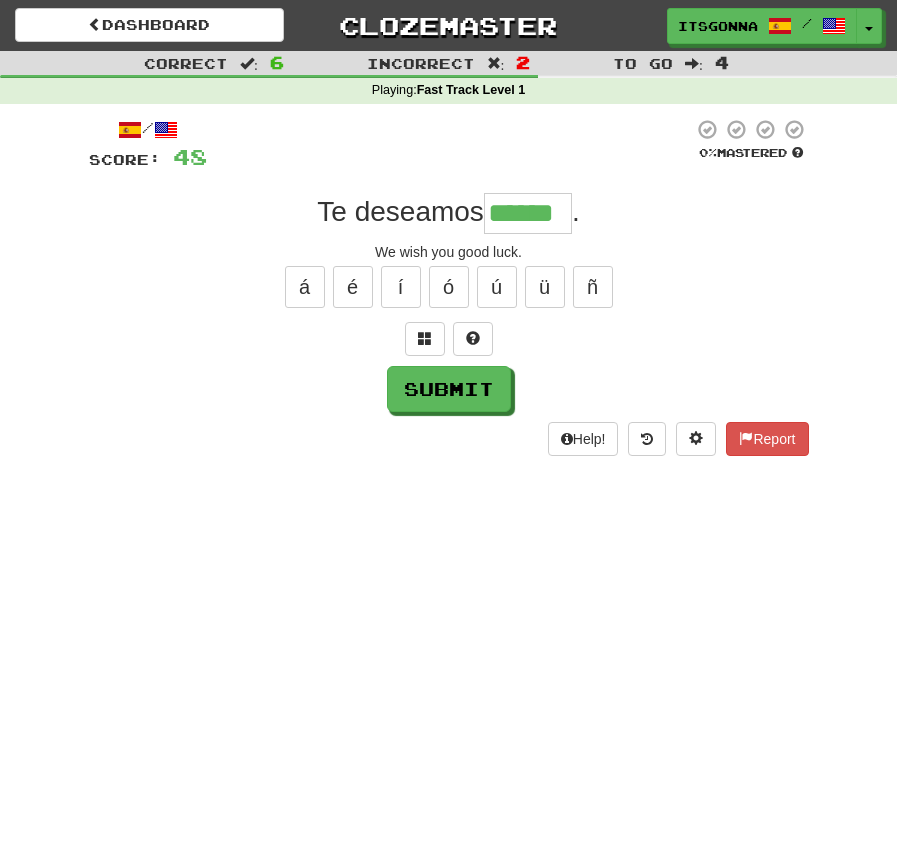 type on "******" 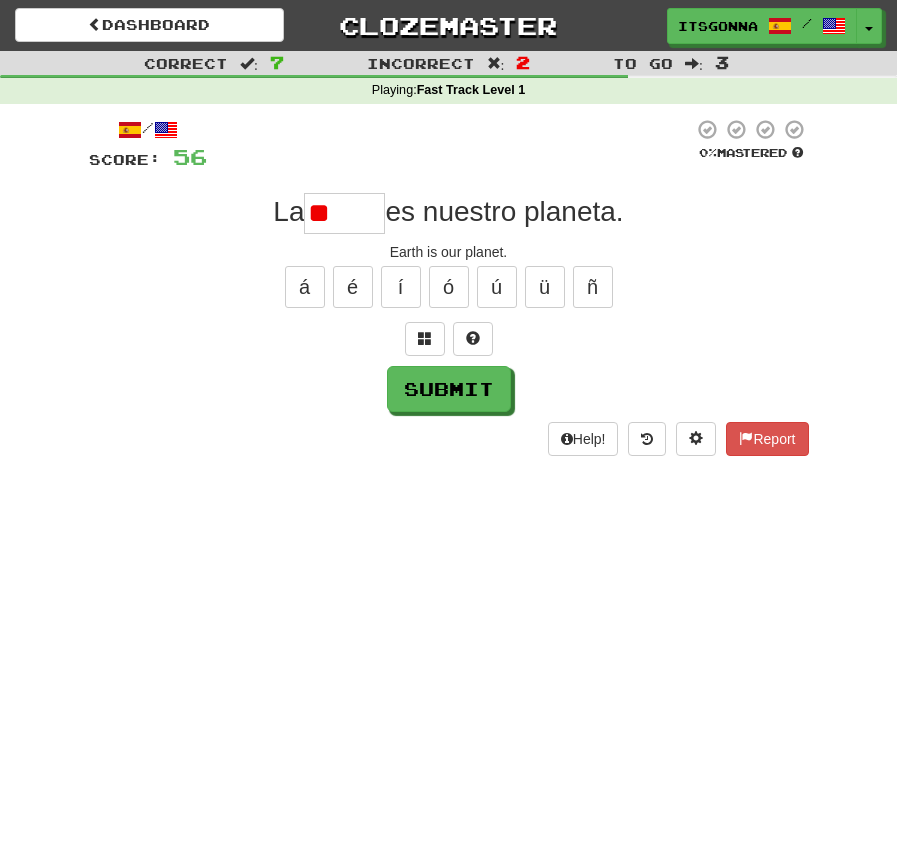 type on "*" 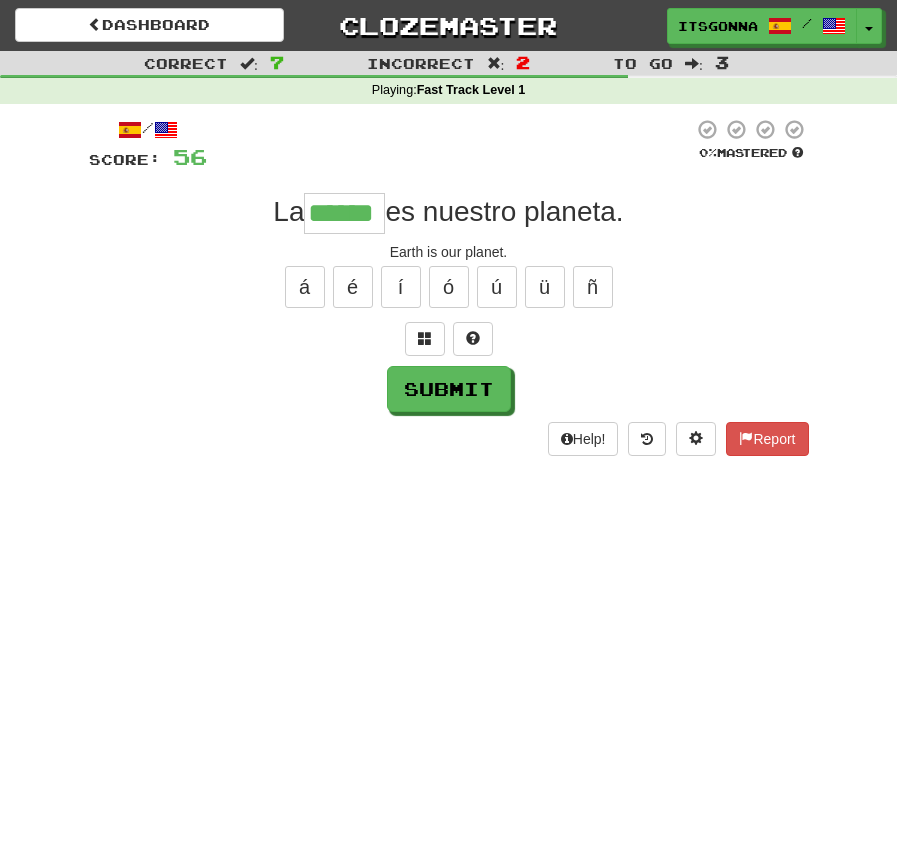 type on "******" 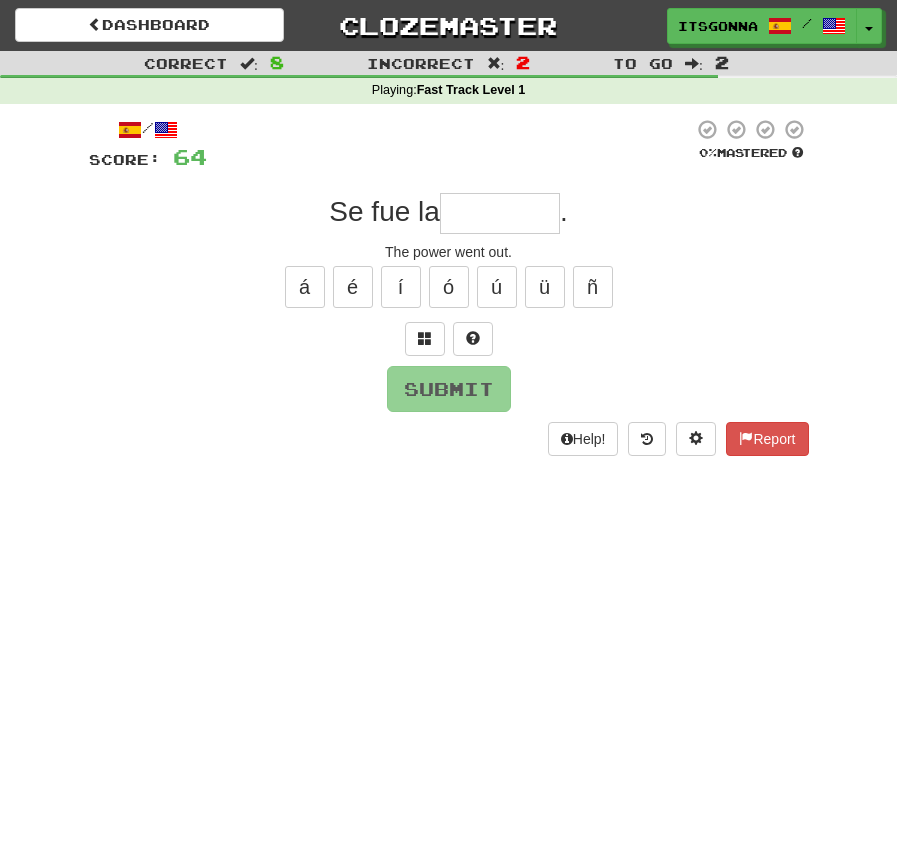 type on "*********" 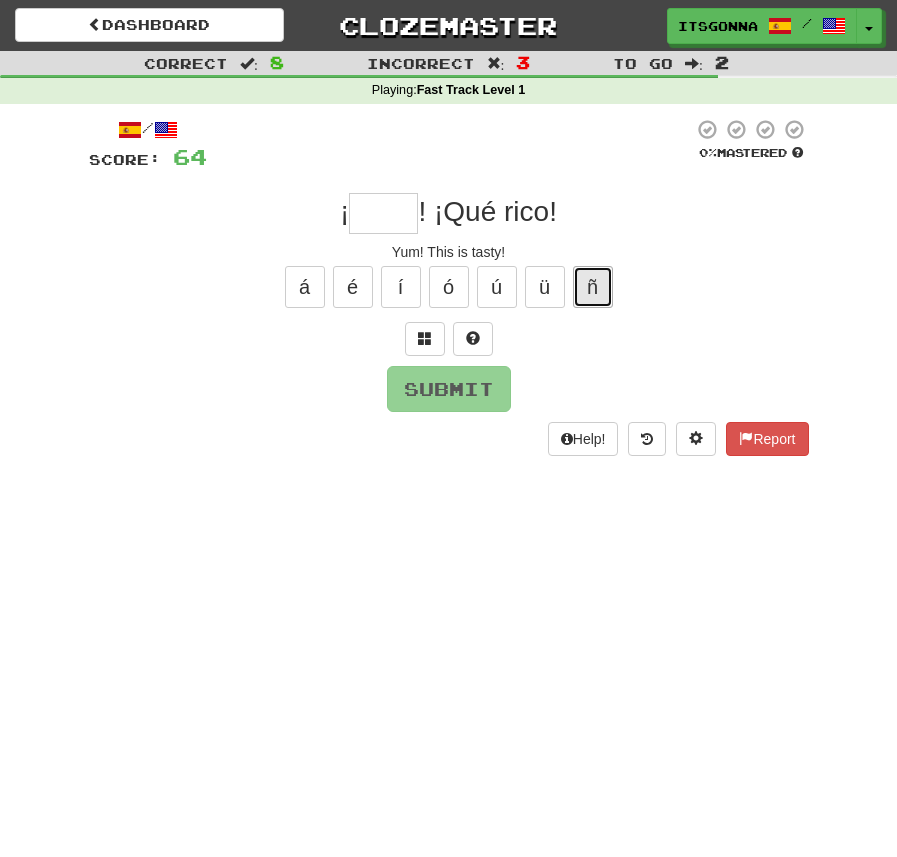 click on "ñ" at bounding box center (593, 287) 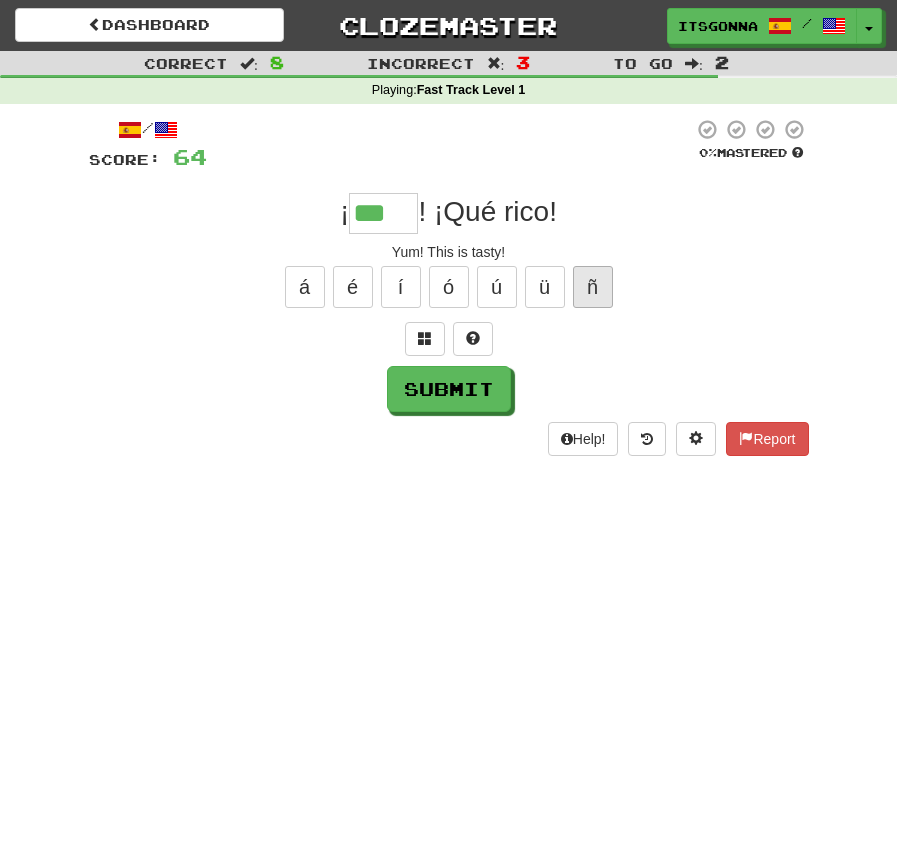 type on "***" 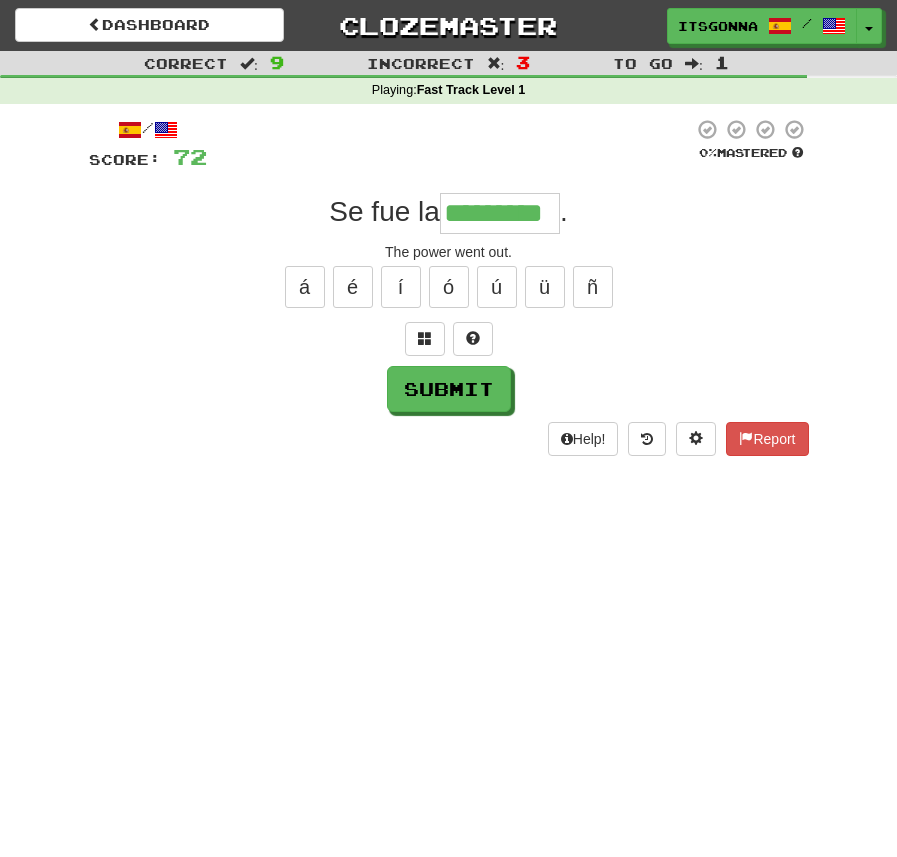 type on "*********" 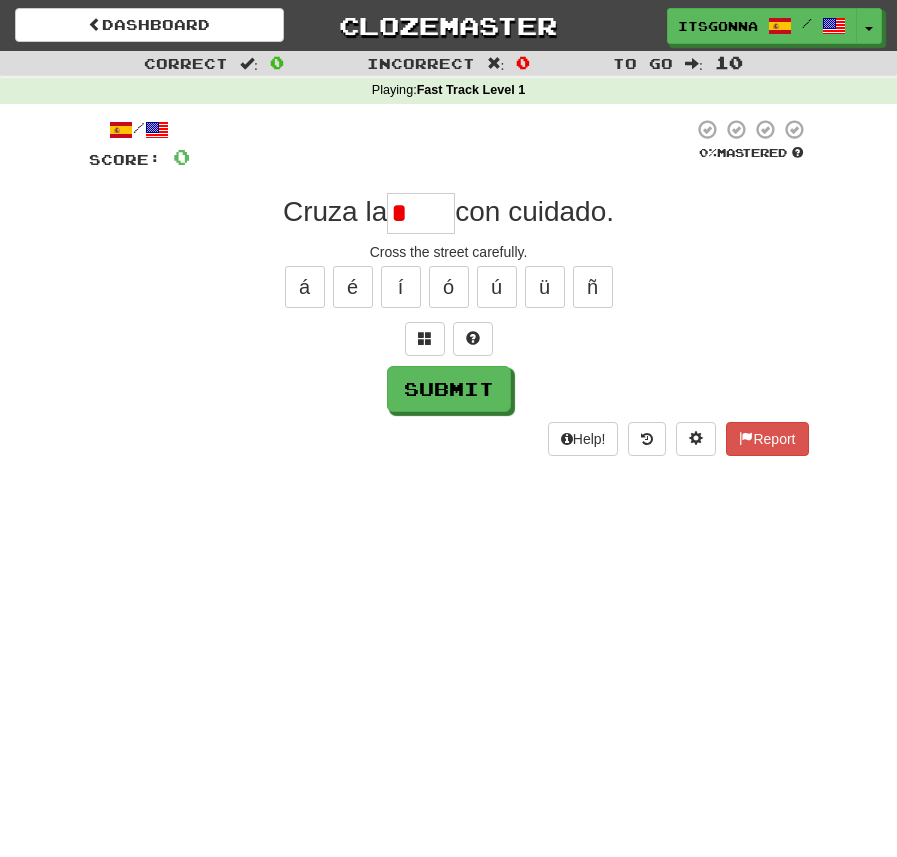 type on "*****" 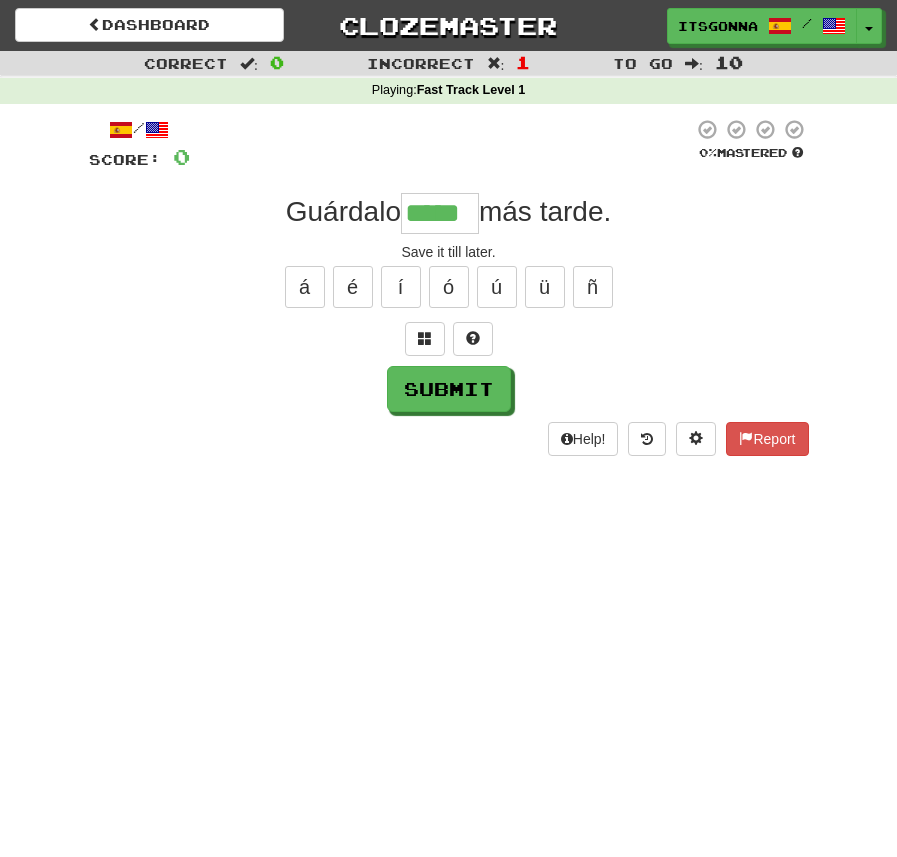 type on "*****" 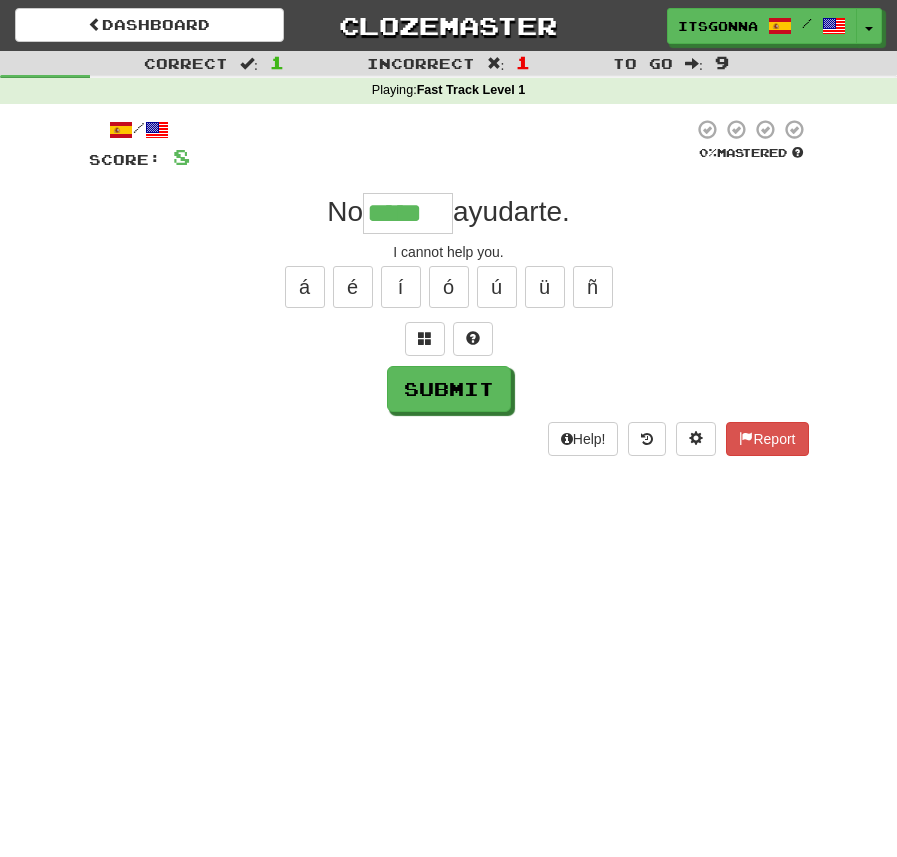 type on "*****" 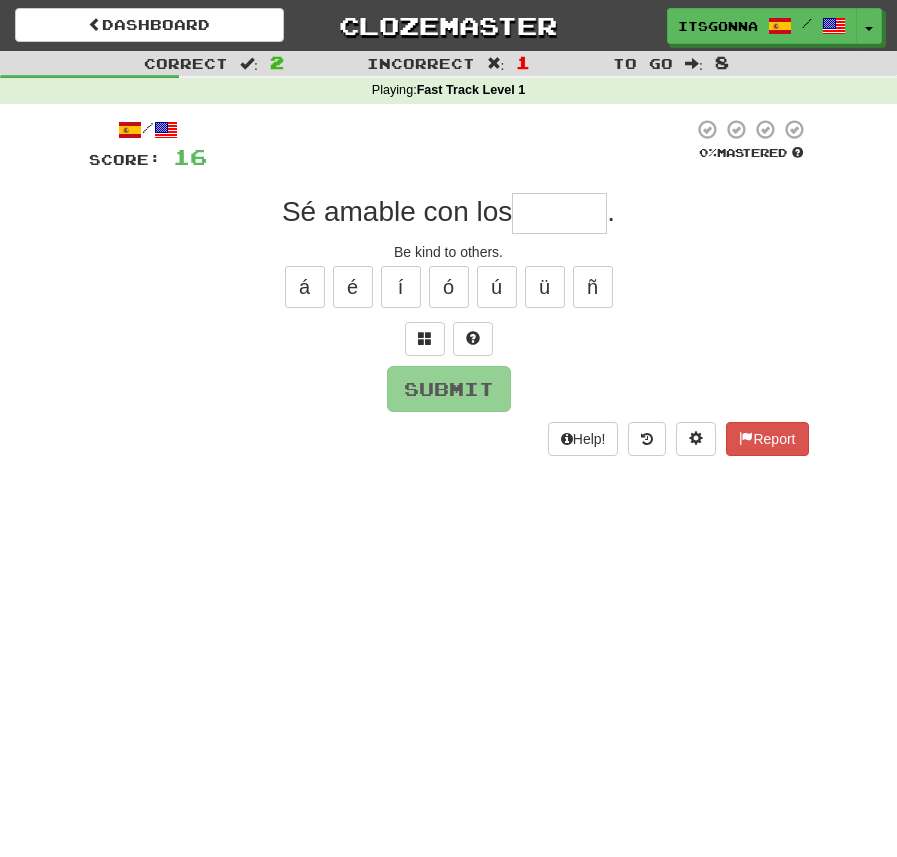type on "*" 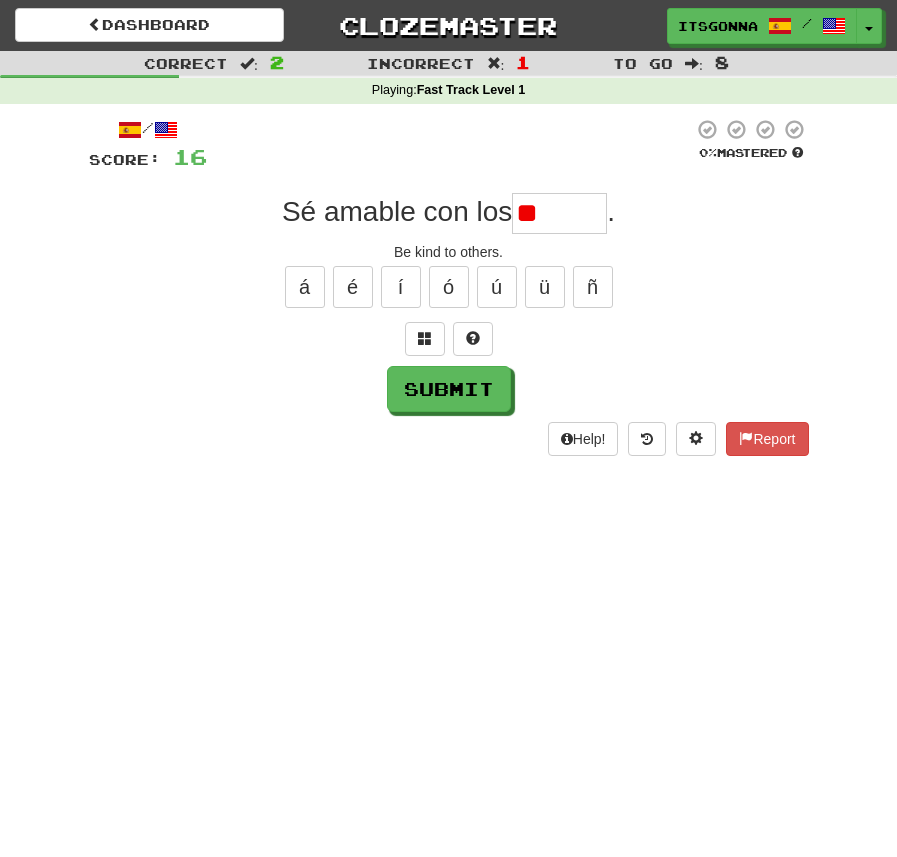 type on "*" 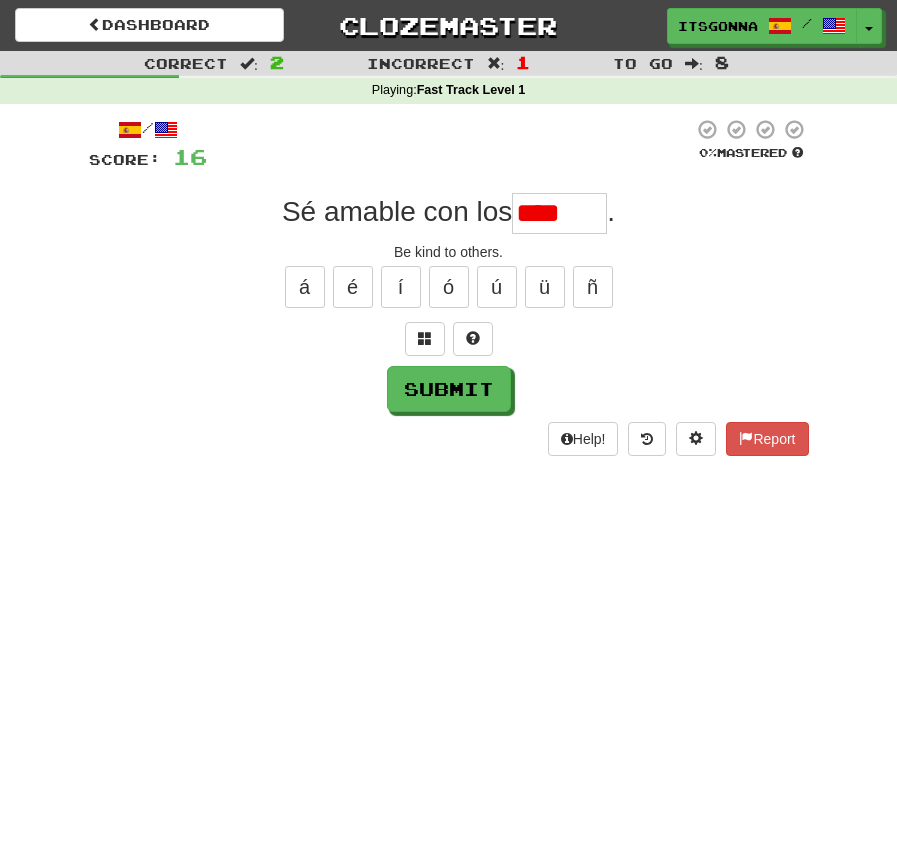type on "*****" 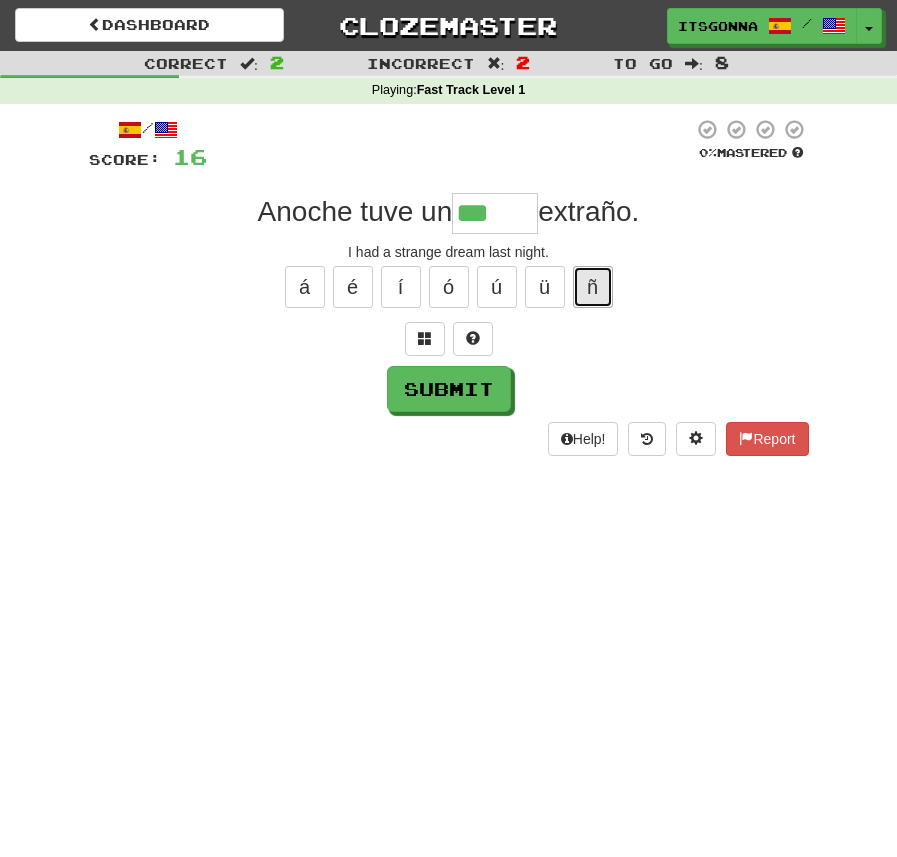 click on "ñ" at bounding box center [593, 287] 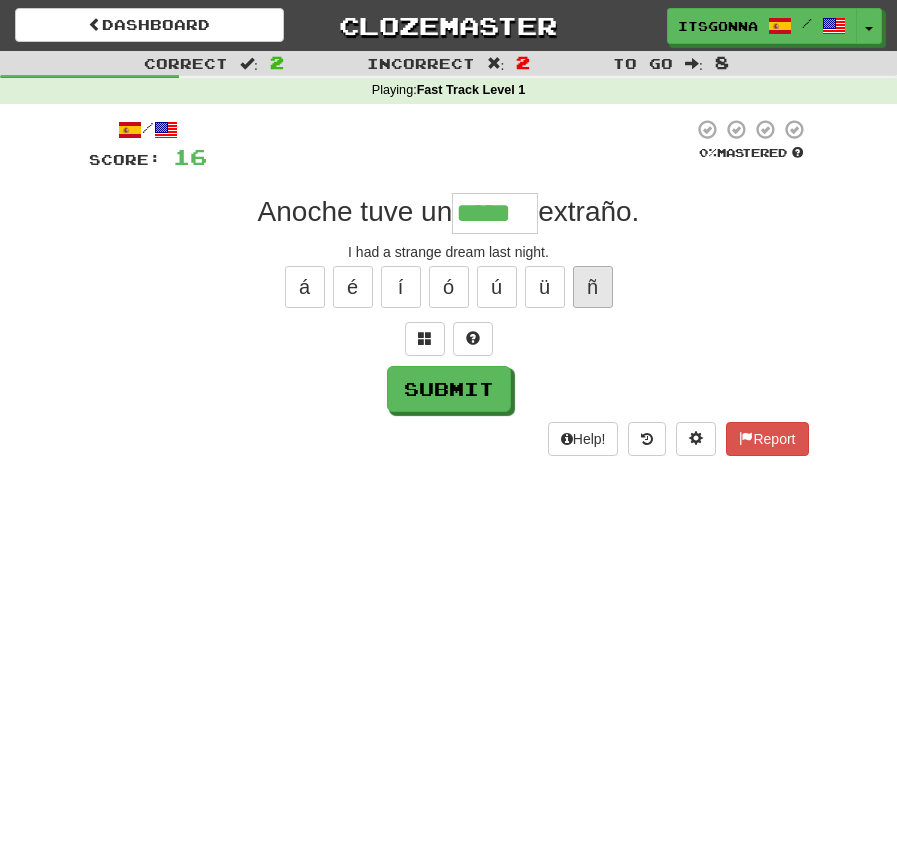 type on "*****" 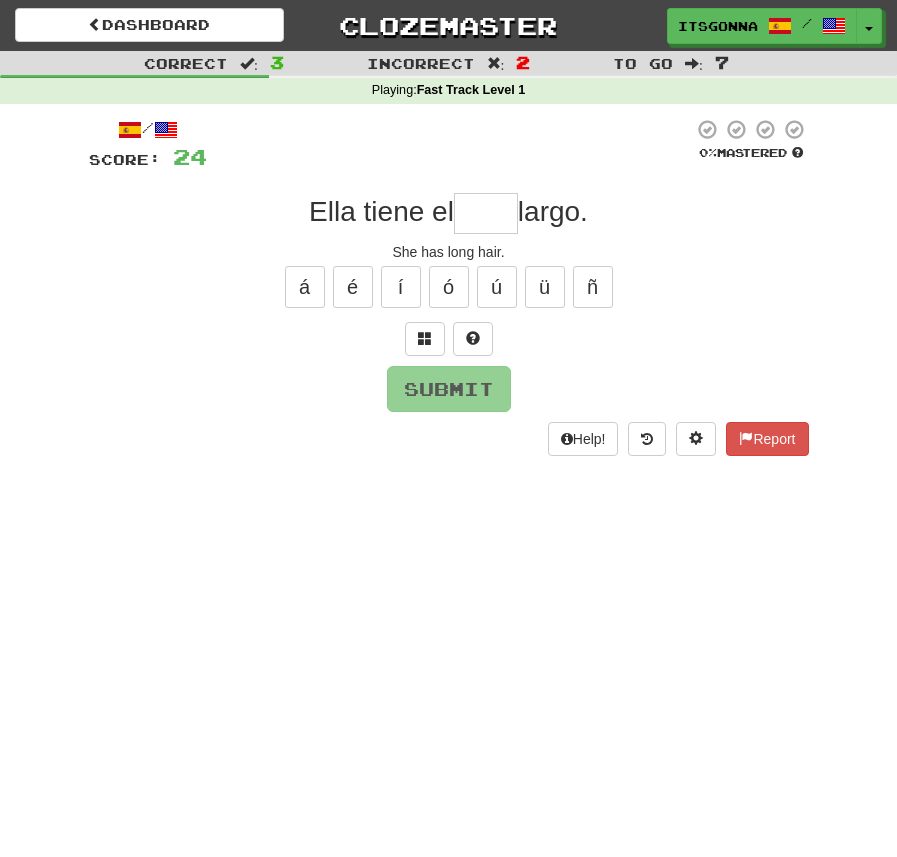 type on "*" 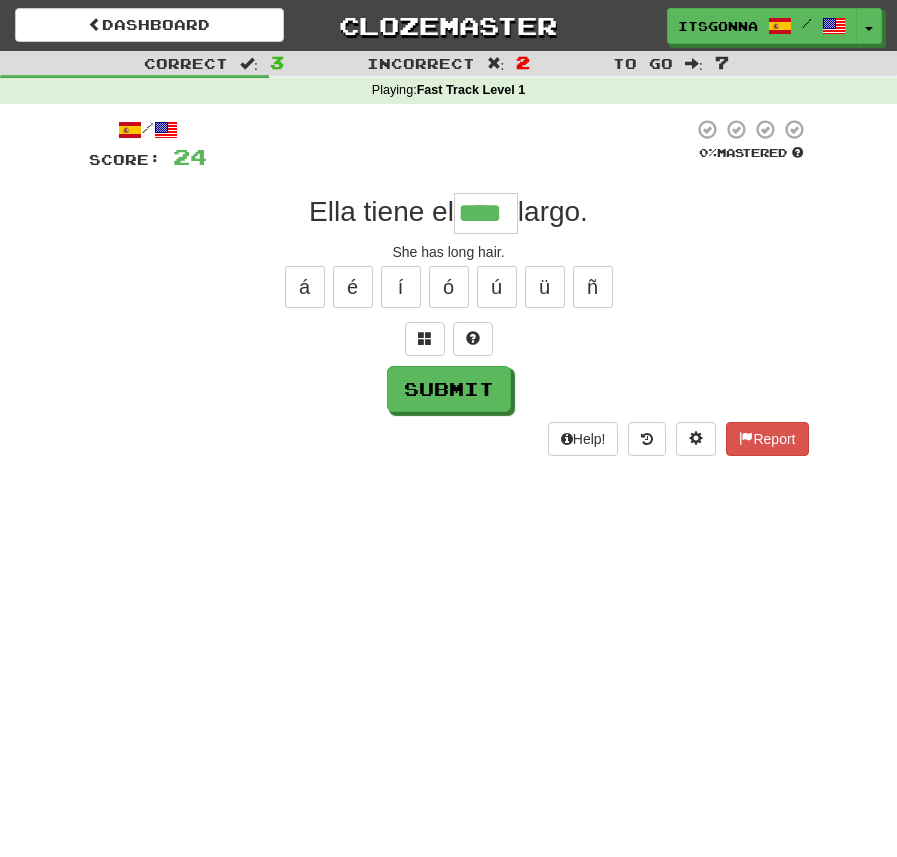 type on "****" 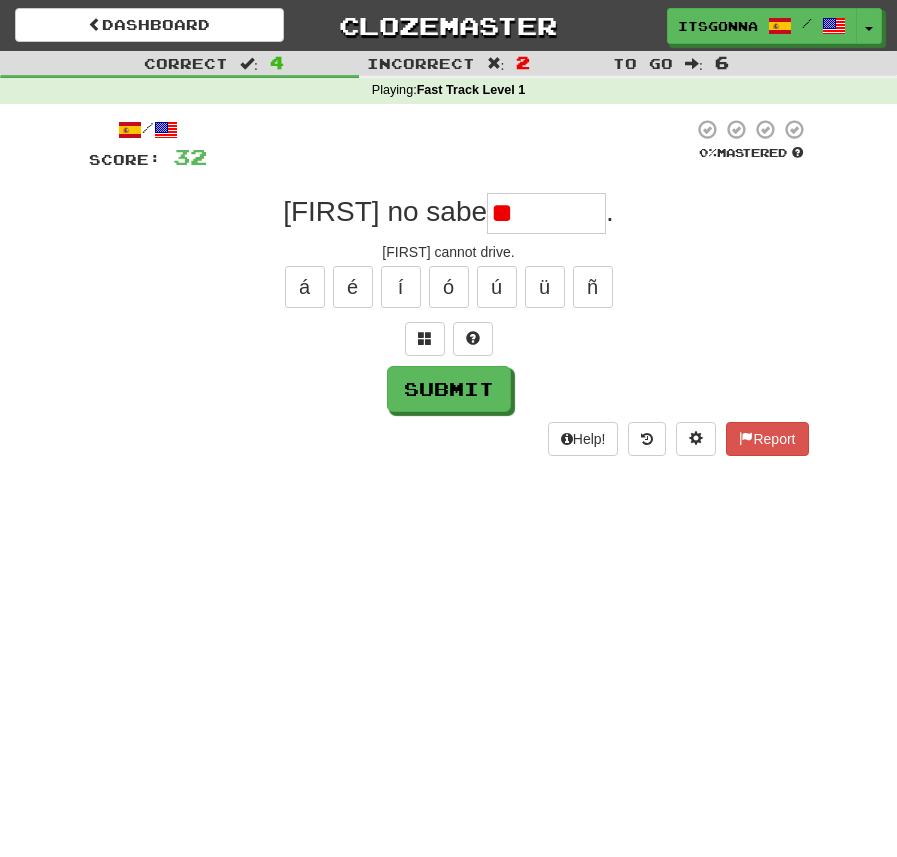type on "*" 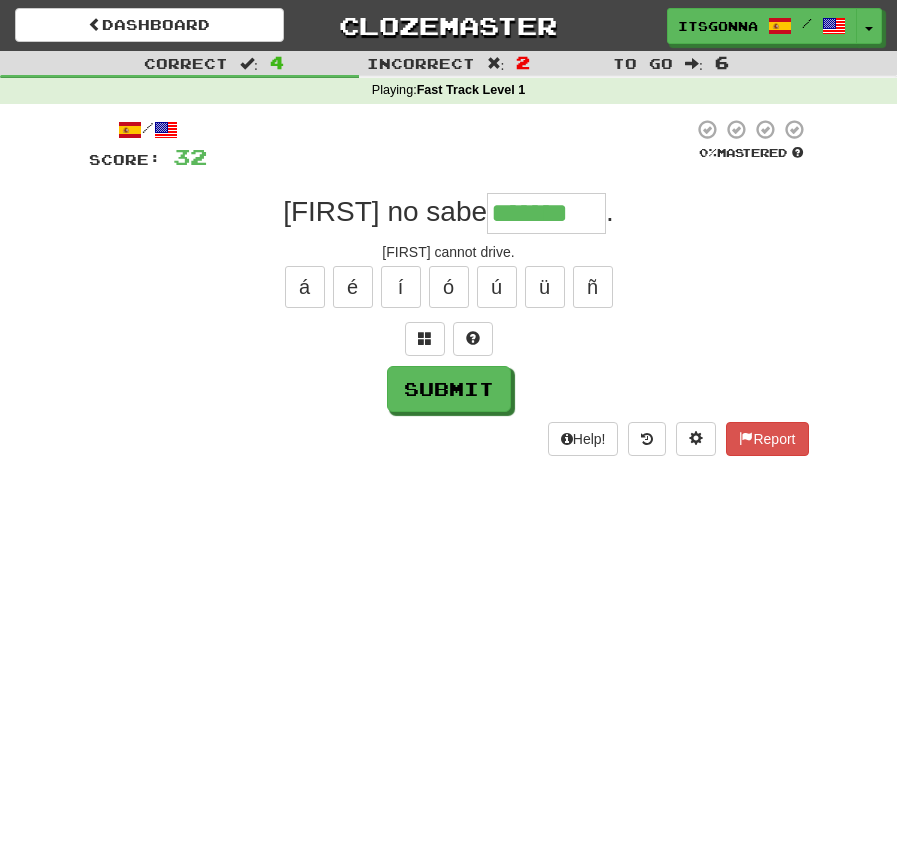 type on "********" 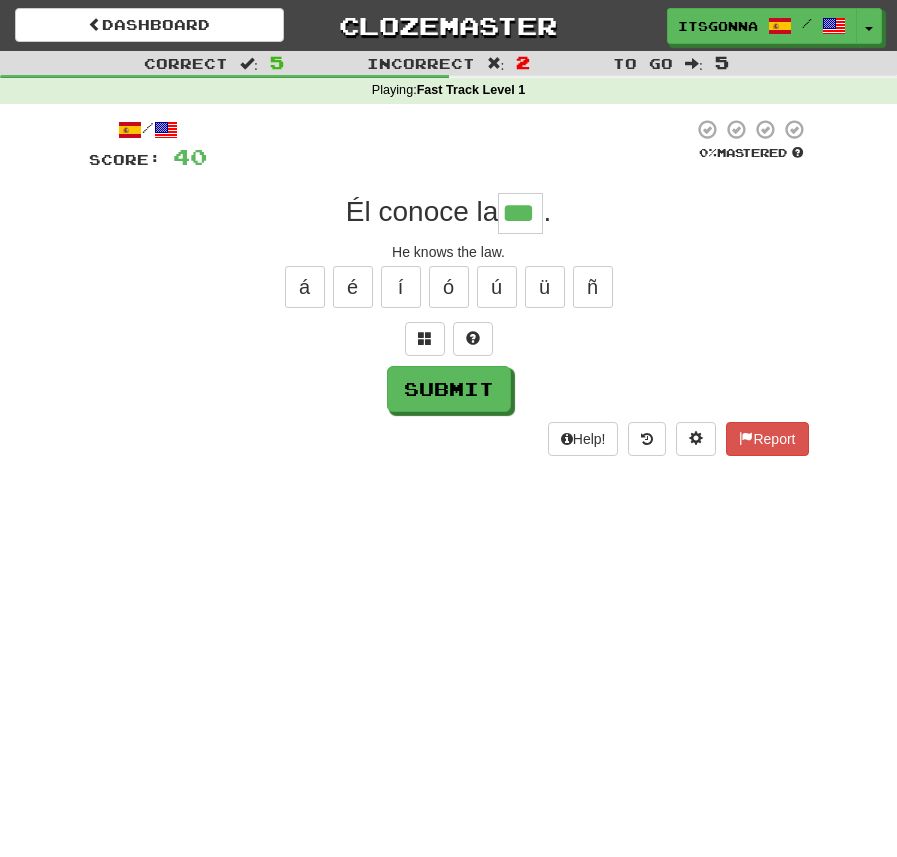 type on "***" 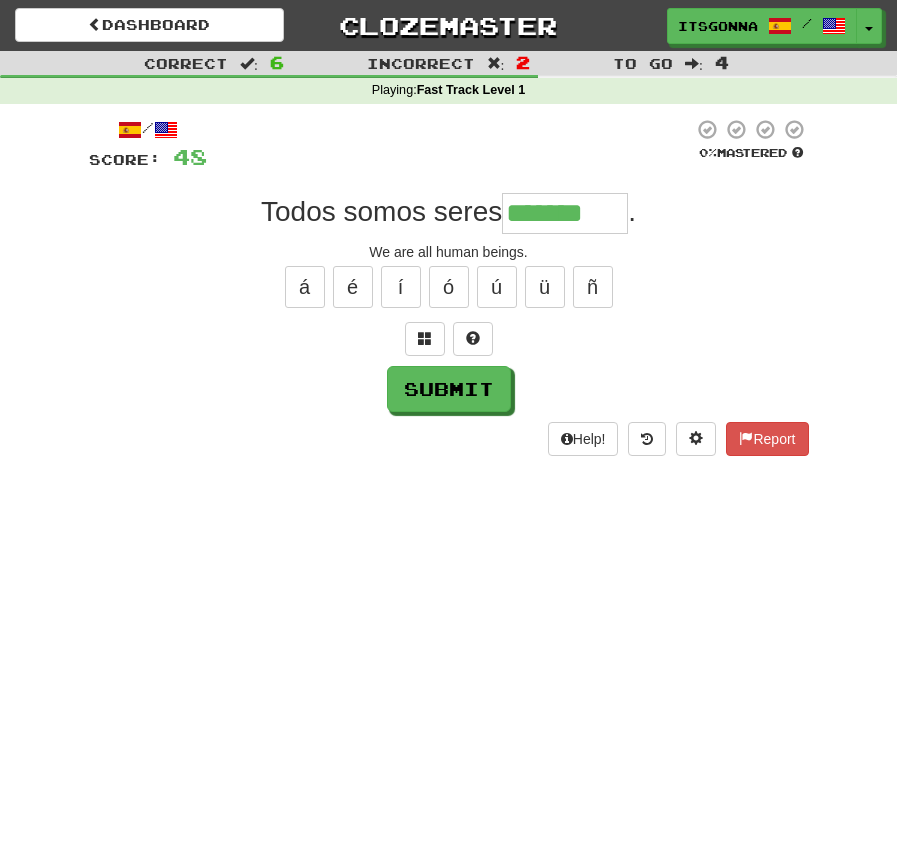 type on "*******" 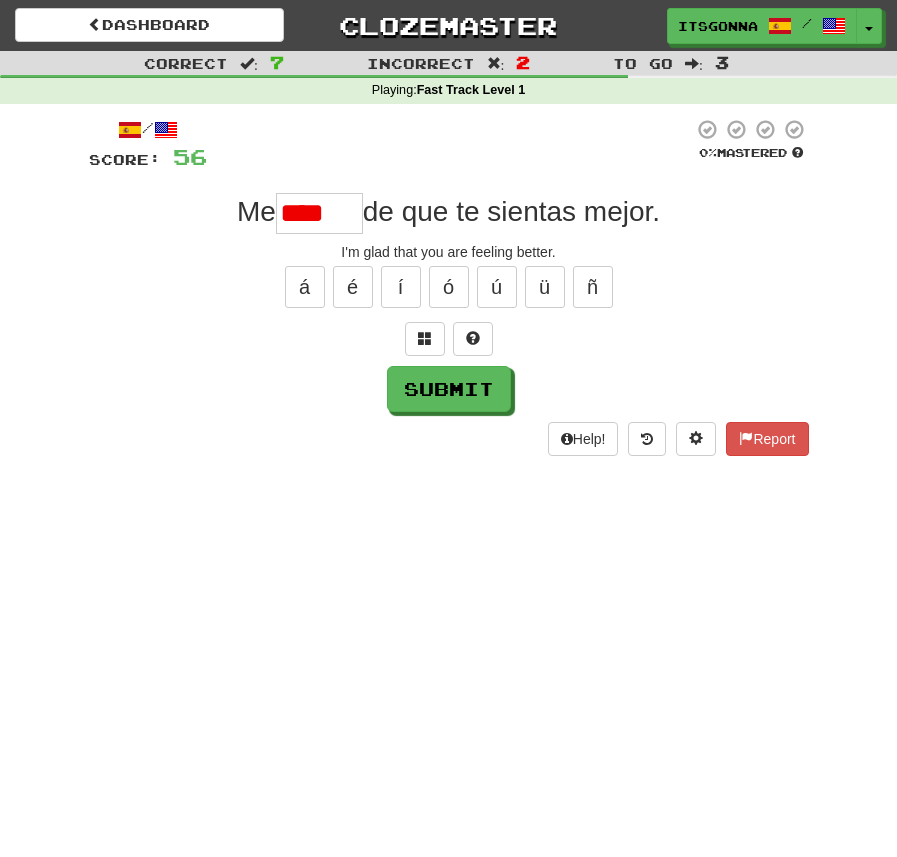 type on "******" 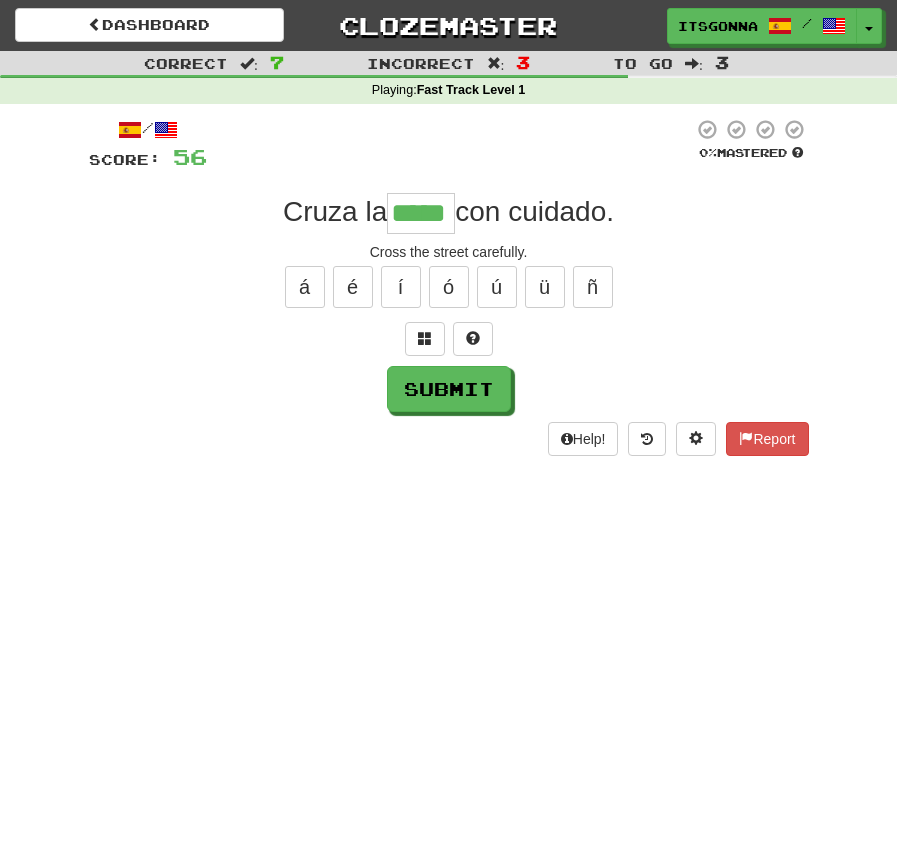 type on "*****" 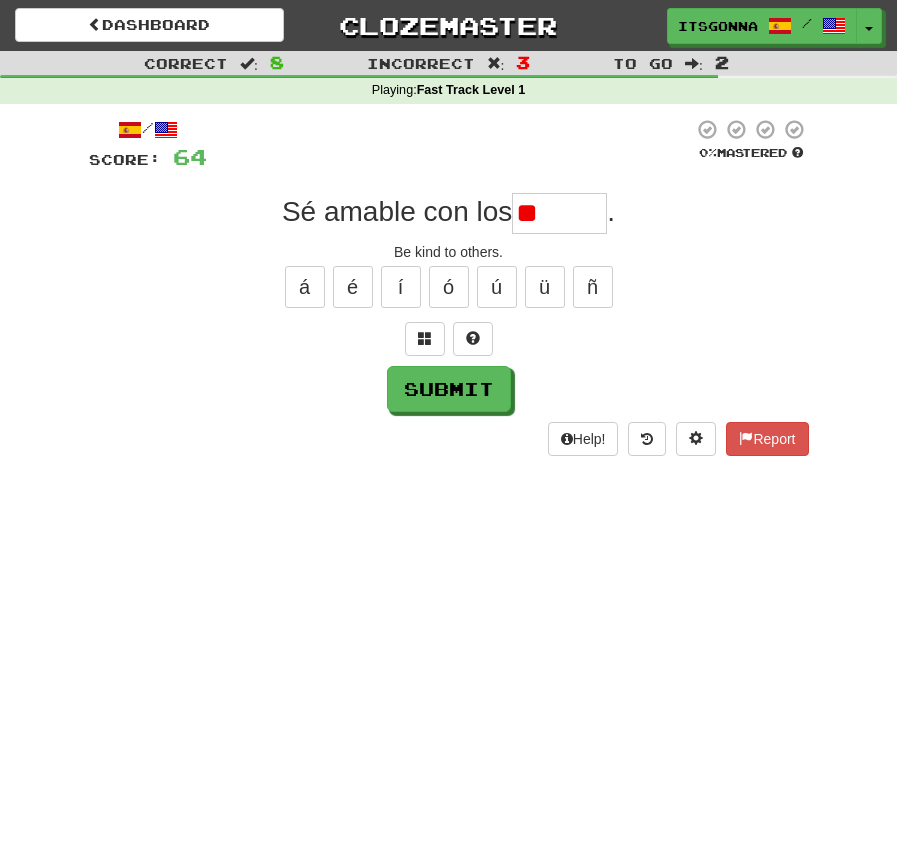 type on "*" 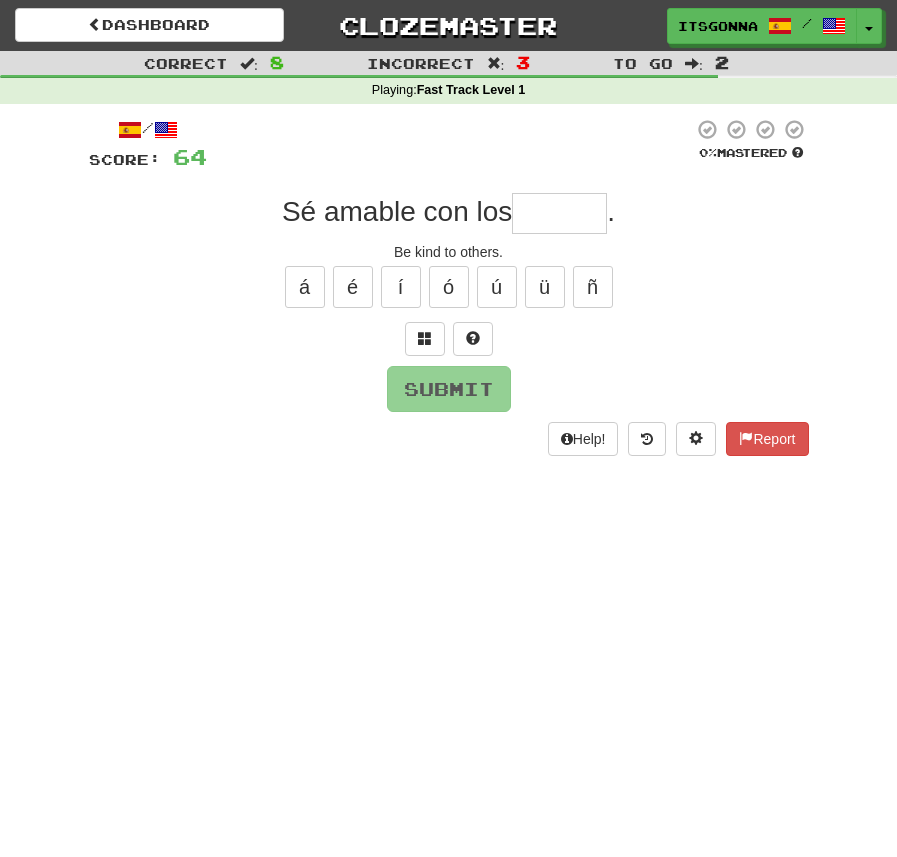 type on "*****" 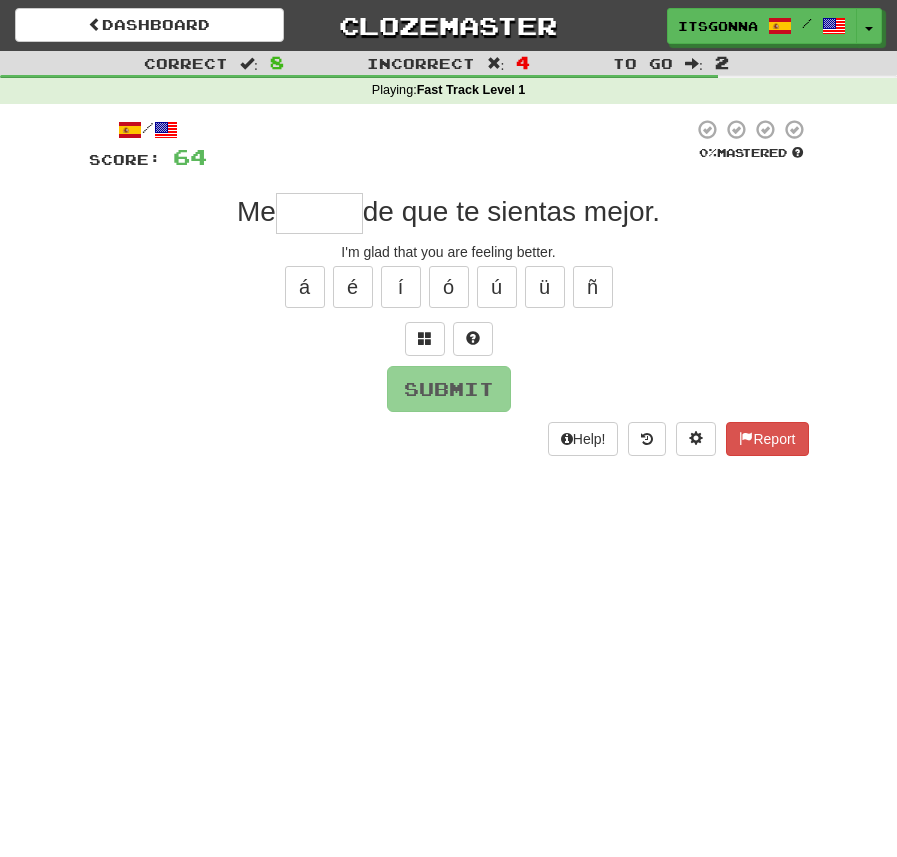 type on "*" 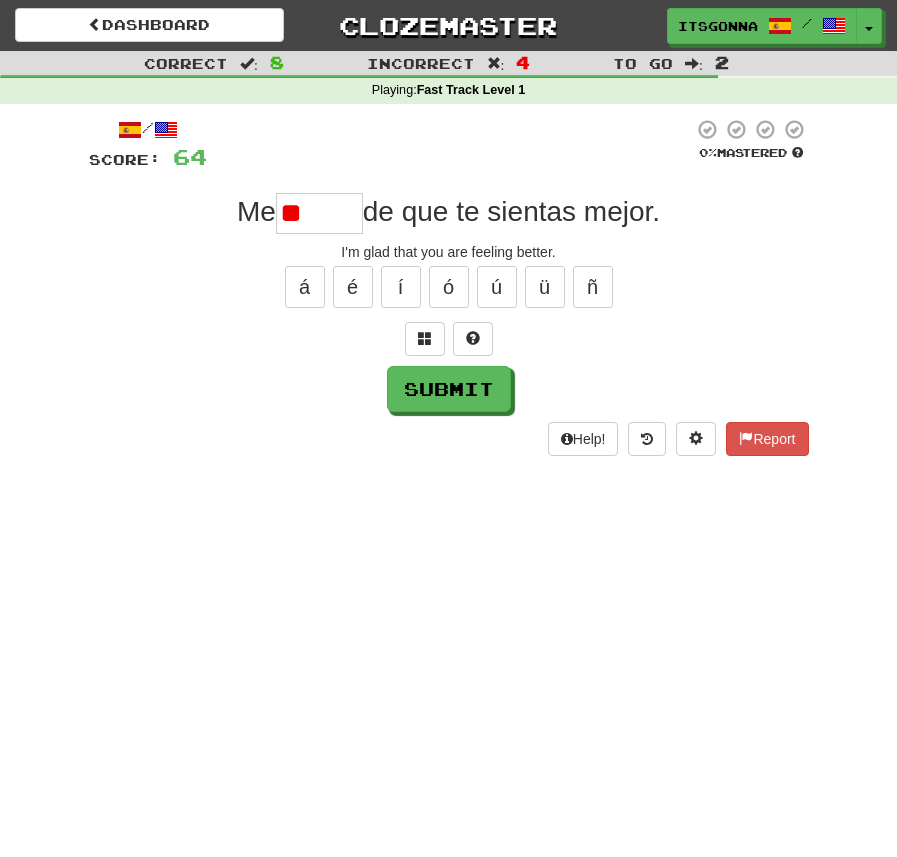 type on "*" 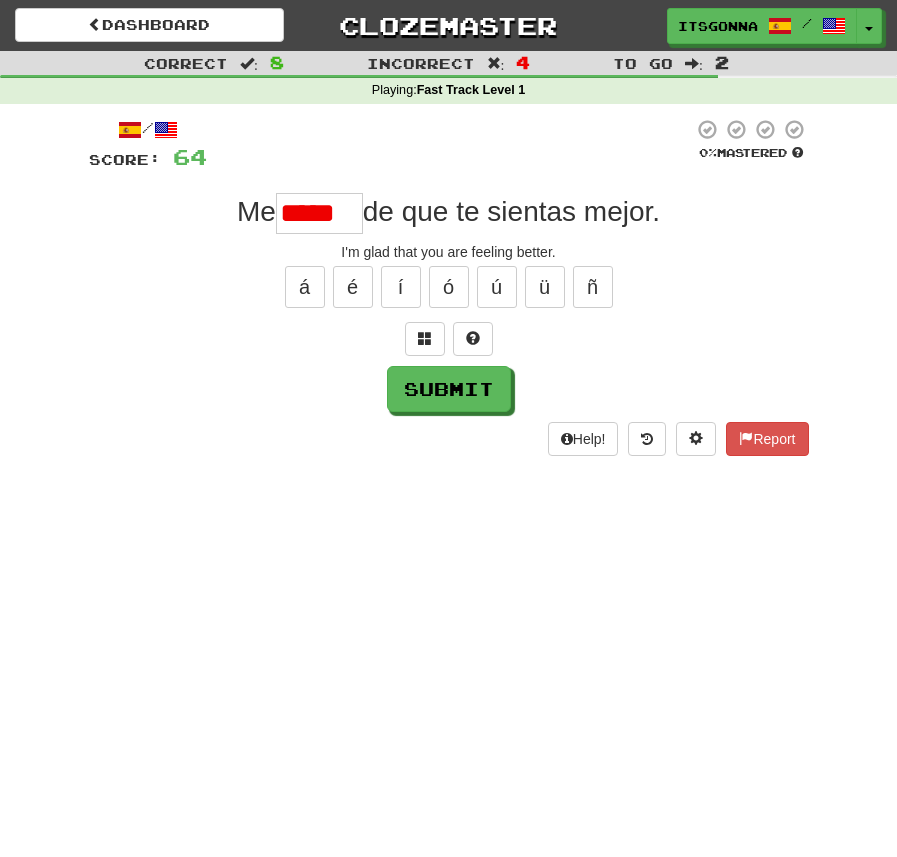 type on "******" 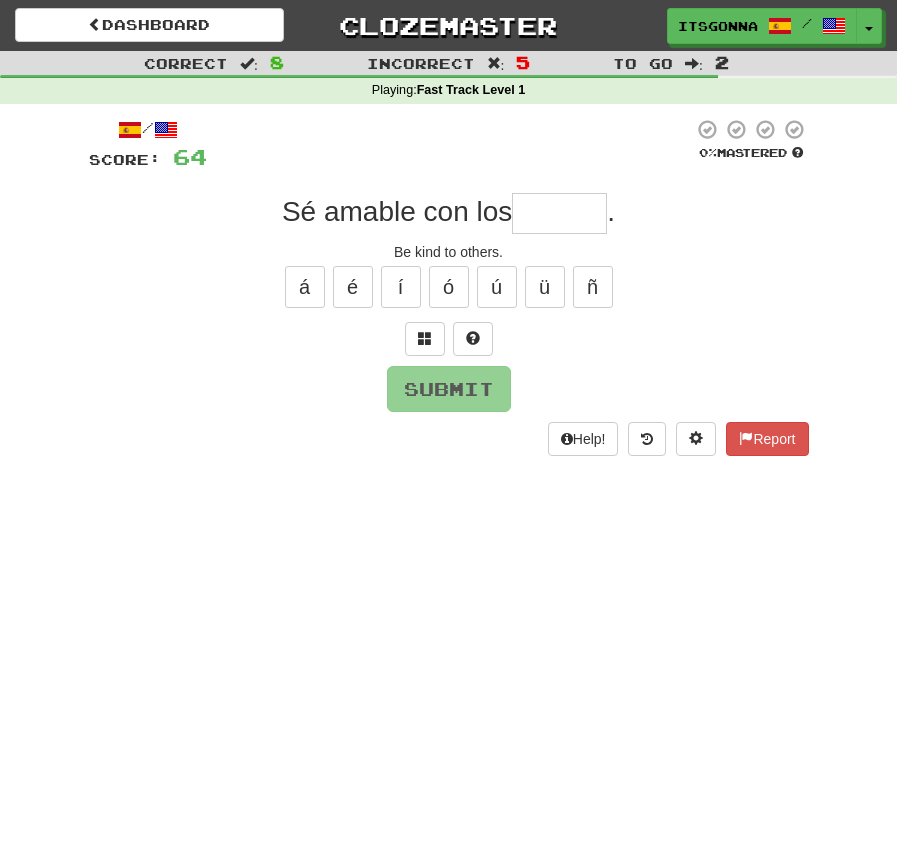 type on "*" 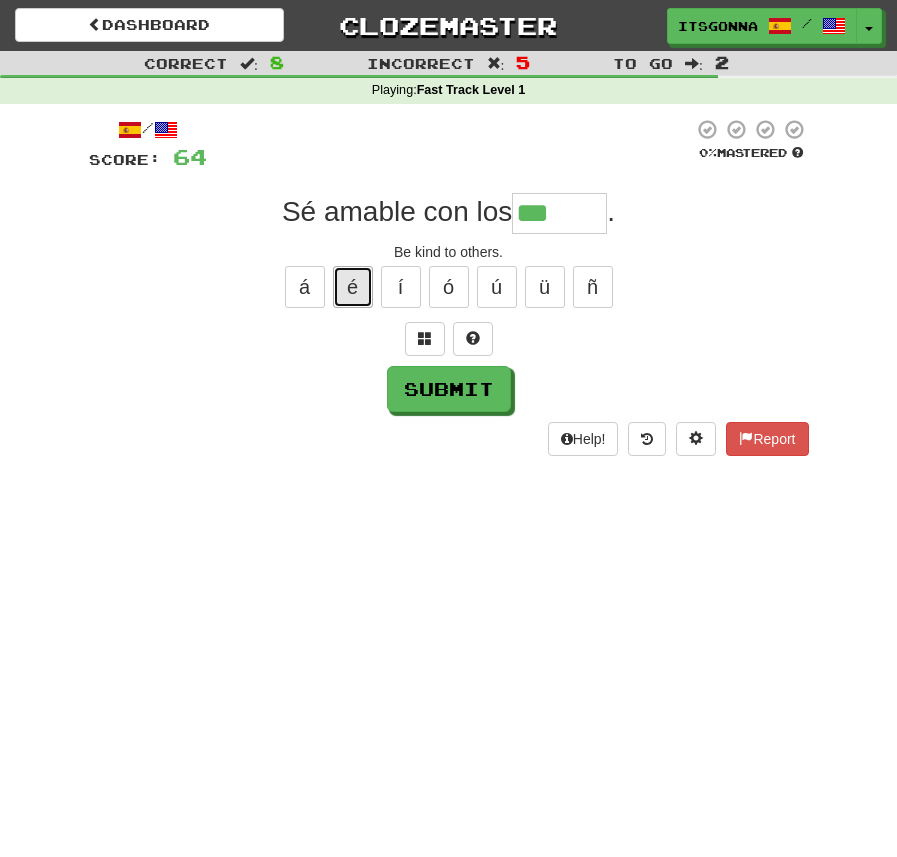 click on "é" at bounding box center (353, 287) 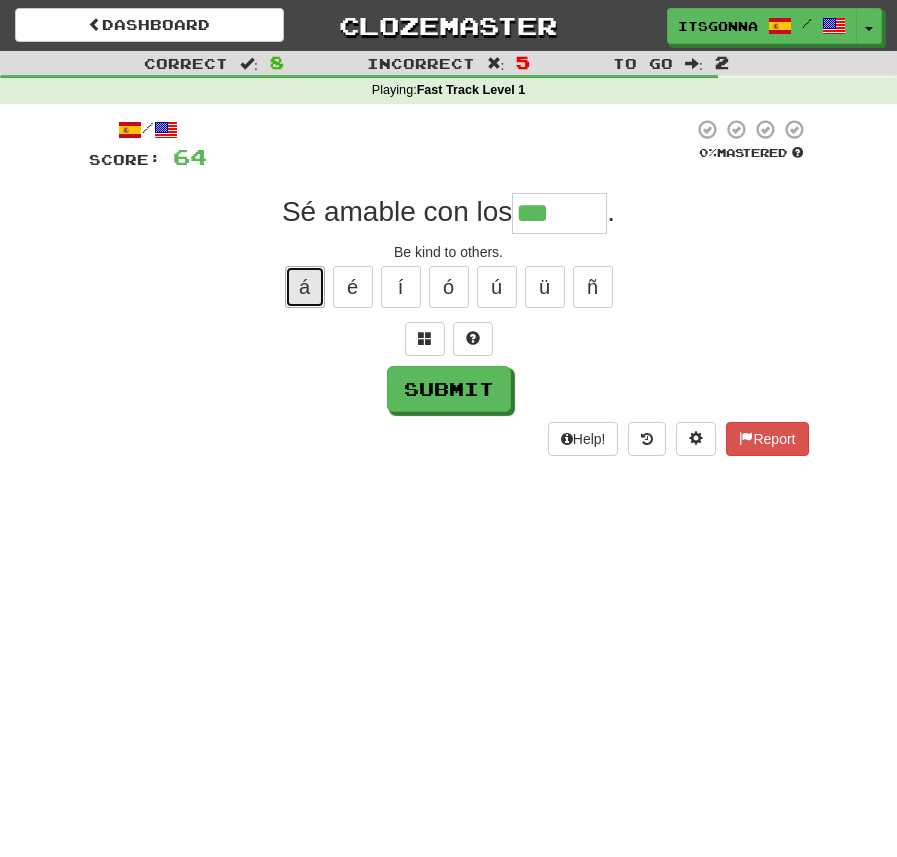 click on "á" at bounding box center [305, 287] 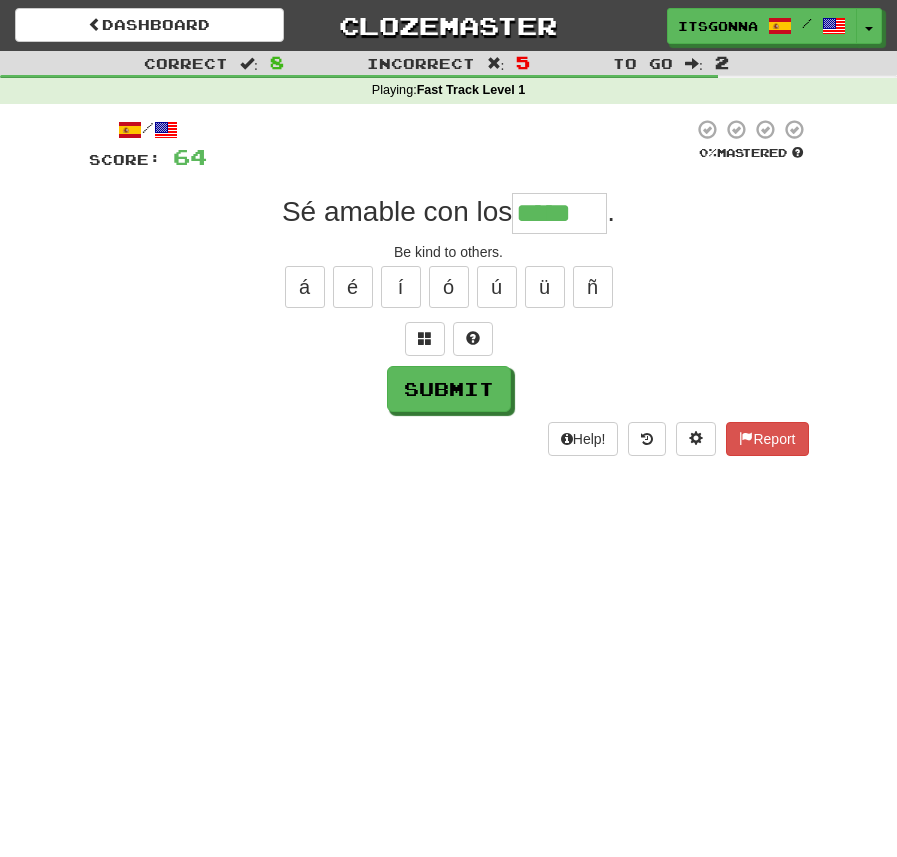 type on "*****" 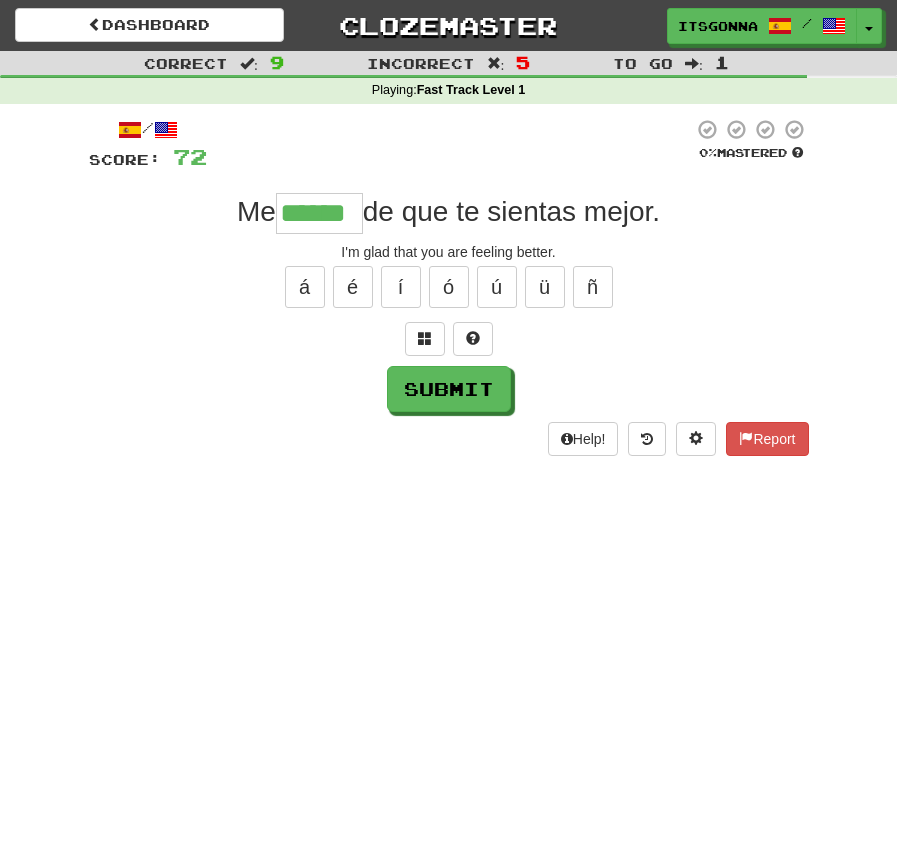 type on "******" 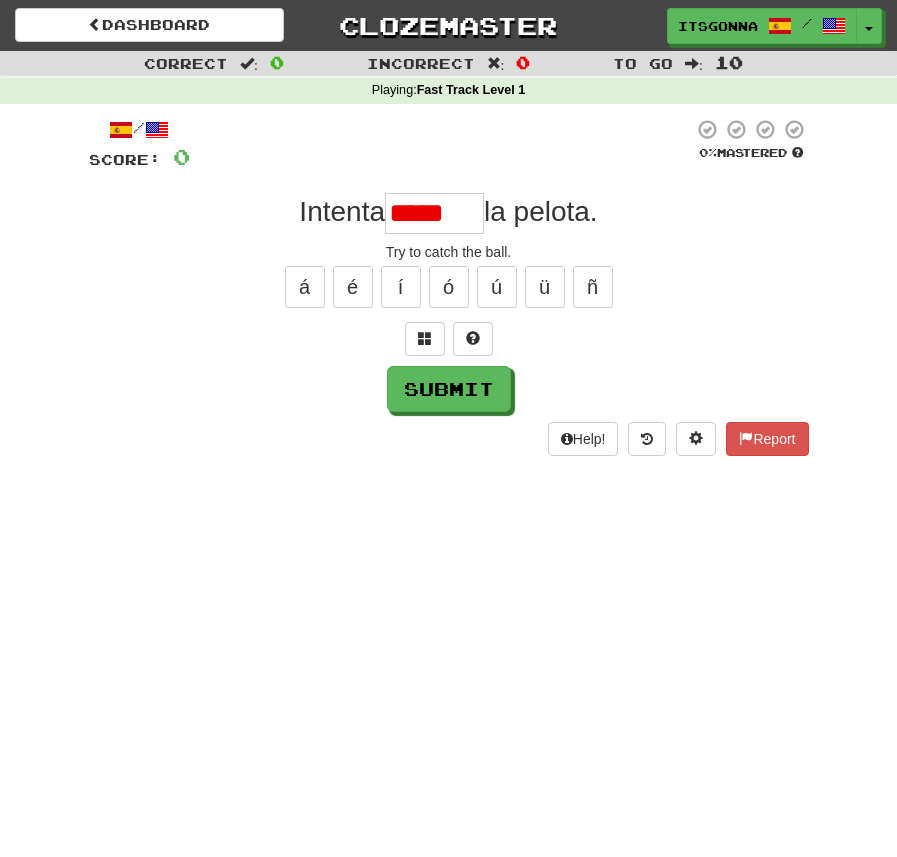 type on "*******" 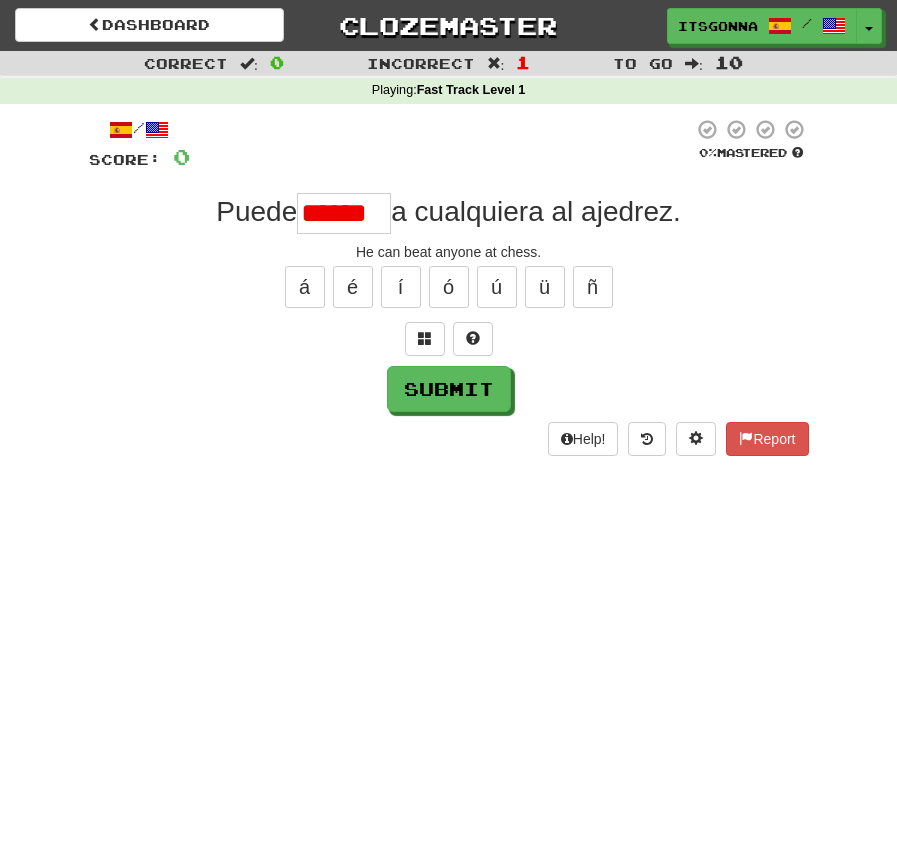 type on "******" 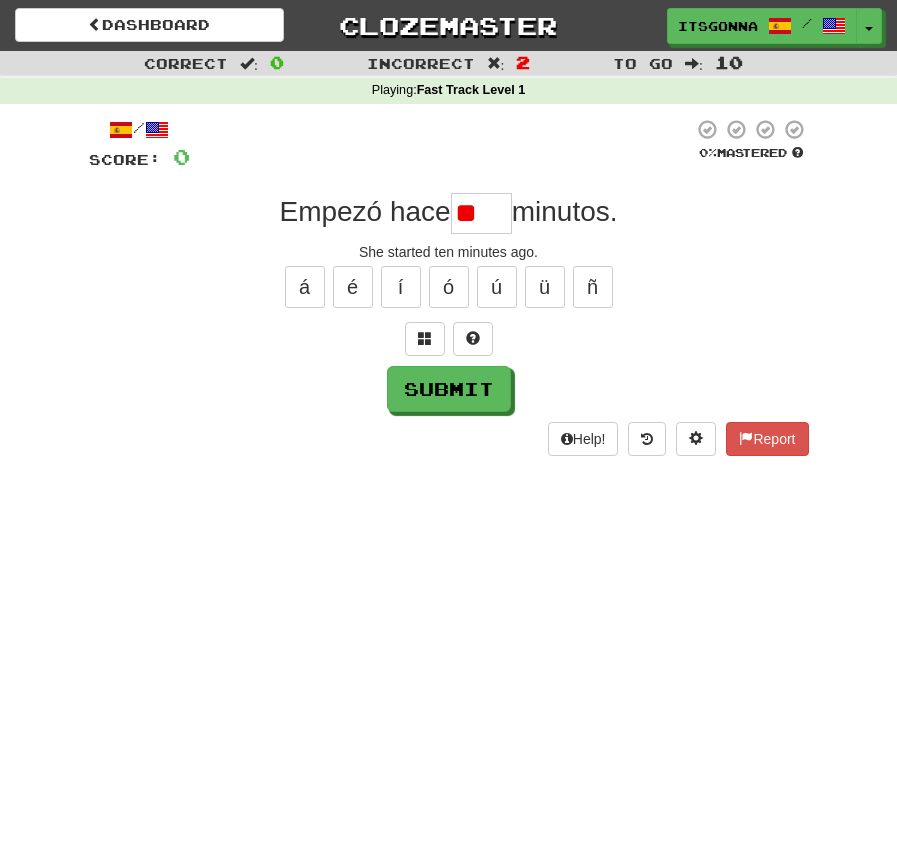 type on "*" 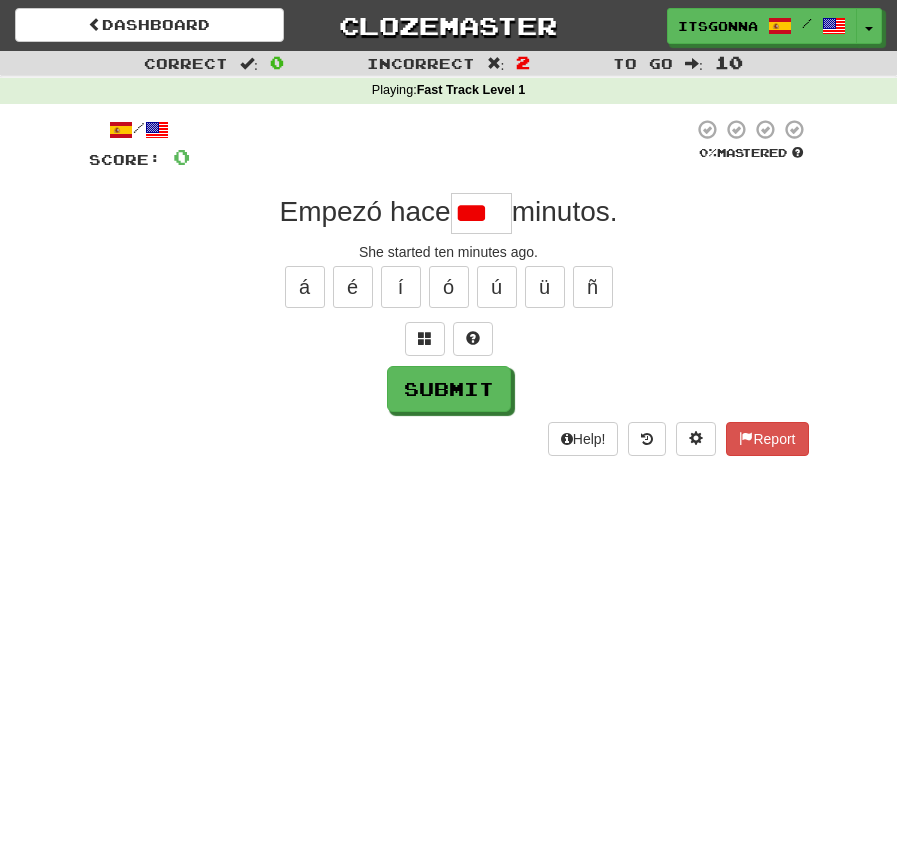 scroll, scrollTop: 0, scrollLeft: 0, axis: both 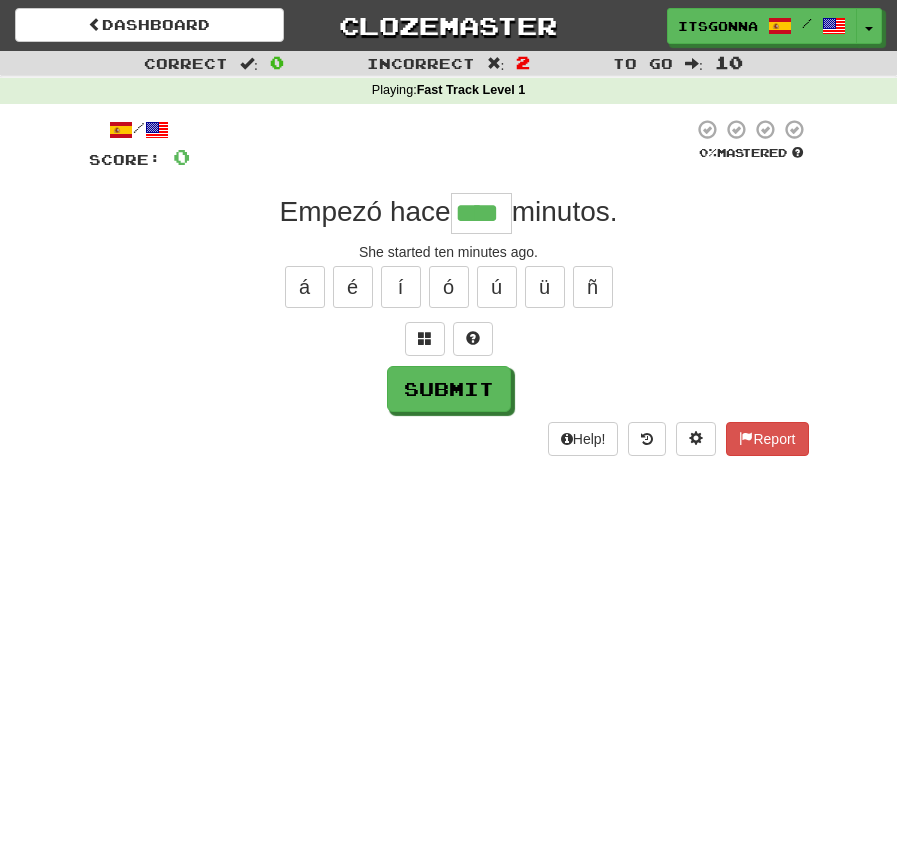 type on "****" 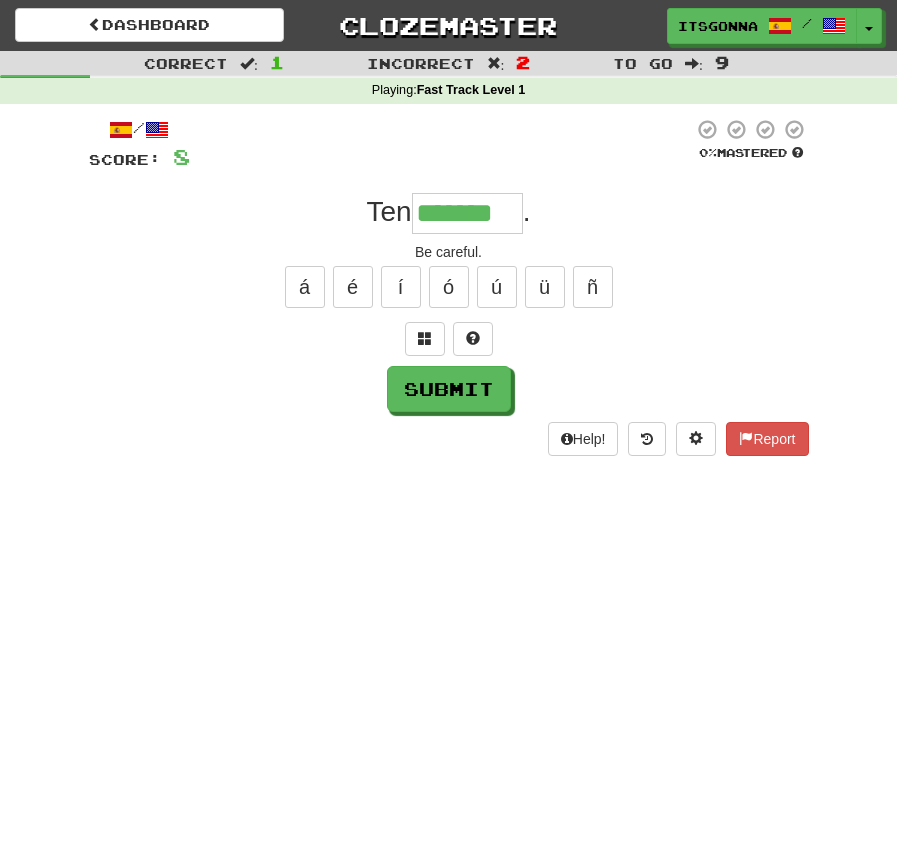type on "*******" 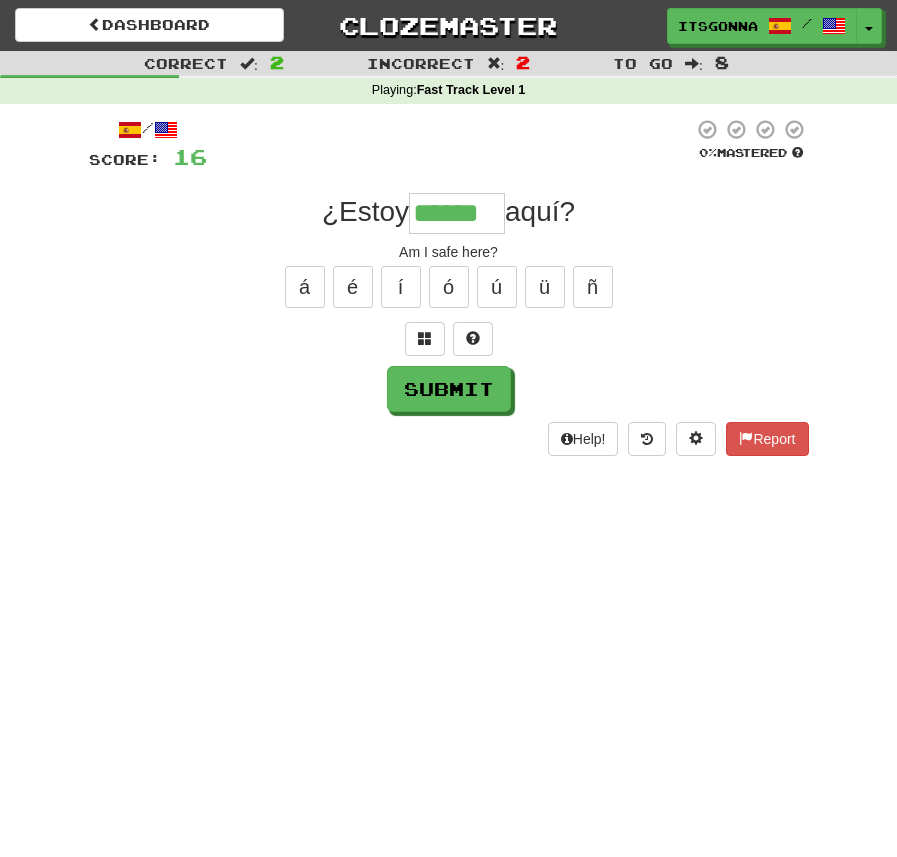 type on "******" 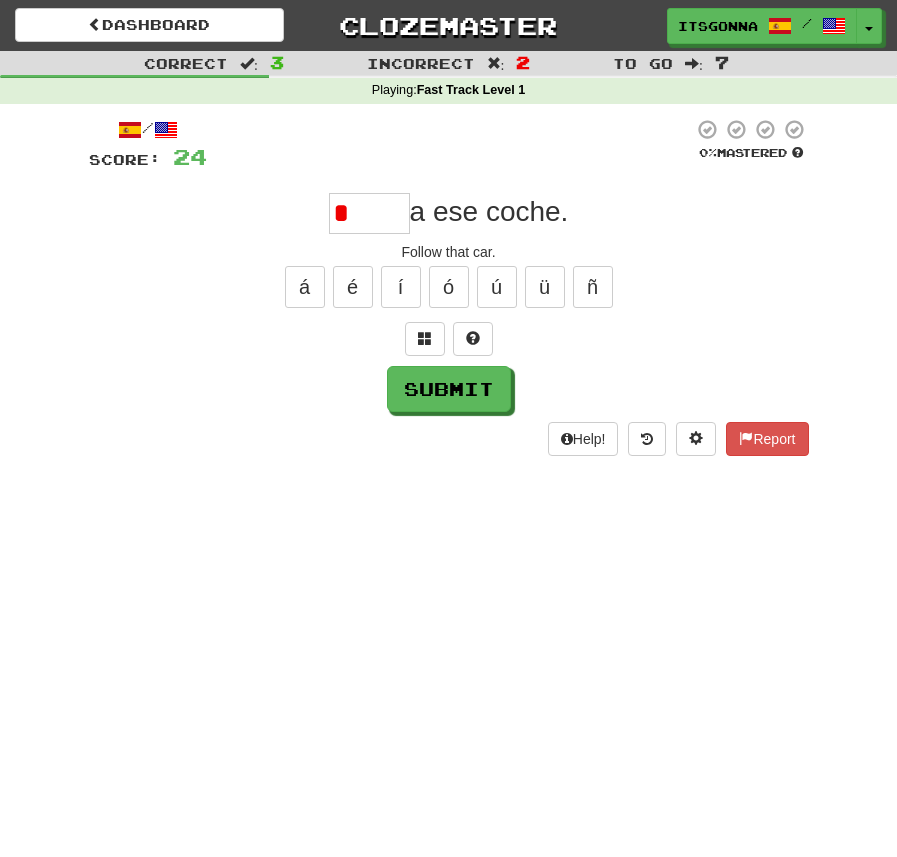 type on "*****" 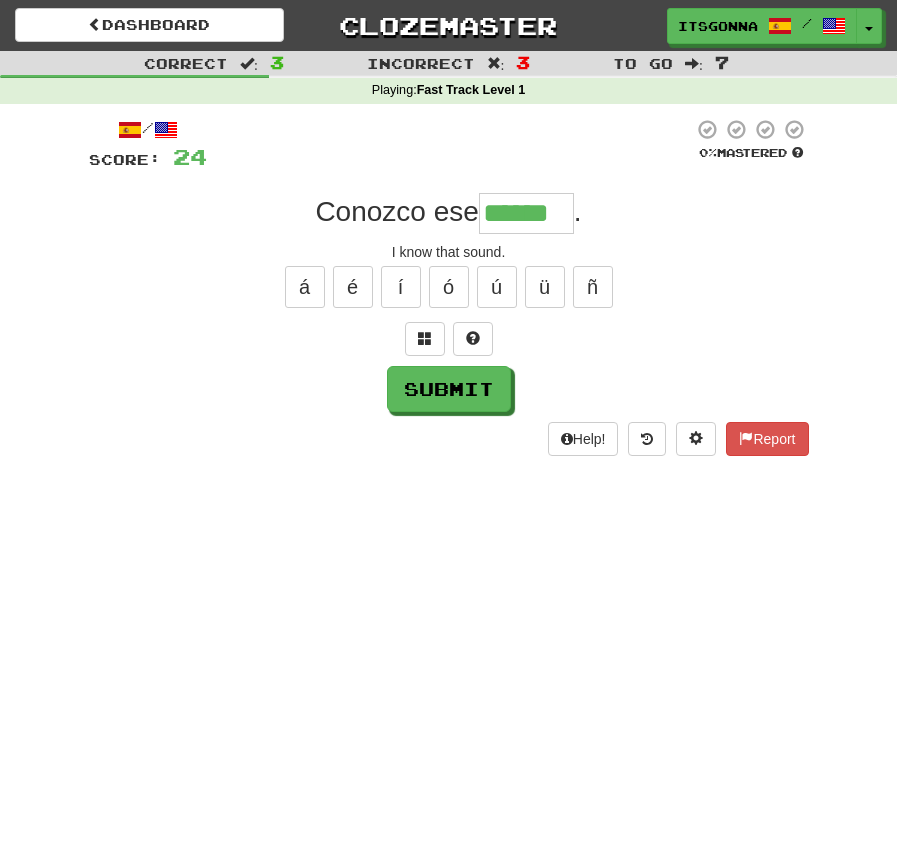type on "******" 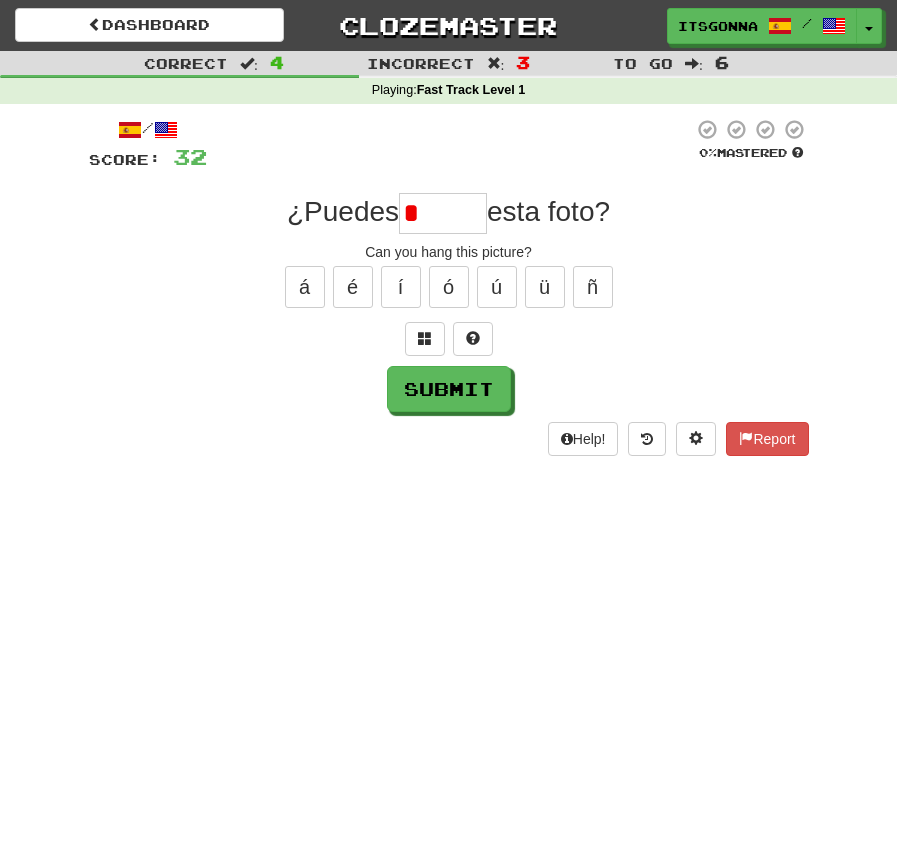 type on "******" 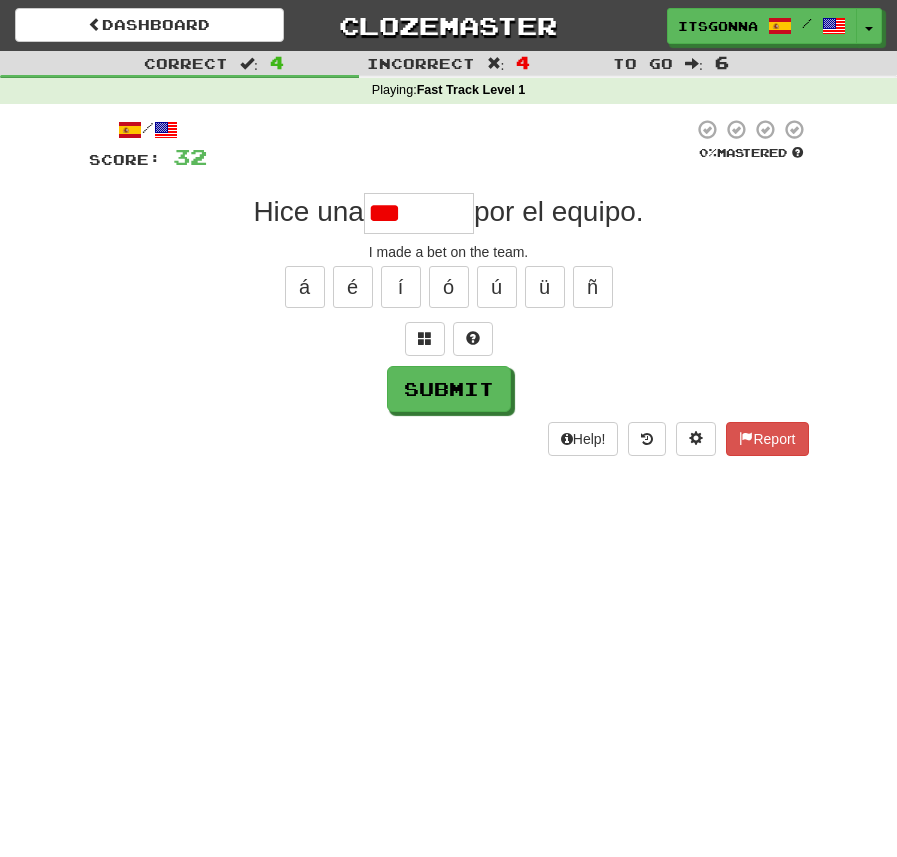 type on "*******" 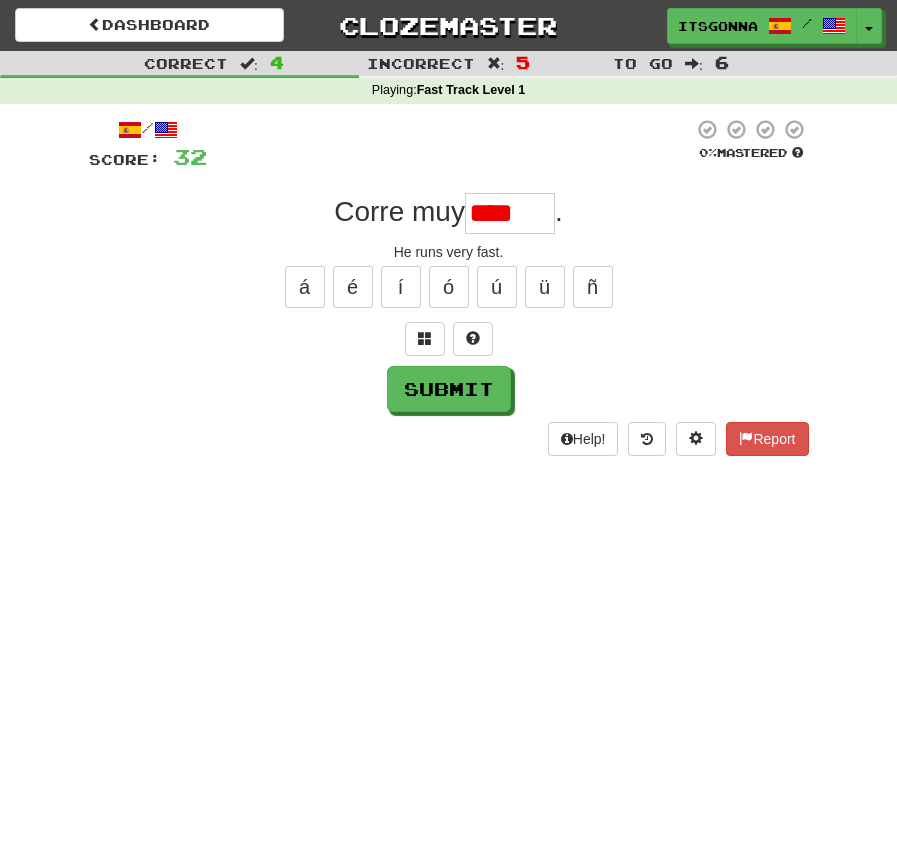 type on "******" 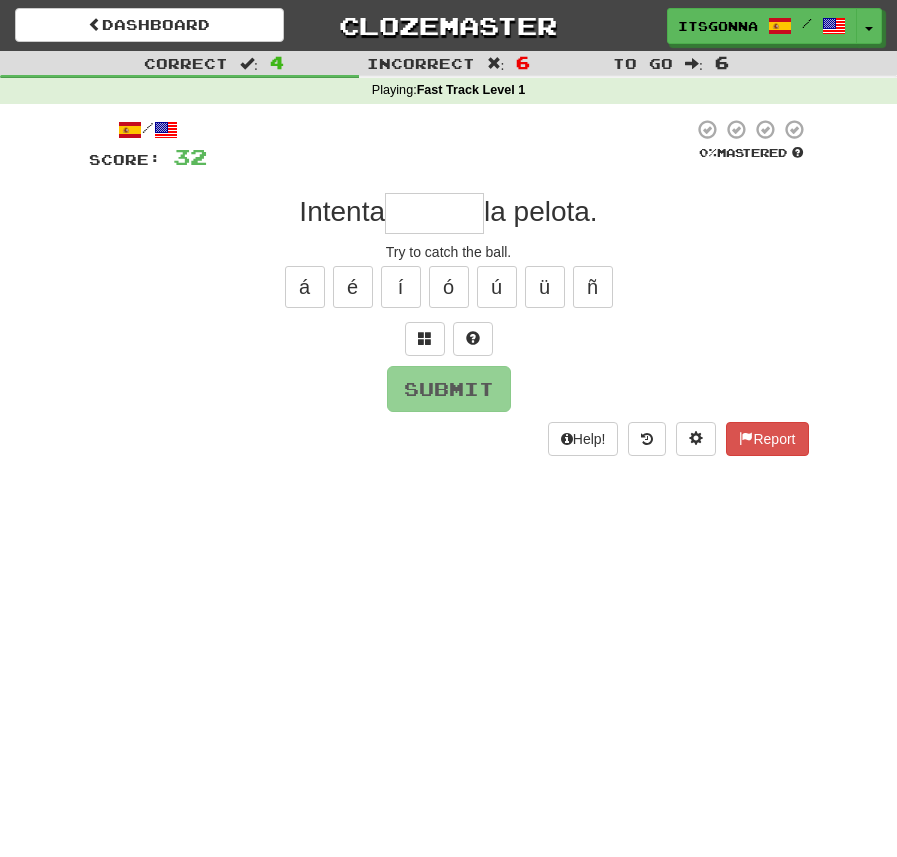 type on "*" 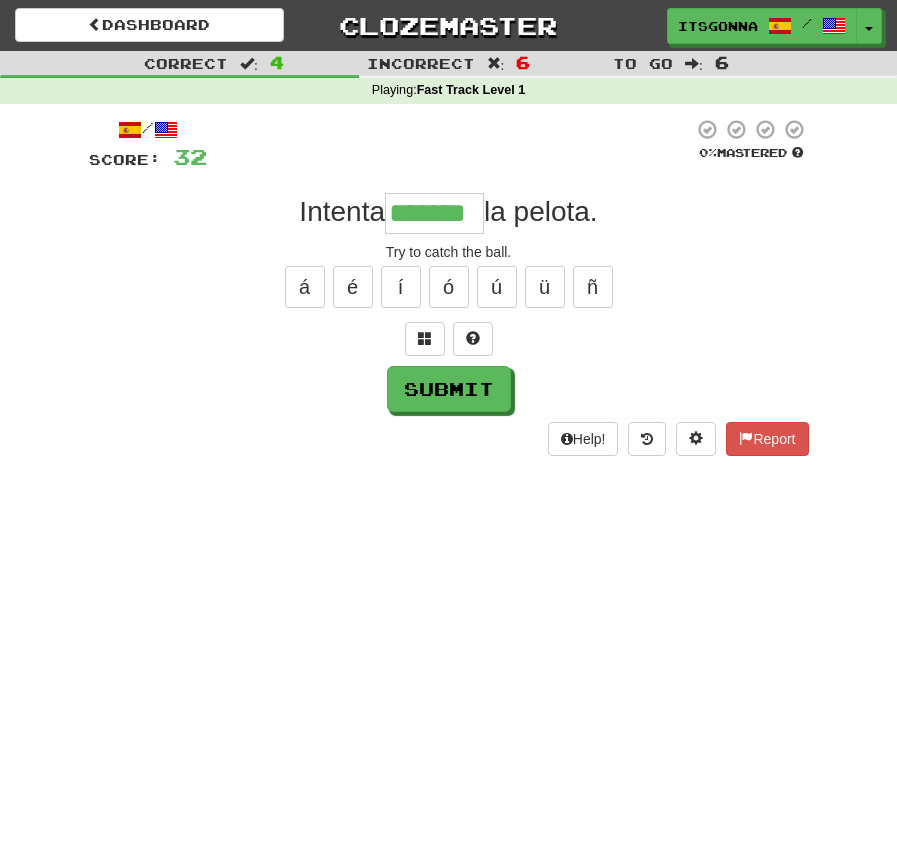 type on "*******" 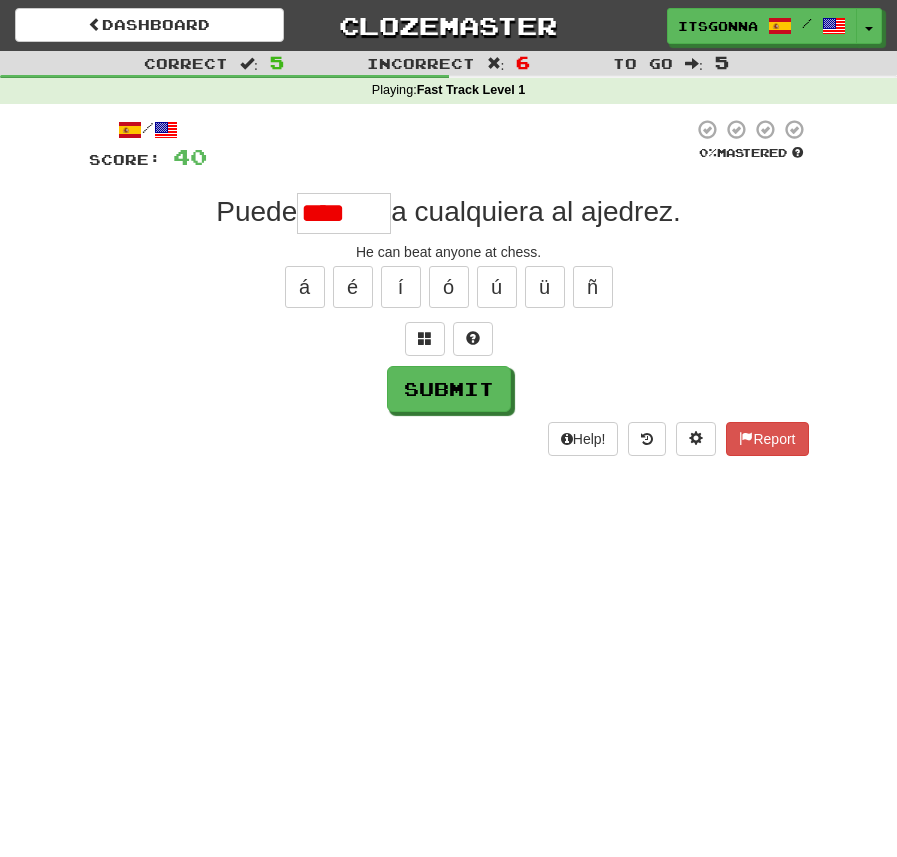 type on "******" 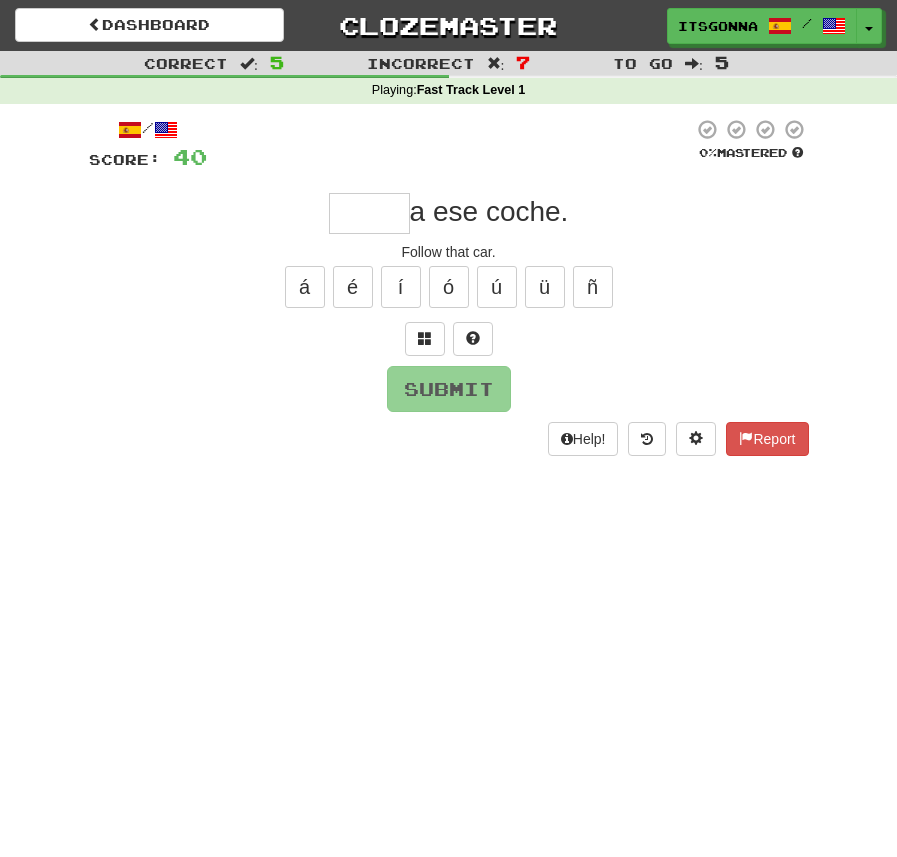 type on "*" 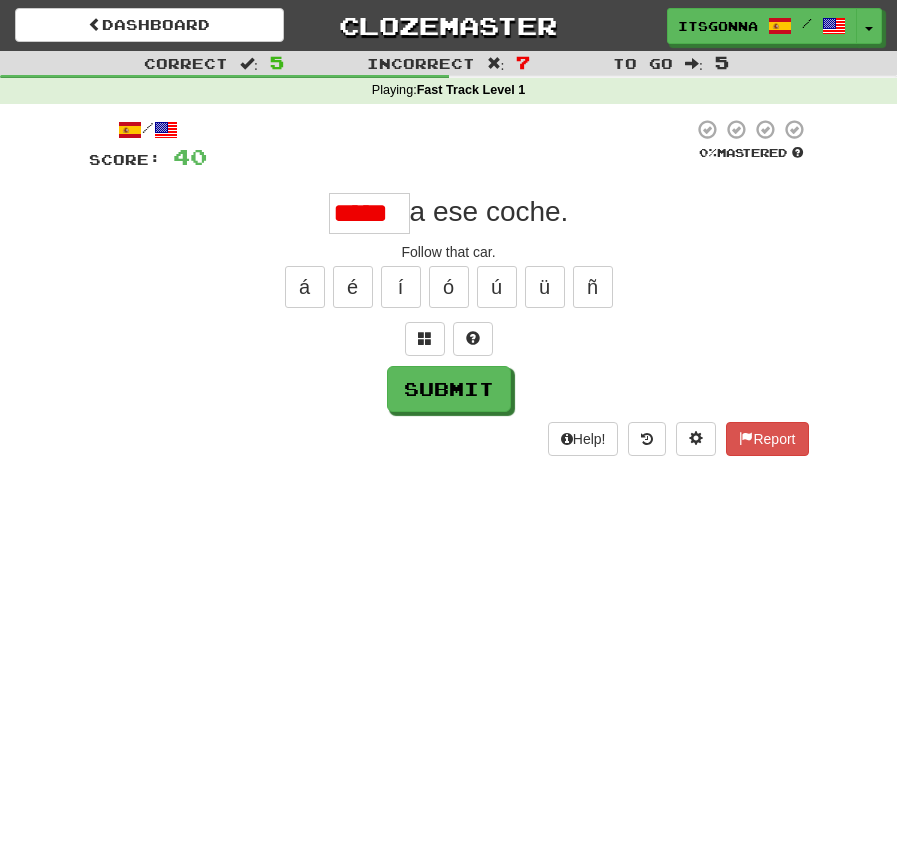 type on "*****" 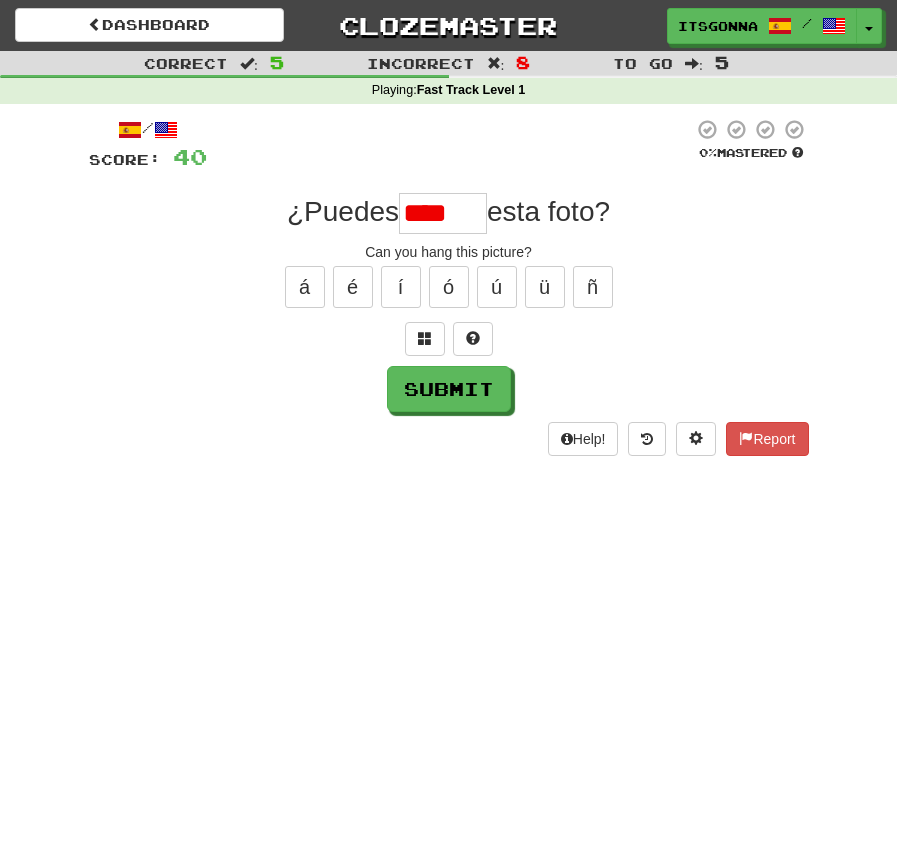 type on "******" 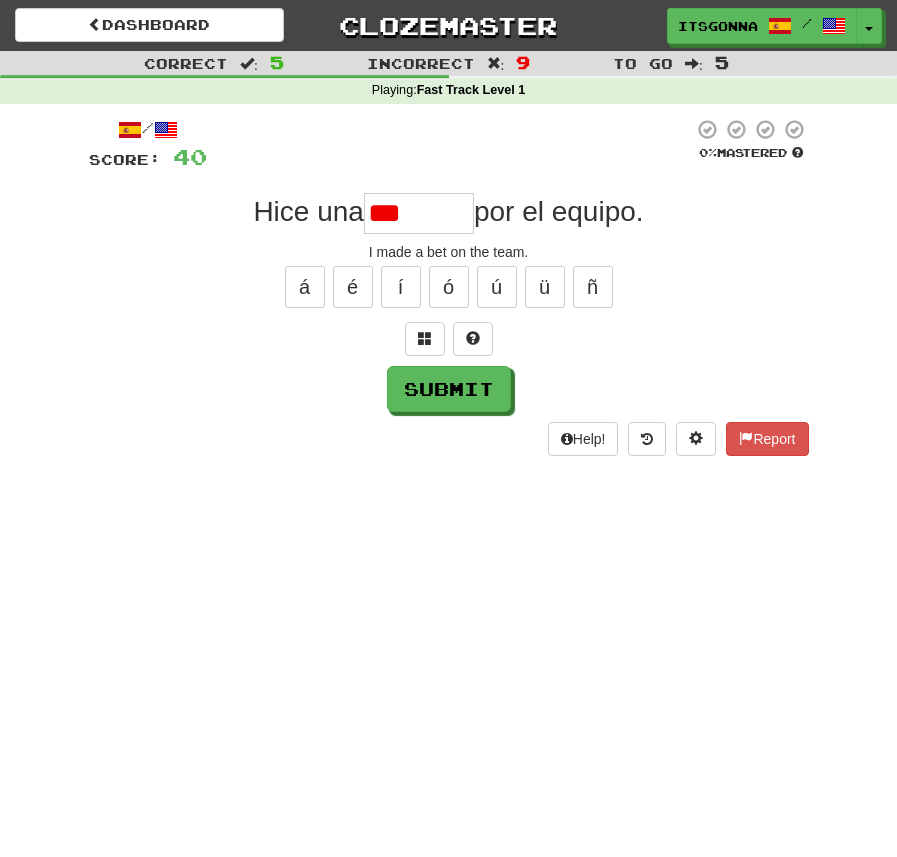 type on "*******" 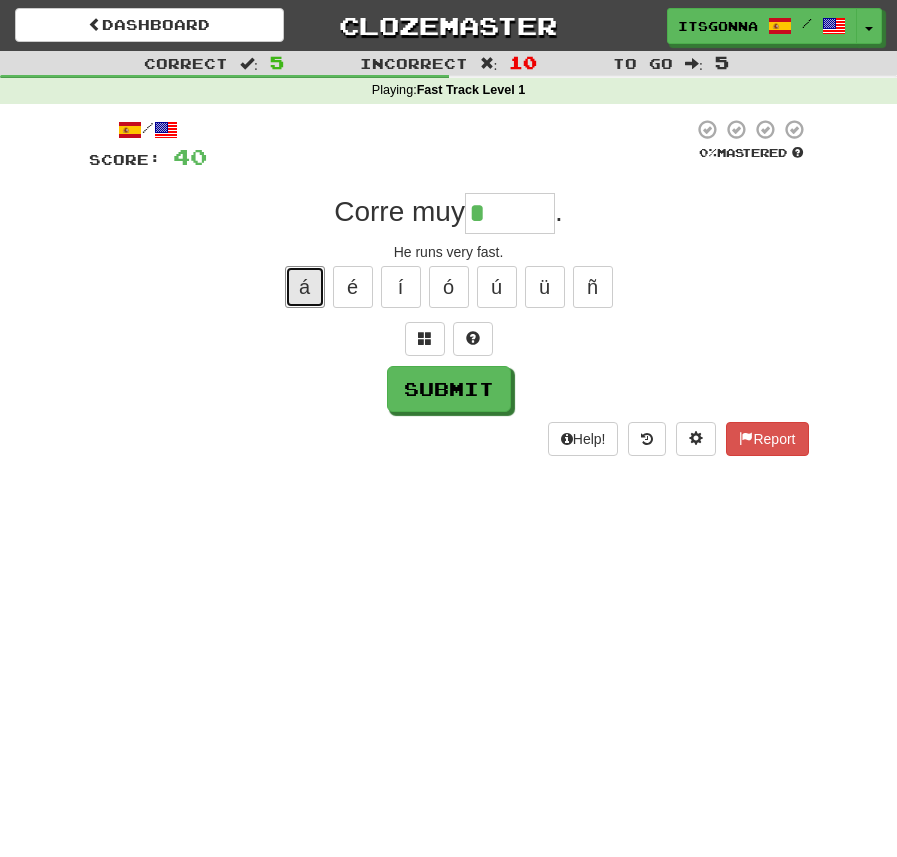 click on "á" at bounding box center (305, 287) 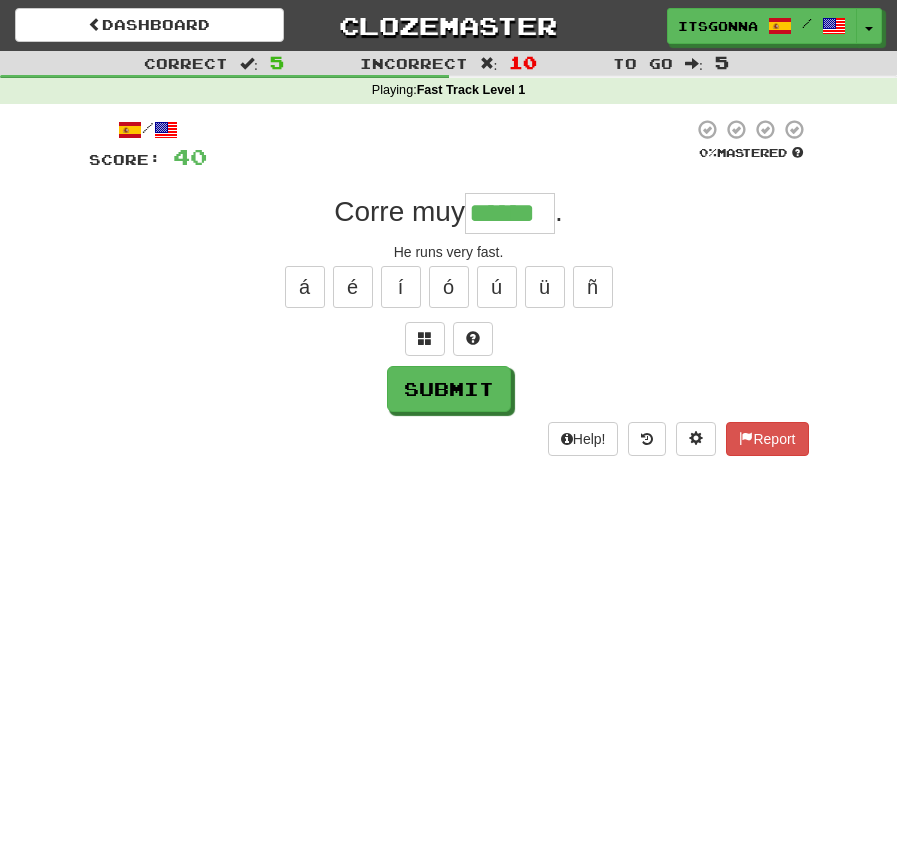 type on "******" 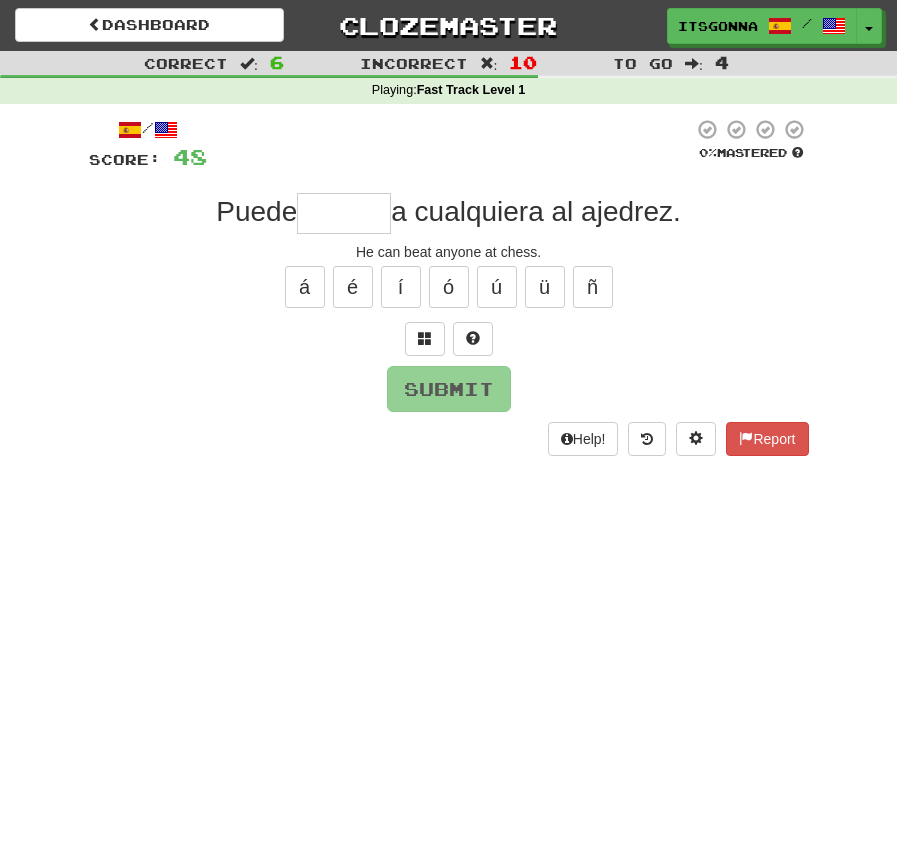 type on "*" 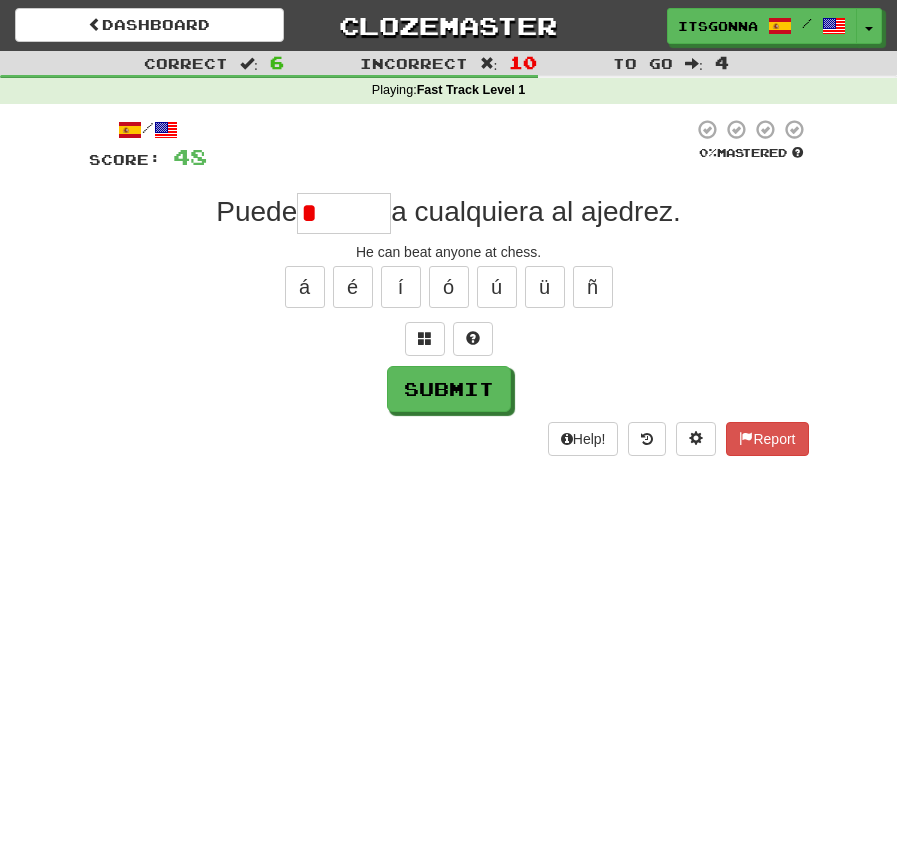 type on "******" 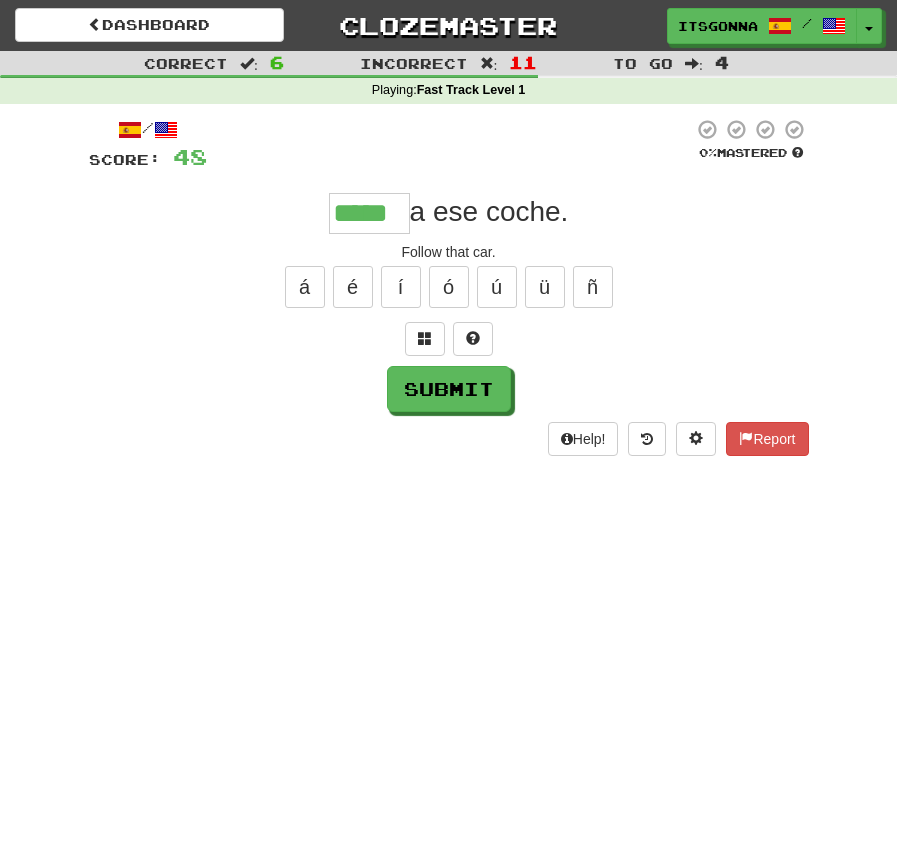 type on "*****" 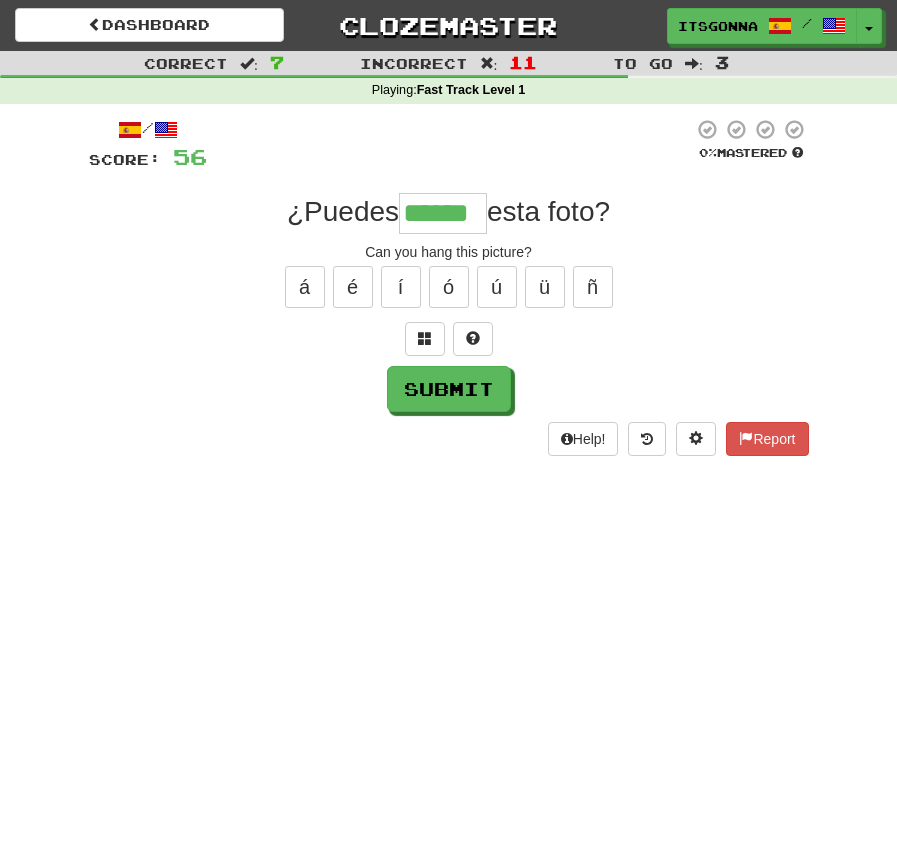 type on "******" 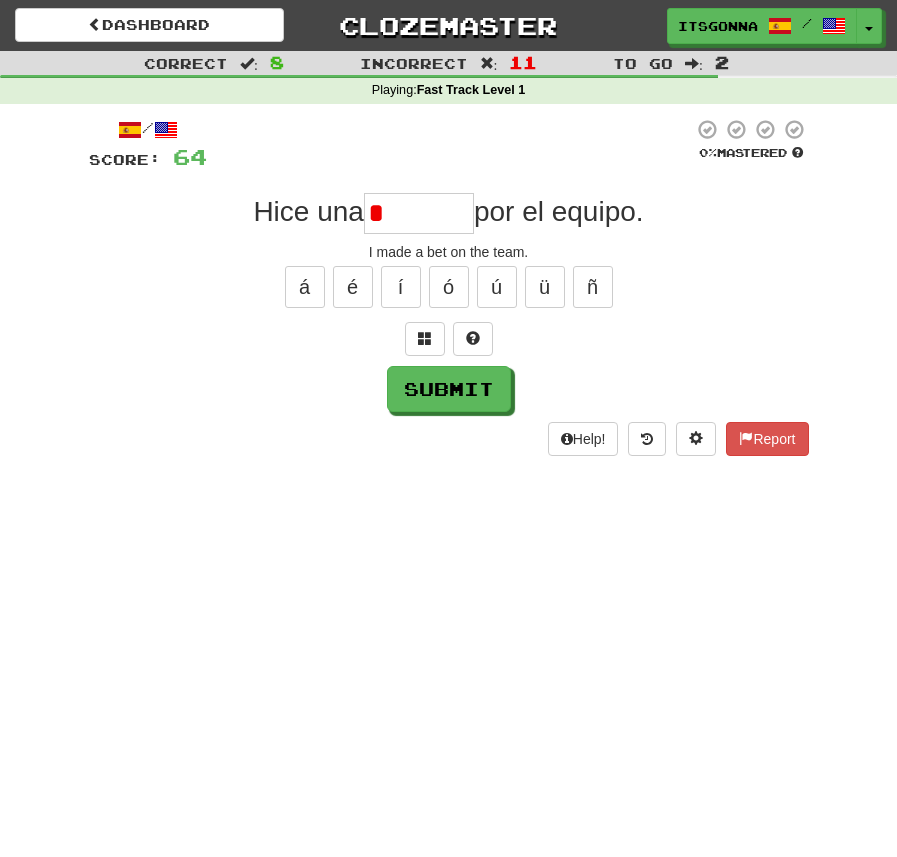type on "*******" 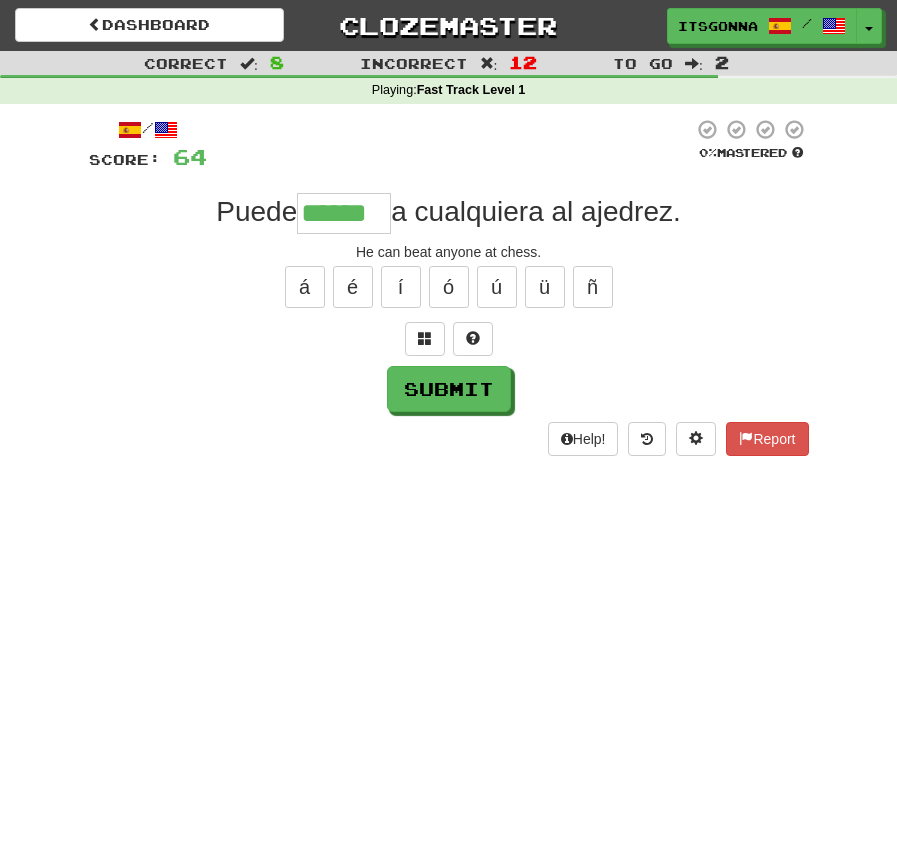 type on "******" 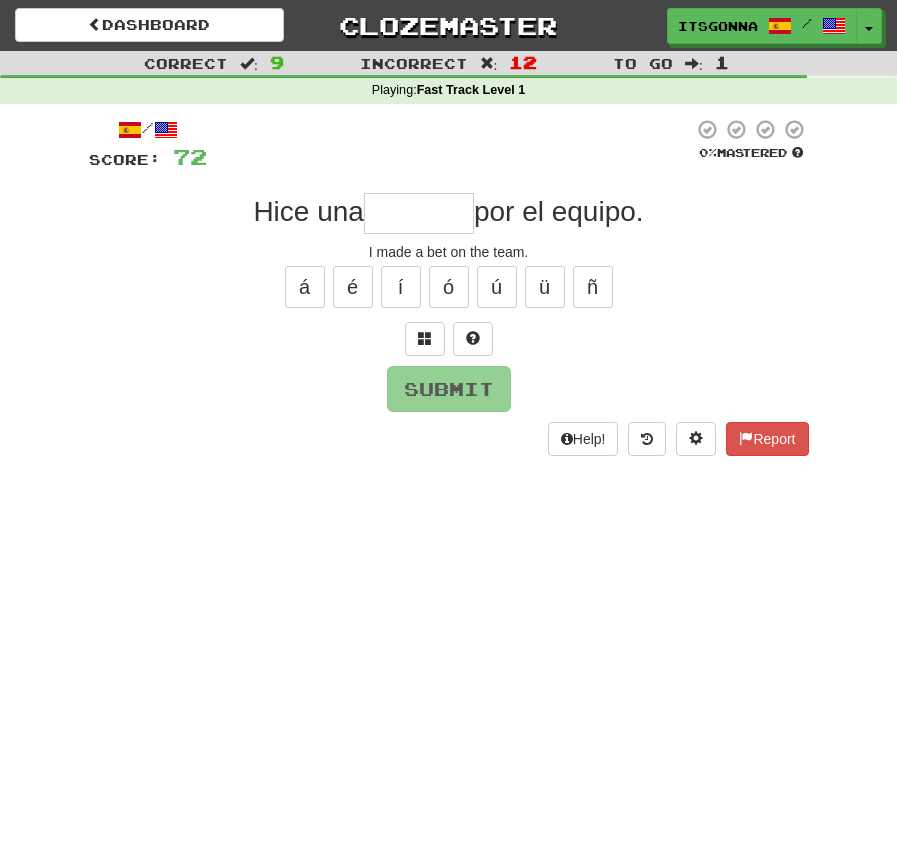 type on "*******" 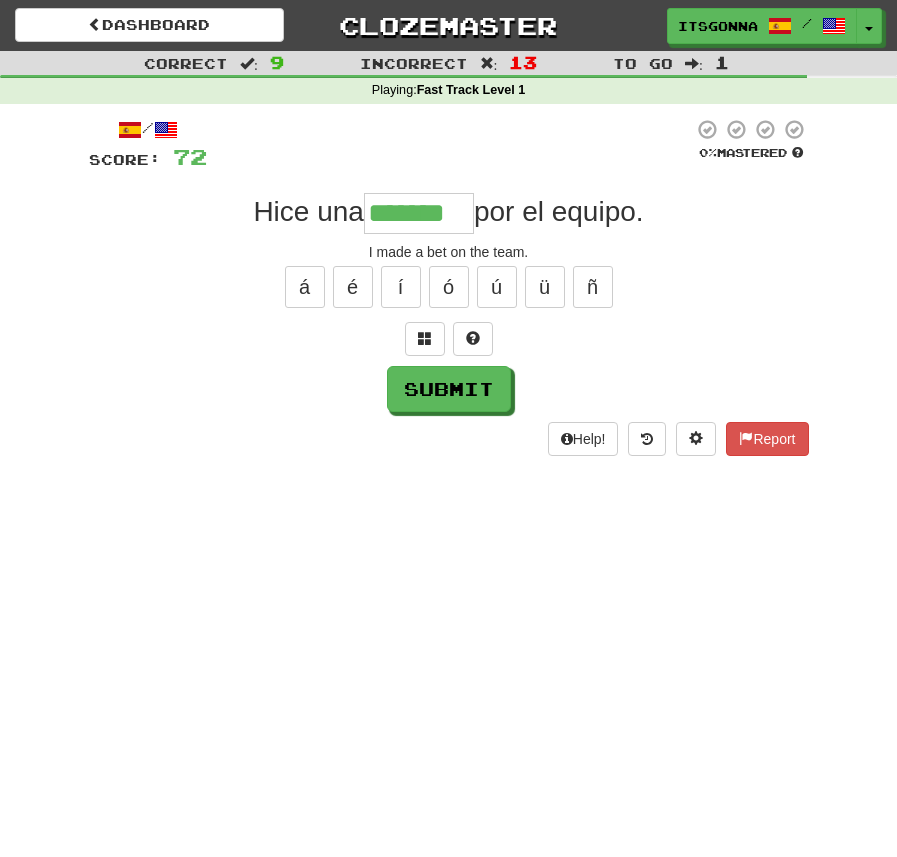 type on "*******" 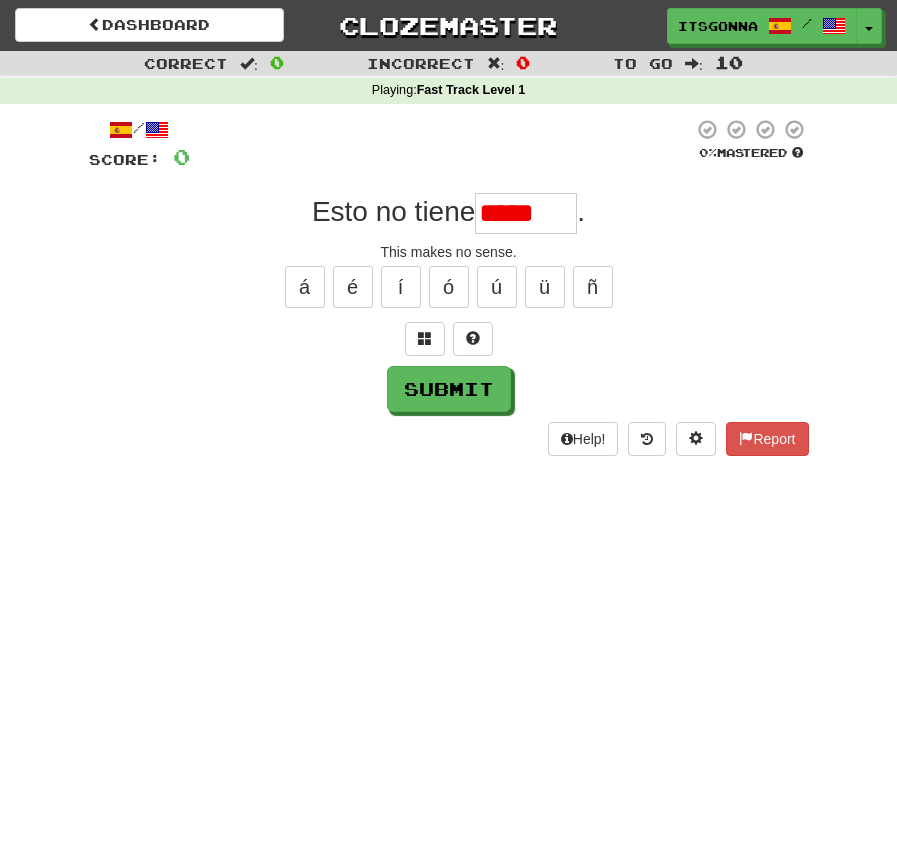type on "*******" 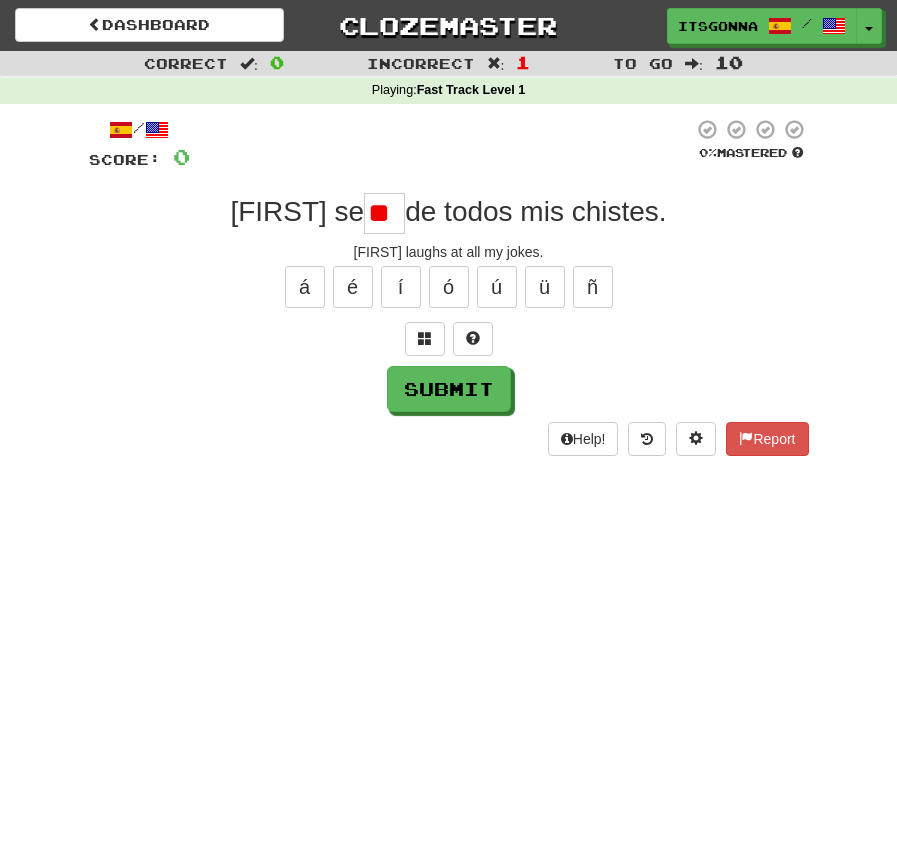 type on "*" 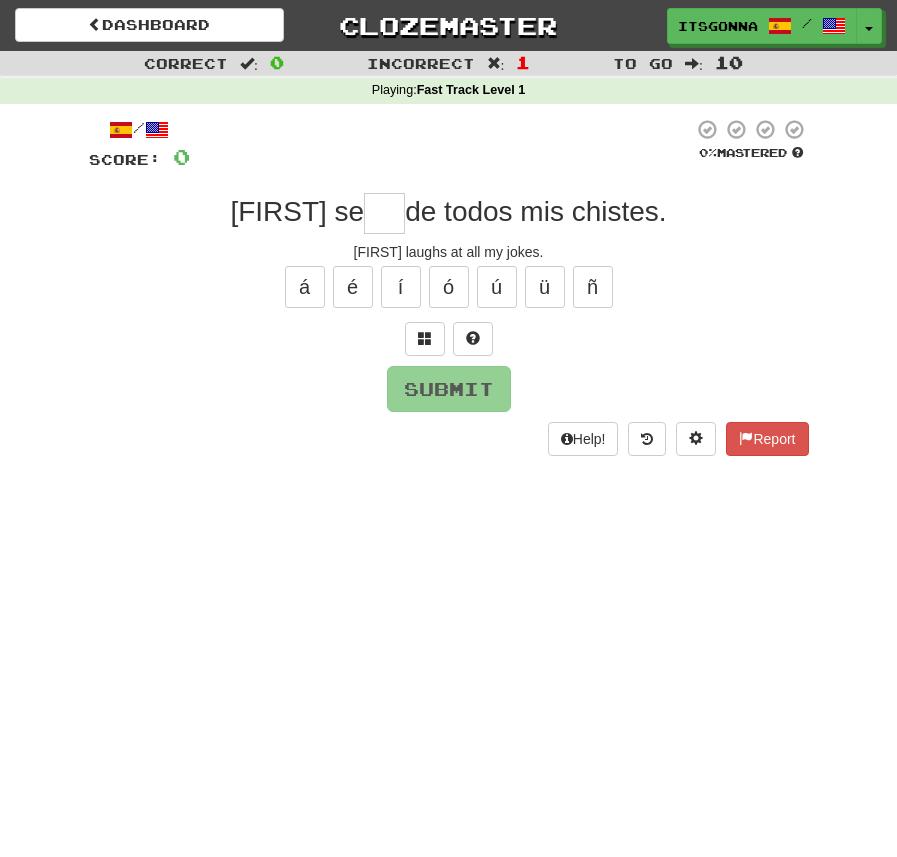 type on "*" 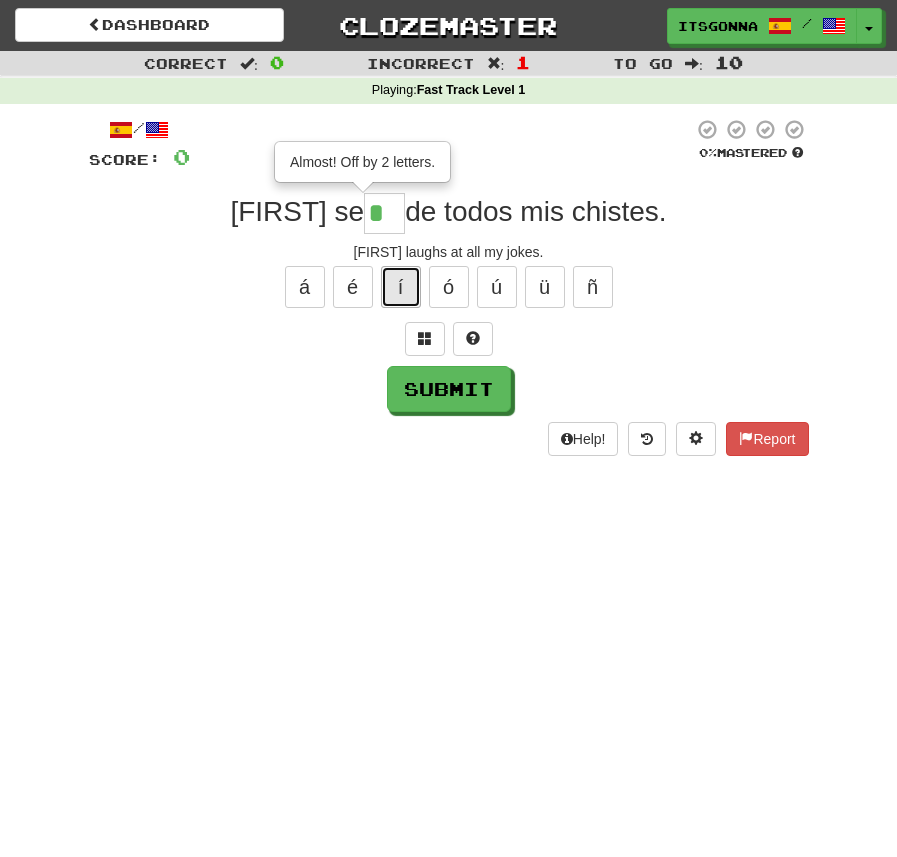 click on "í" at bounding box center (401, 287) 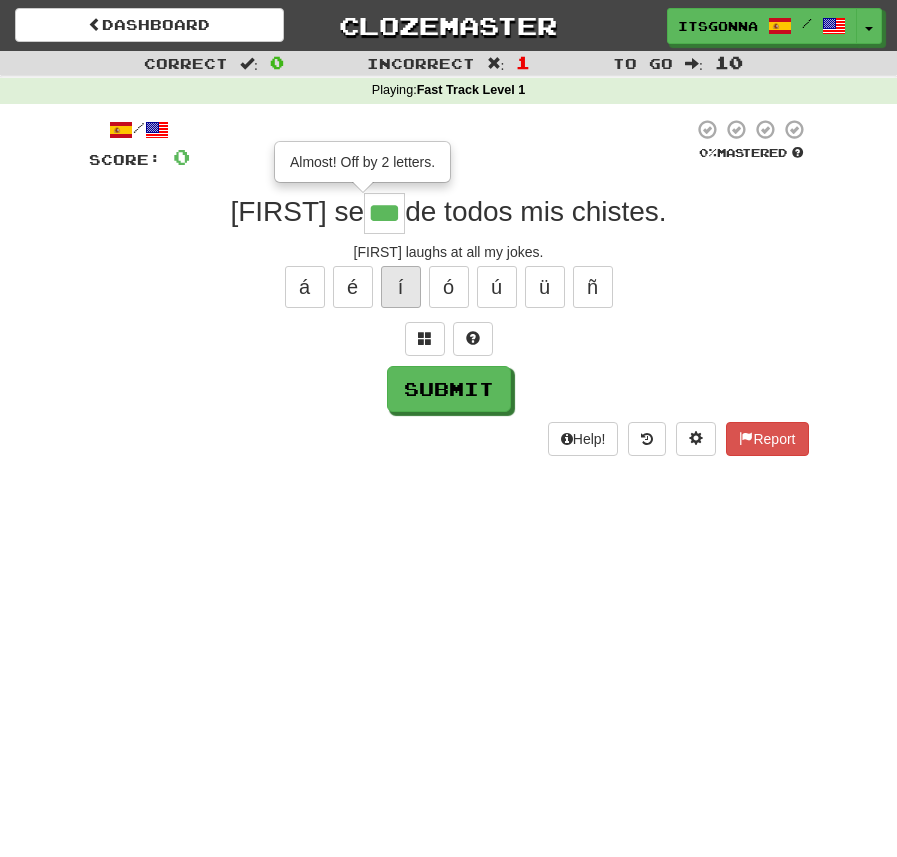 type on "***" 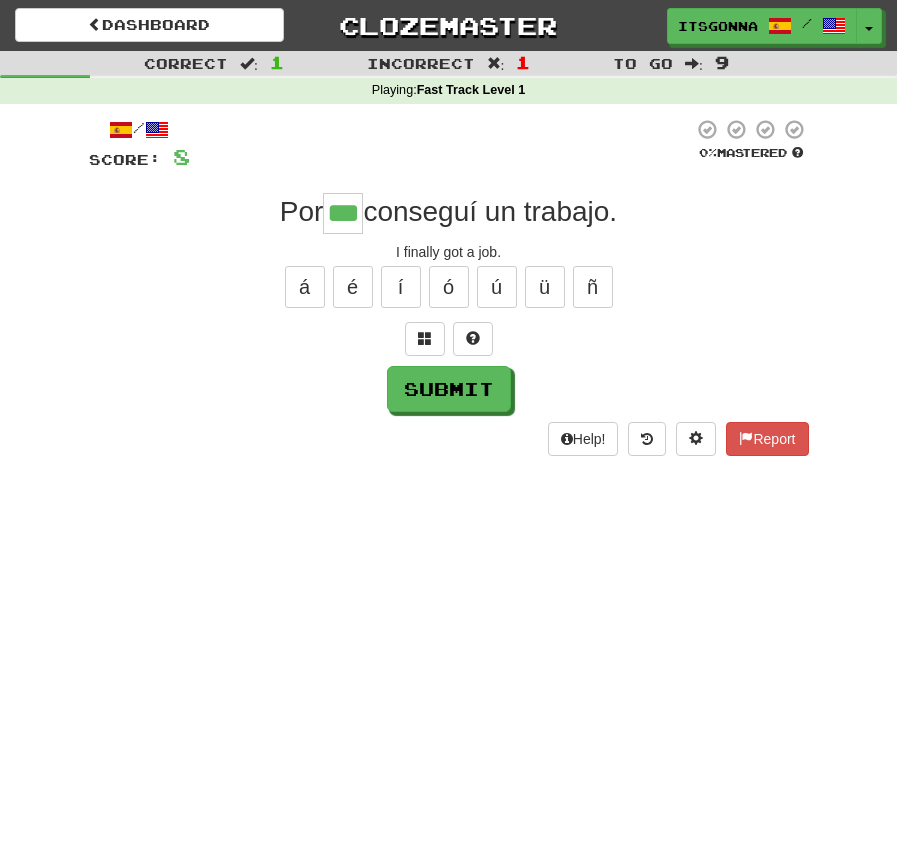 type on "***" 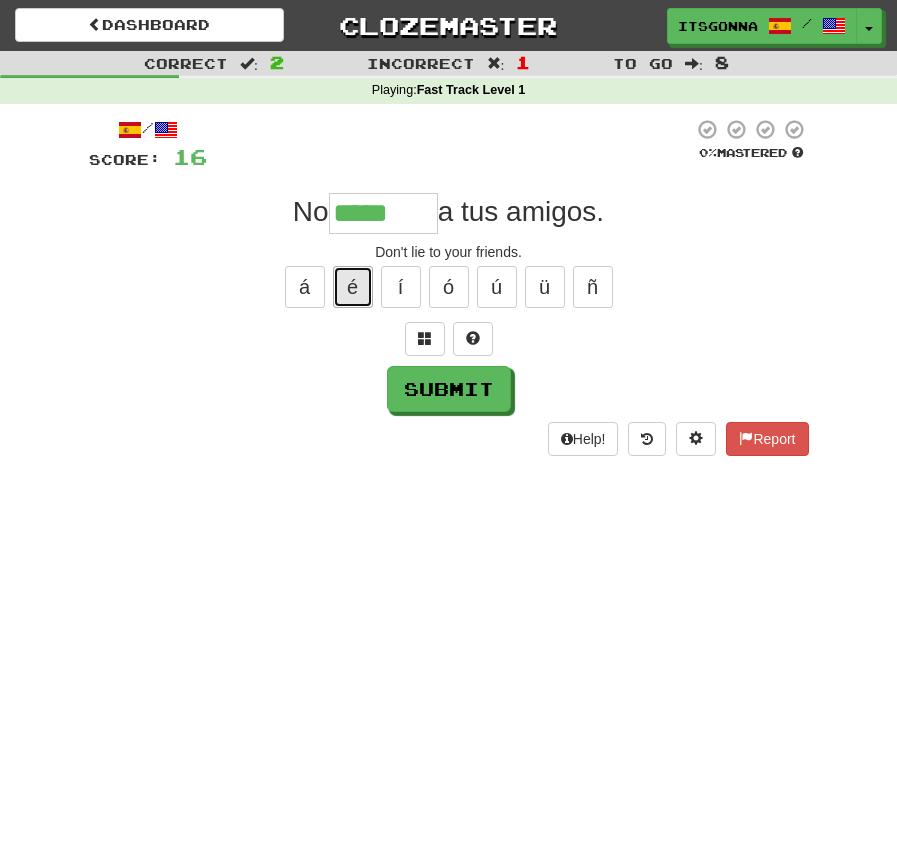 click on "é" at bounding box center [353, 287] 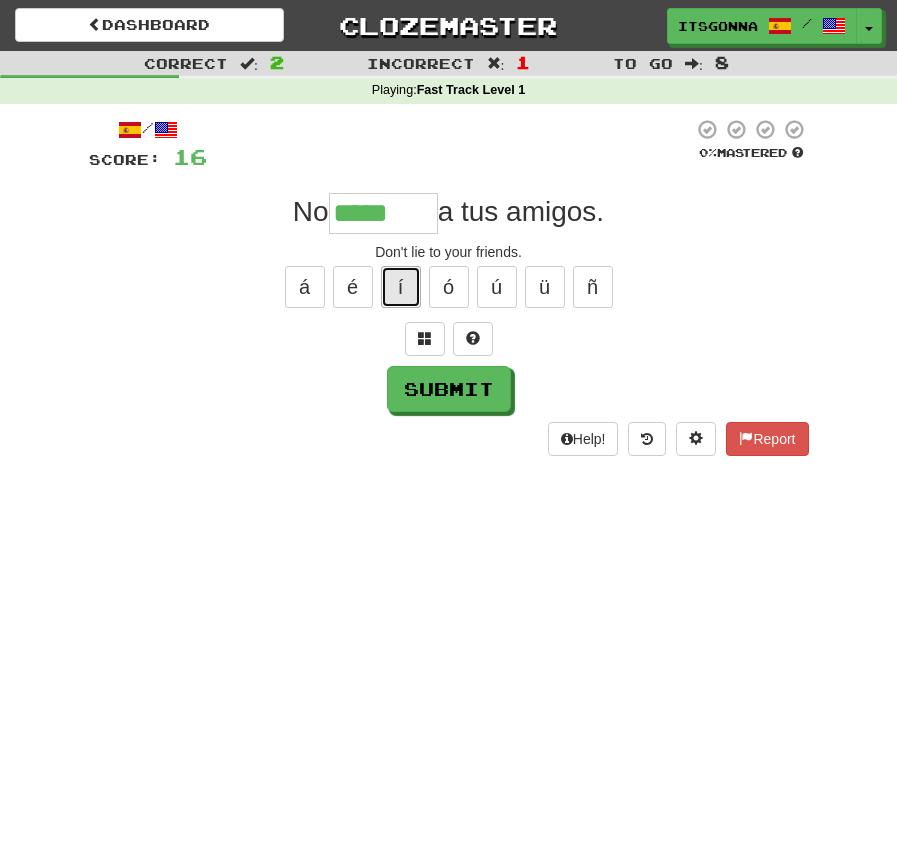 click on "í" at bounding box center [401, 287] 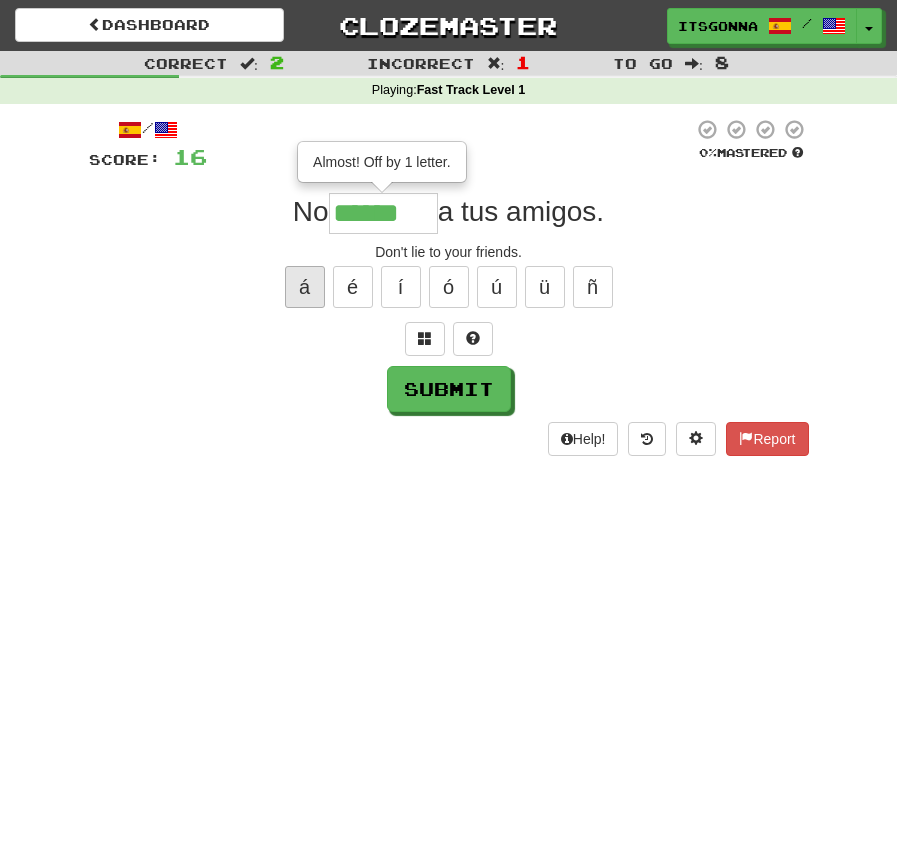 type on "*******" 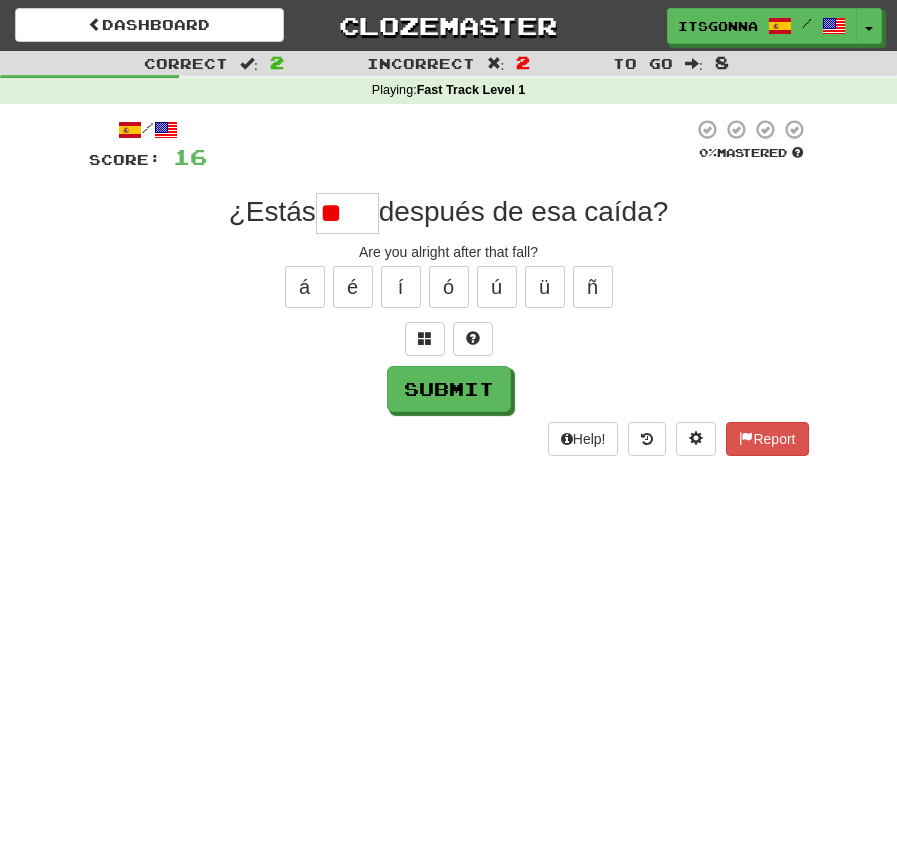 type on "*" 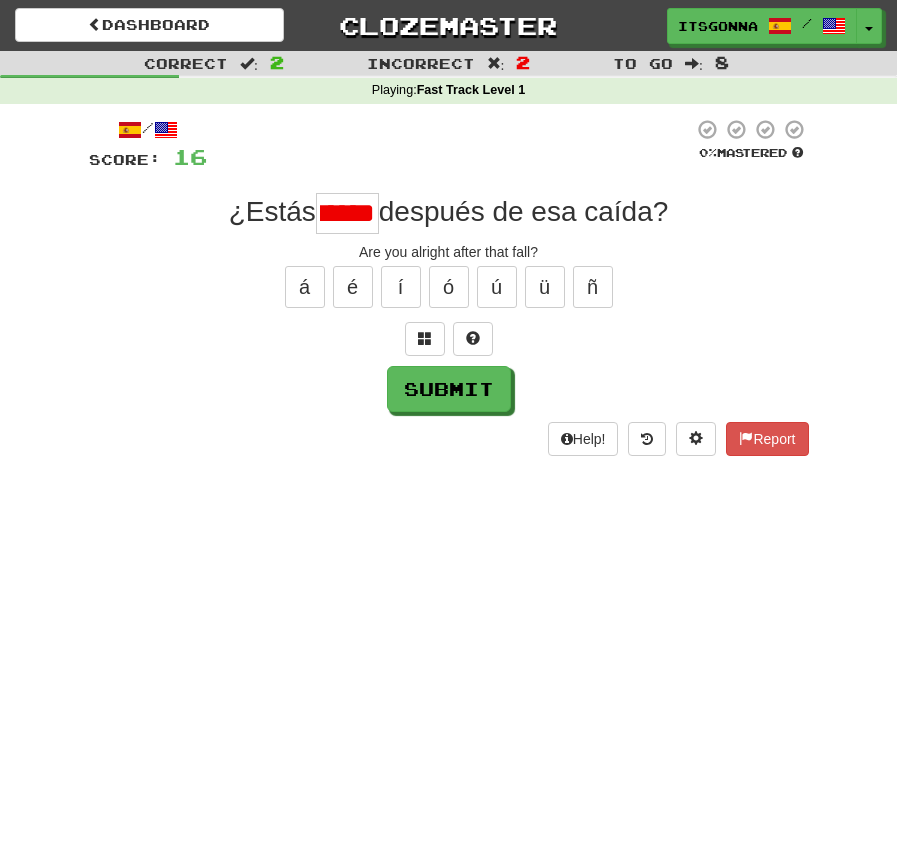 scroll, scrollTop: 0, scrollLeft: 0, axis: both 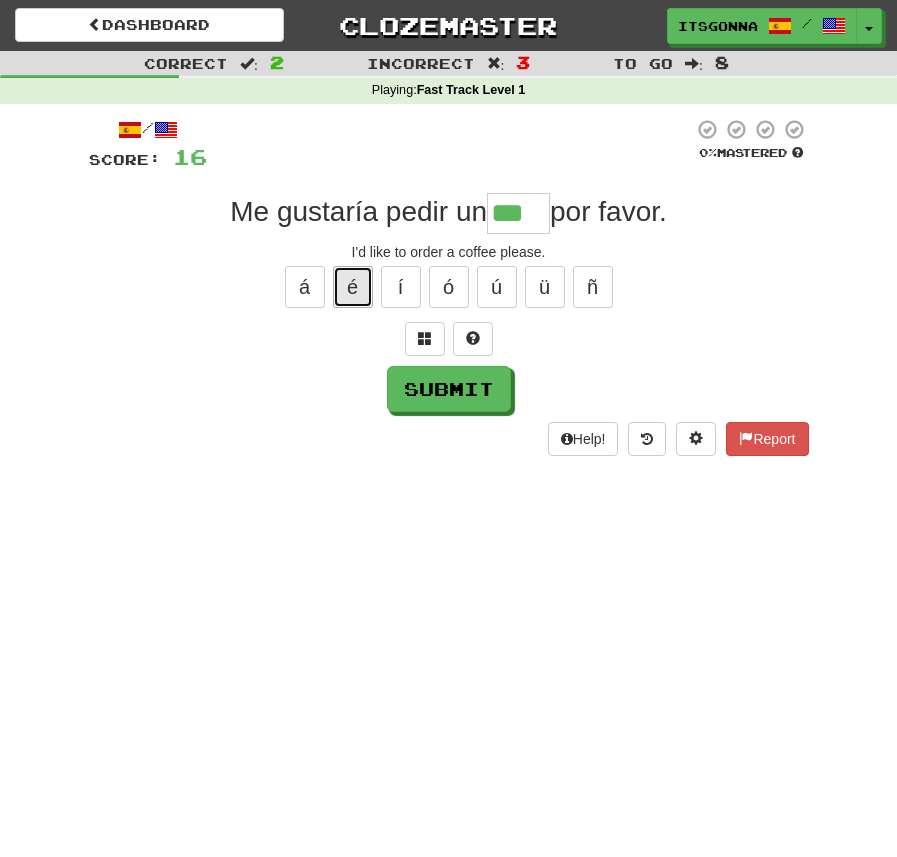 click on "é" at bounding box center (353, 287) 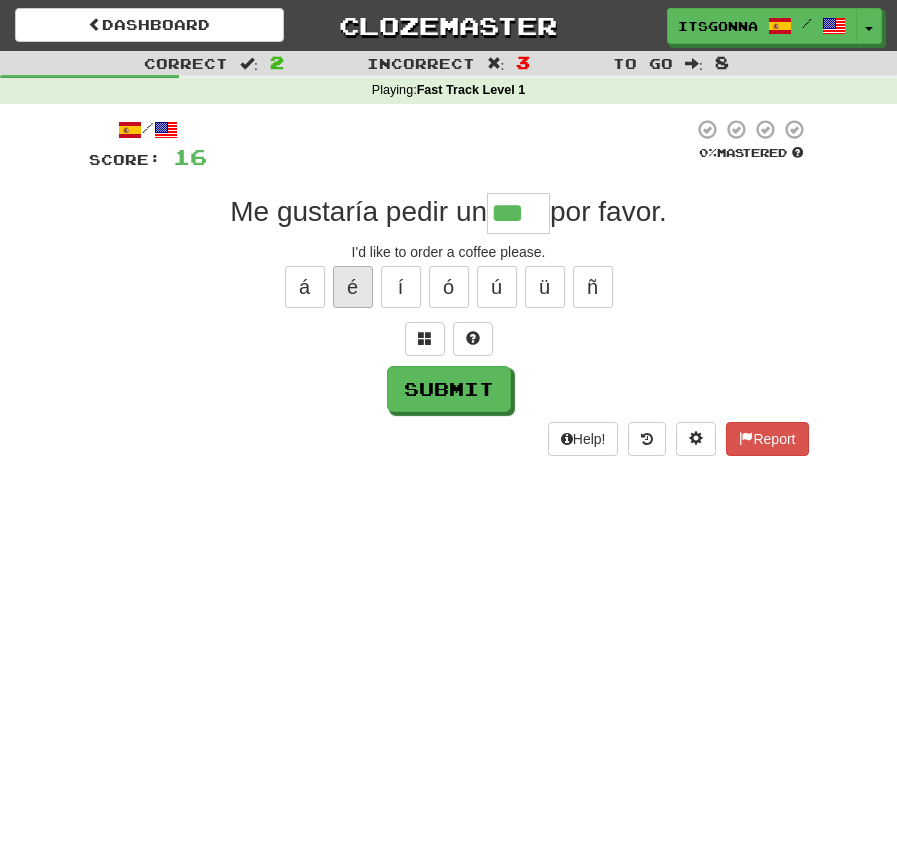 type on "****" 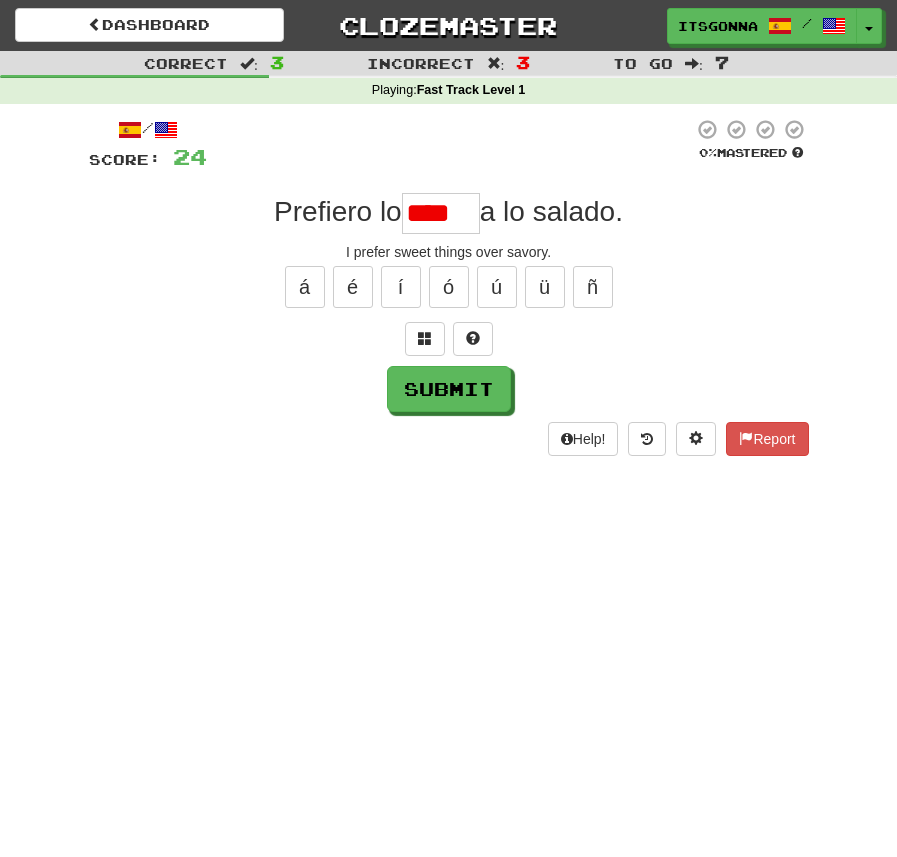 scroll, scrollTop: 0, scrollLeft: 0, axis: both 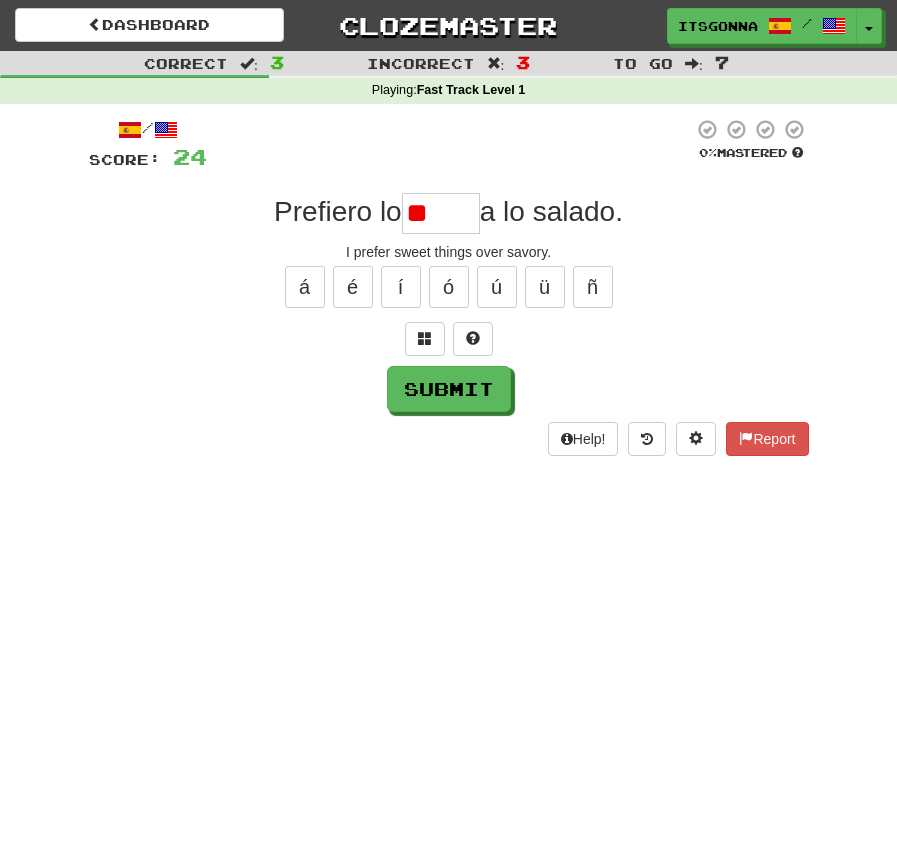 type on "*" 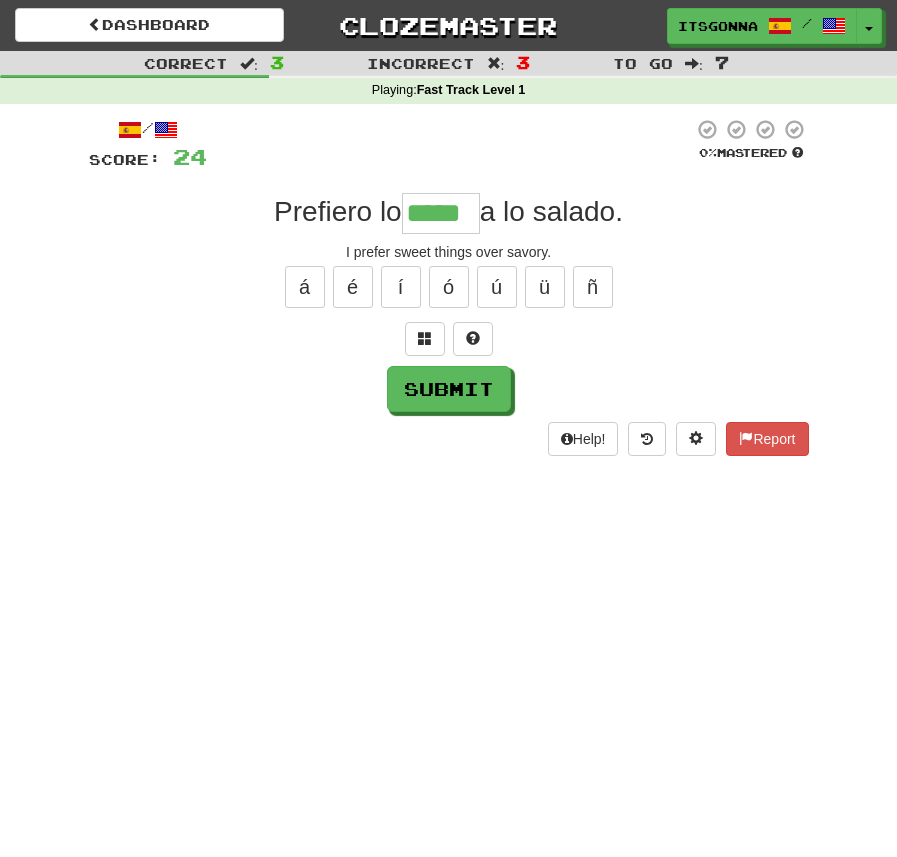 type on "*****" 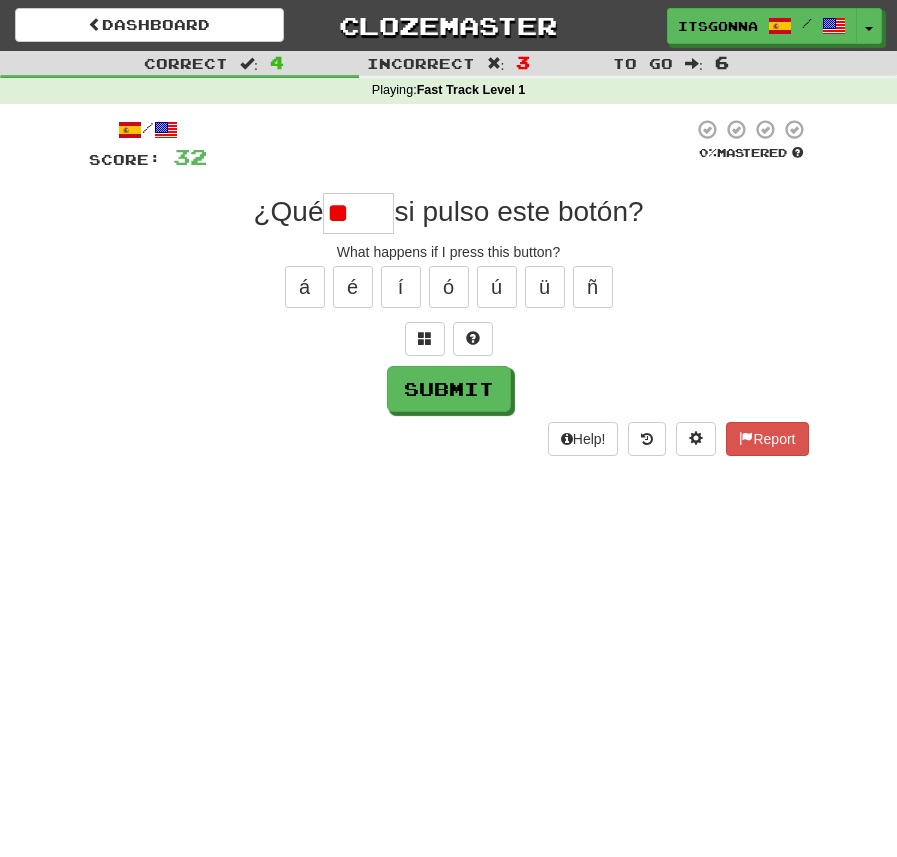 type on "*" 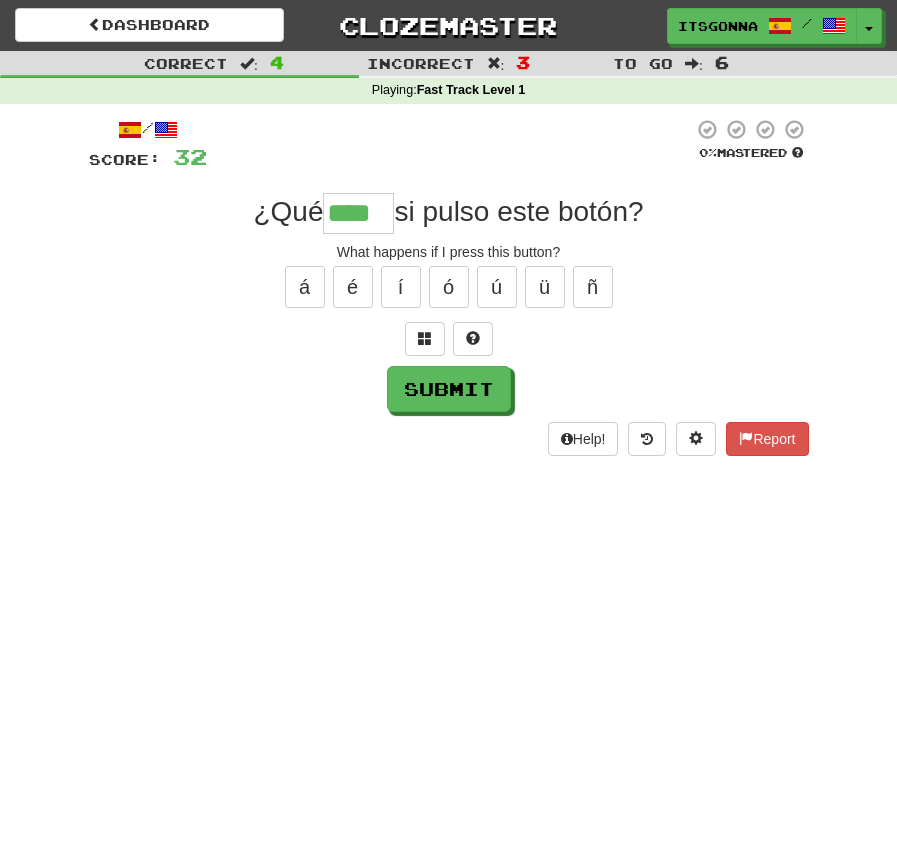 type on "****" 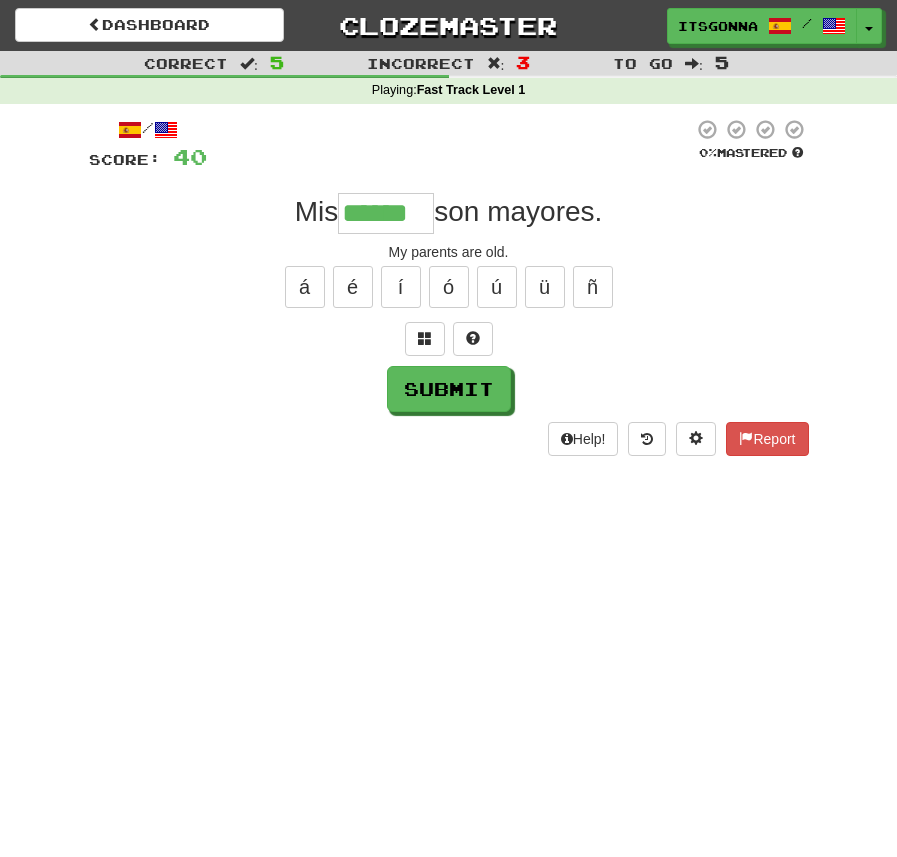 type on "******" 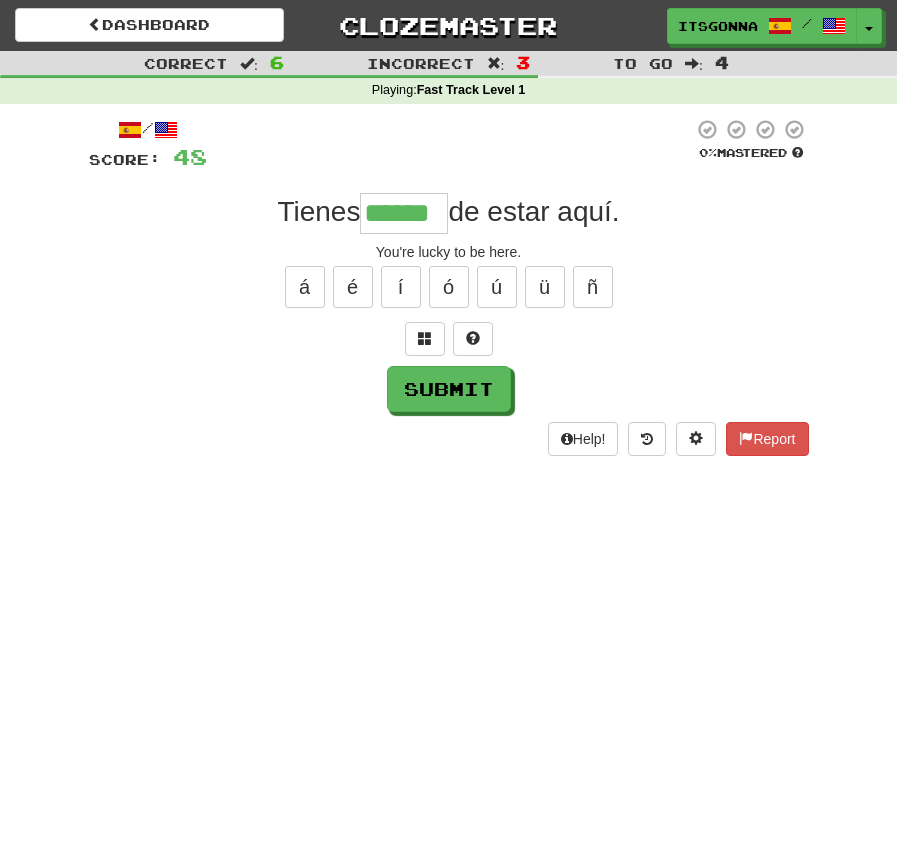 type on "******" 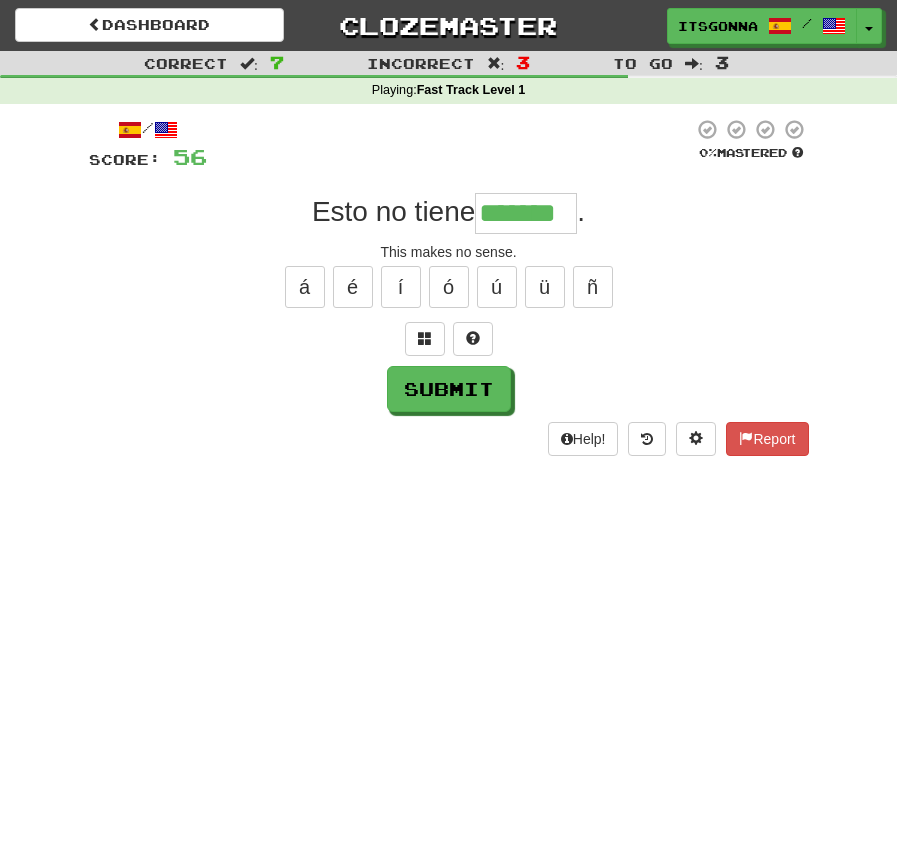 type on "*******" 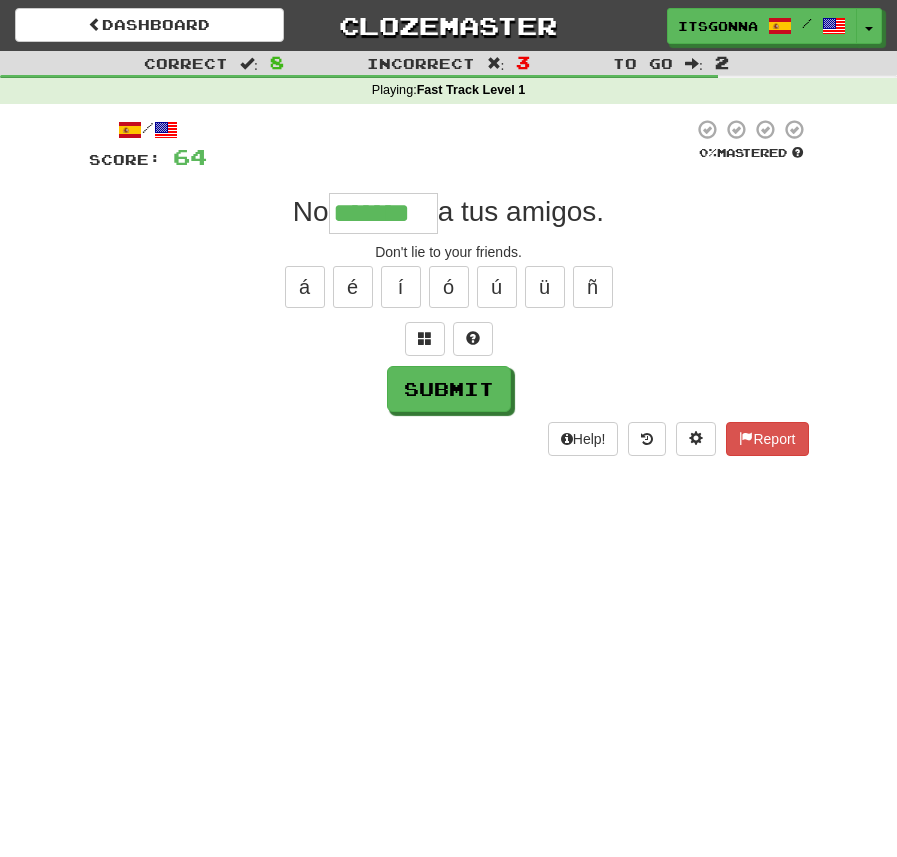 type on "*******" 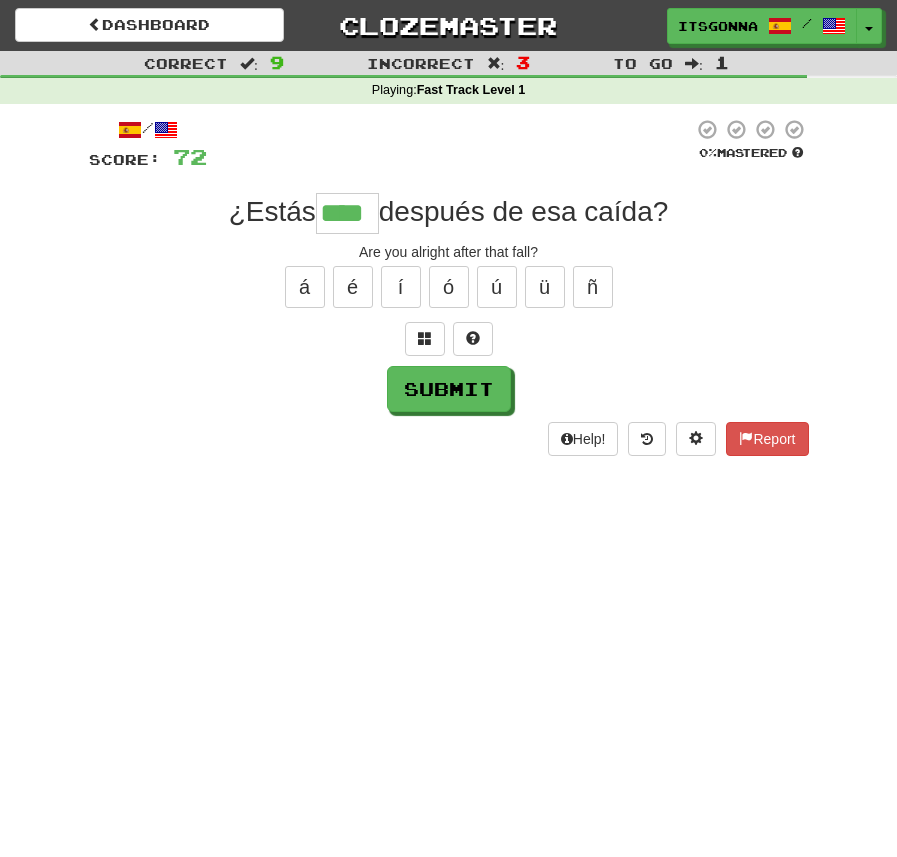 type on "****" 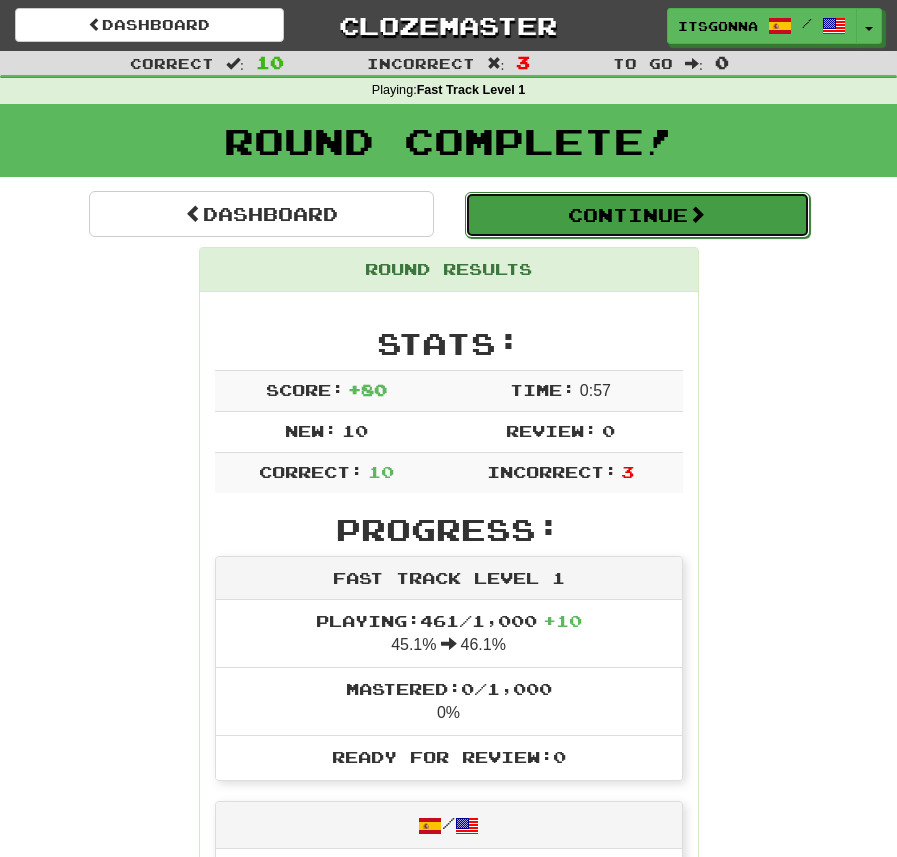 click on "Continue" at bounding box center (637, 215) 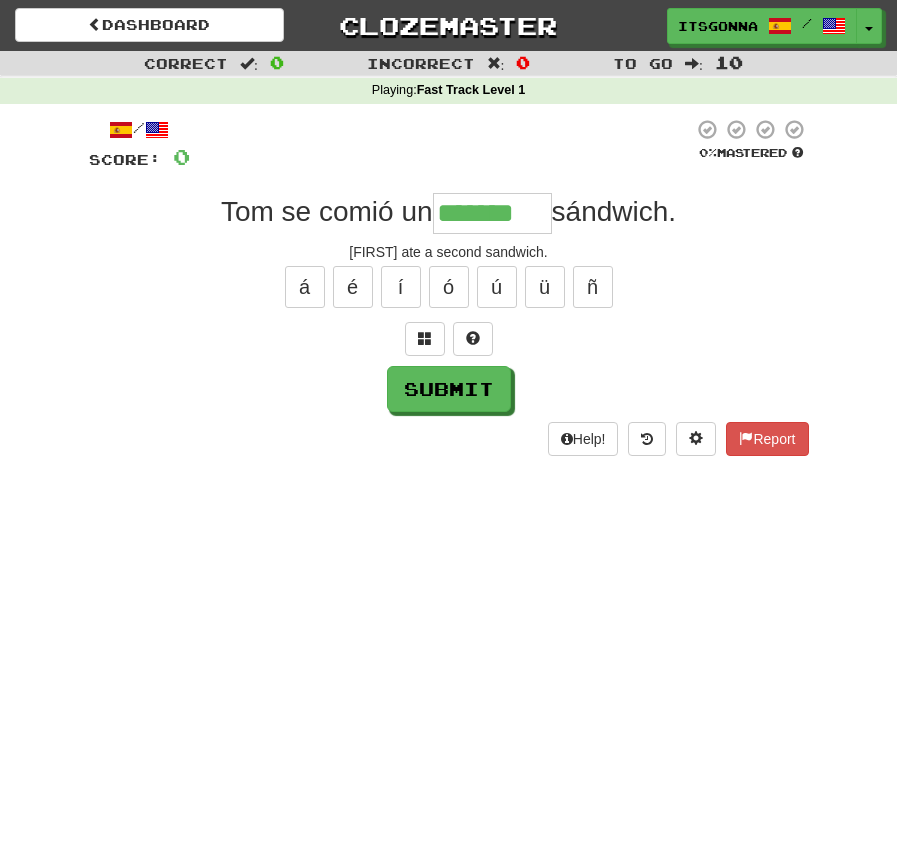 type on "*******" 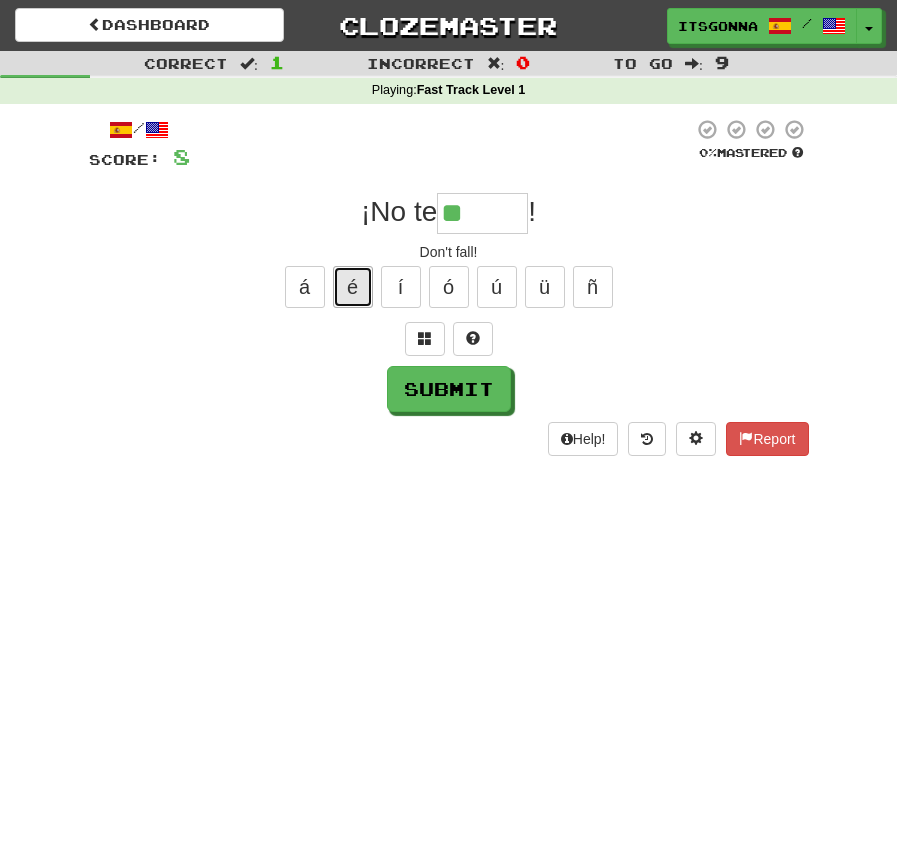 click on "é" at bounding box center [353, 287] 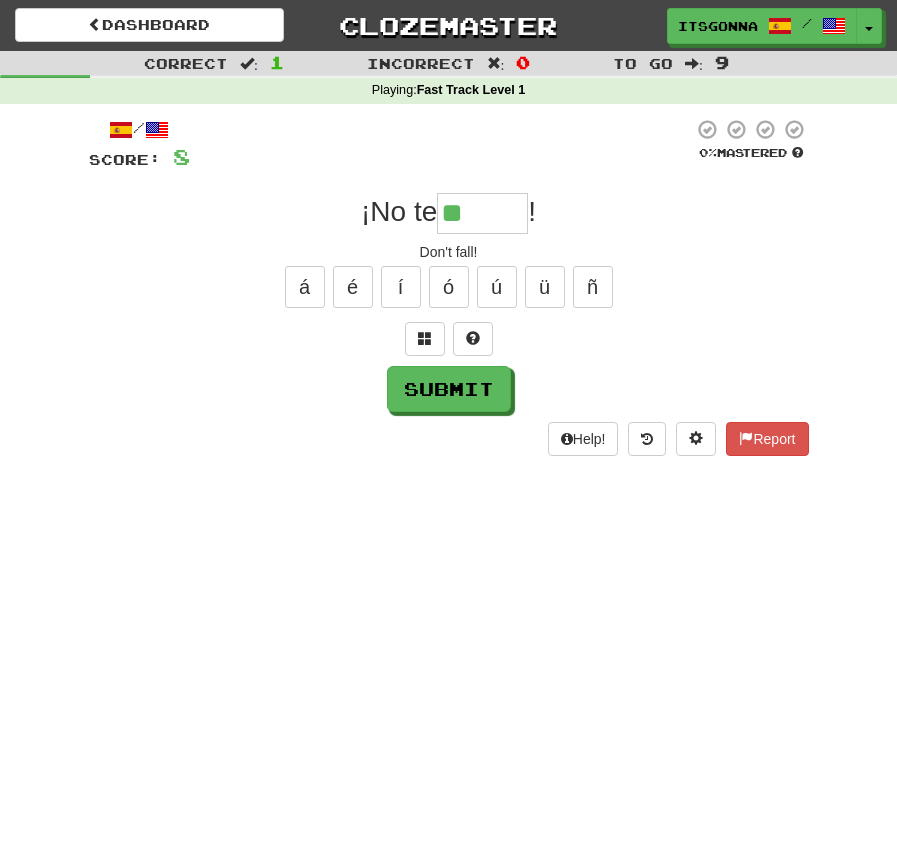 click on "á é í ó ú ü ñ" at bounding box center [449, 287] 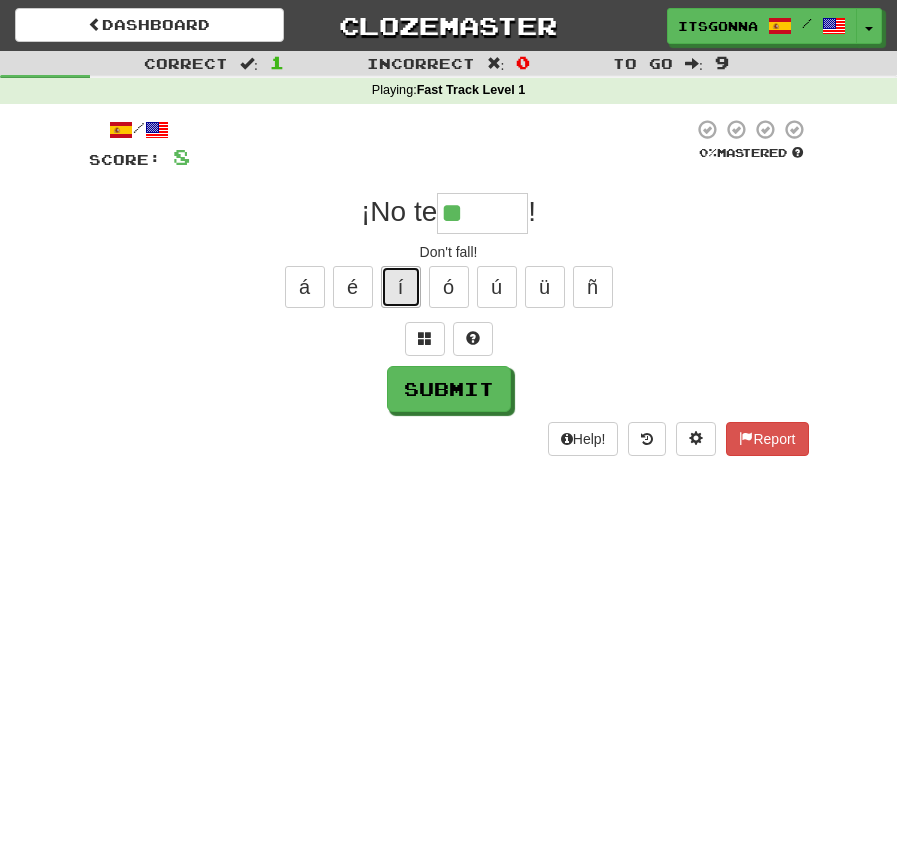 click on "í" at bounding box center [401, 287] 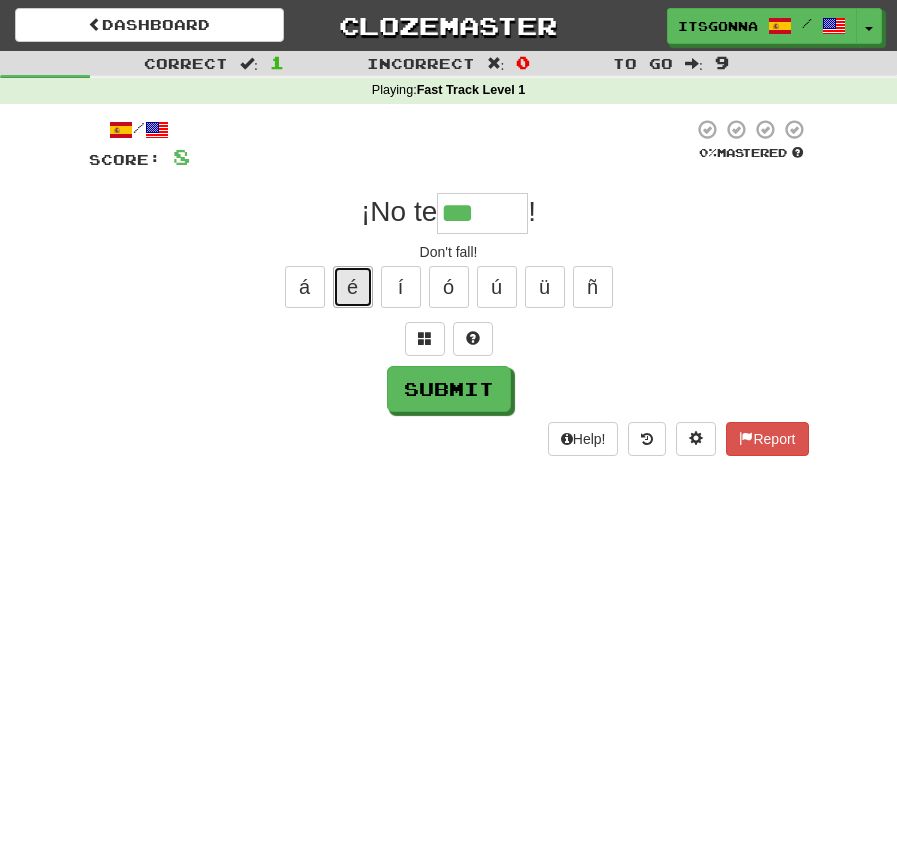 click on "é" at bounding box center [353, 287] 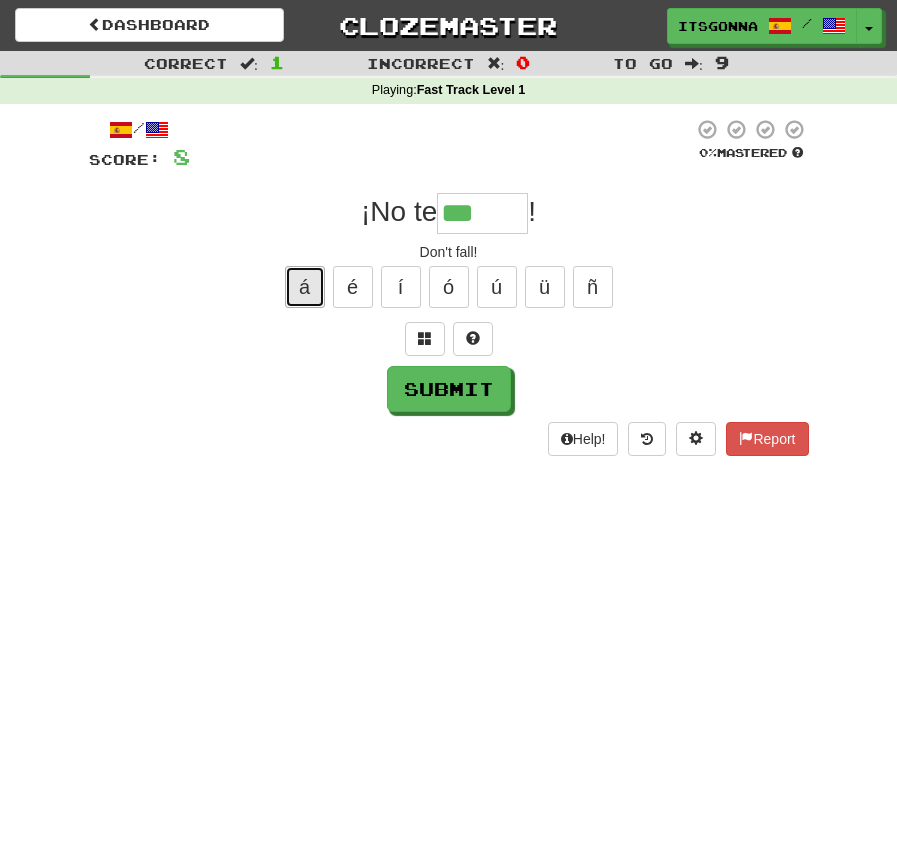 click on "á" at bounding box center (305, 287) 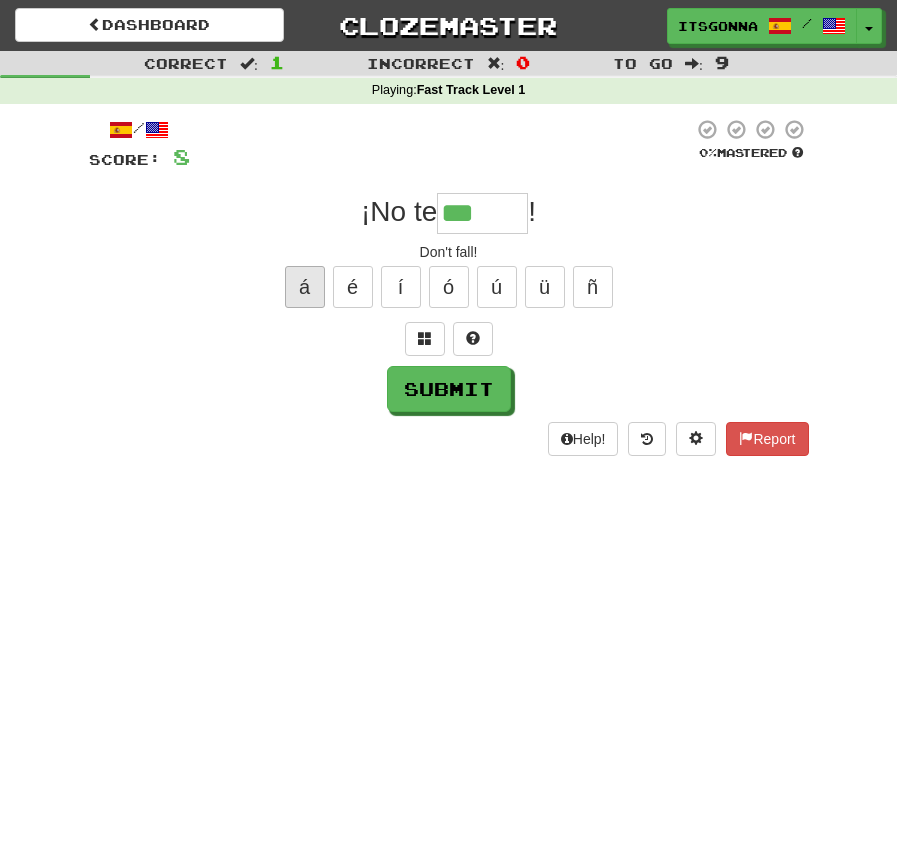 type on "******" 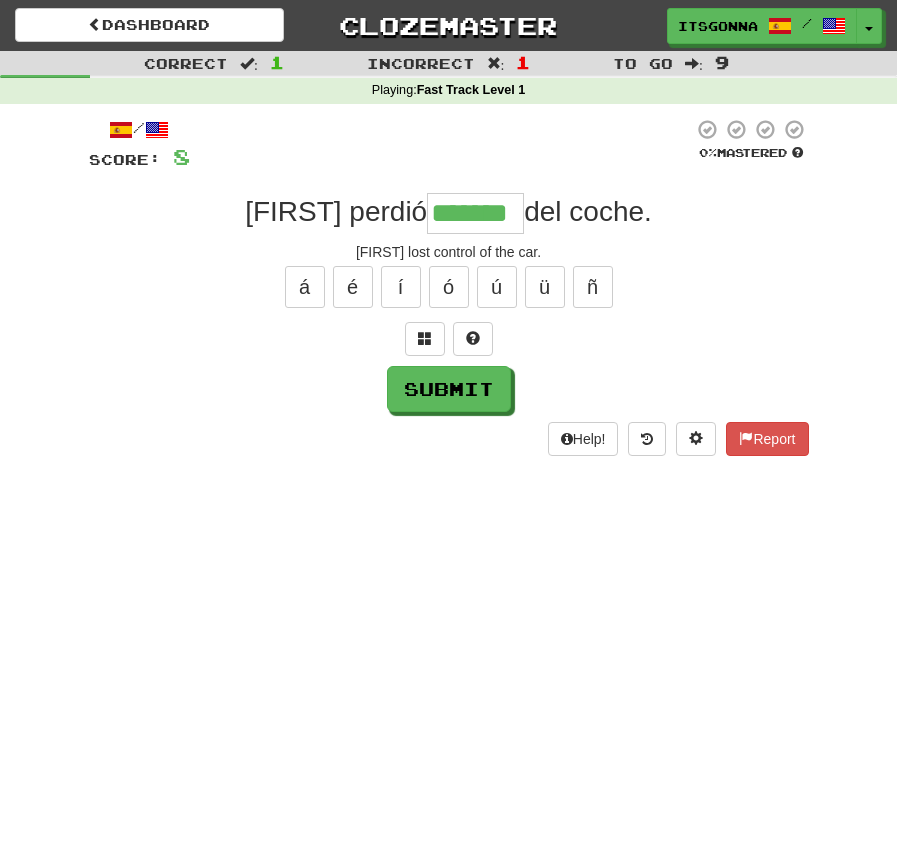 type on "*******" 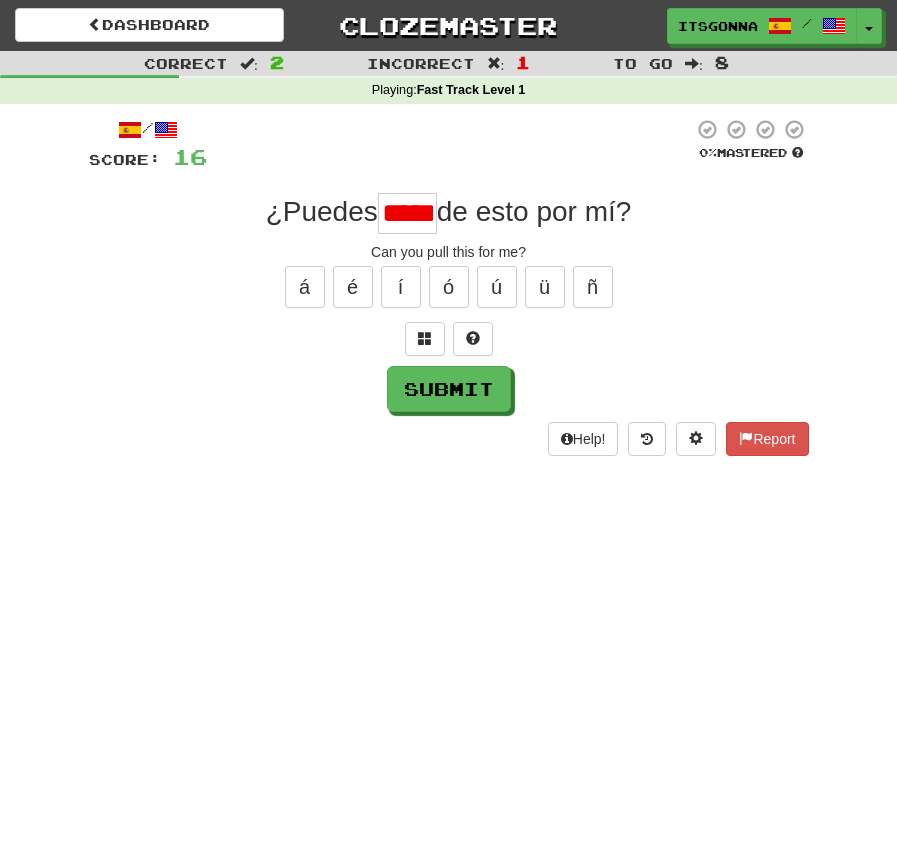 scroll, scrollTop: 0, scrollLeft: 14, axis: horizontal 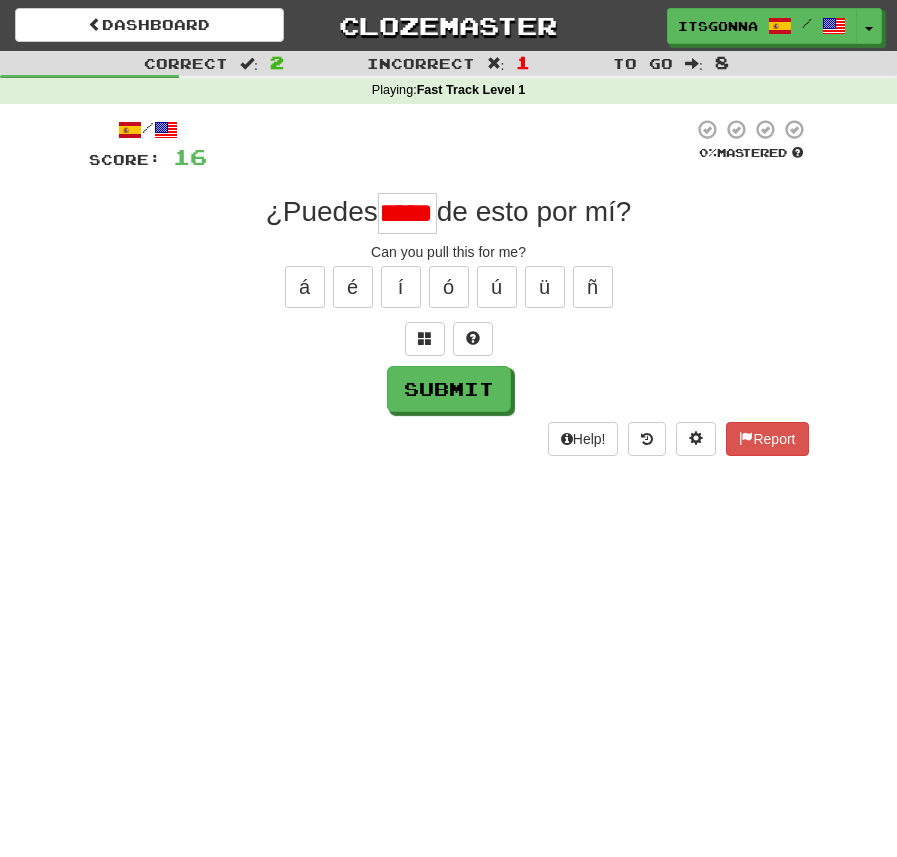 type on "*****" 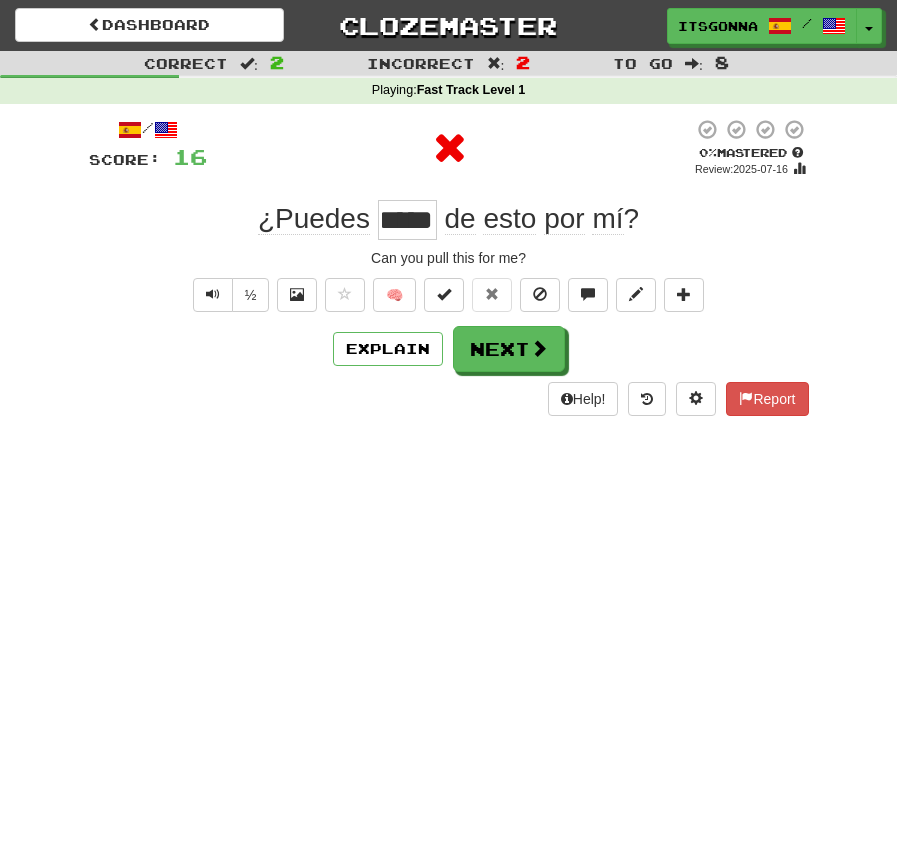 scroll, scrollTop: 0, scrollLeft: 0, axis: both 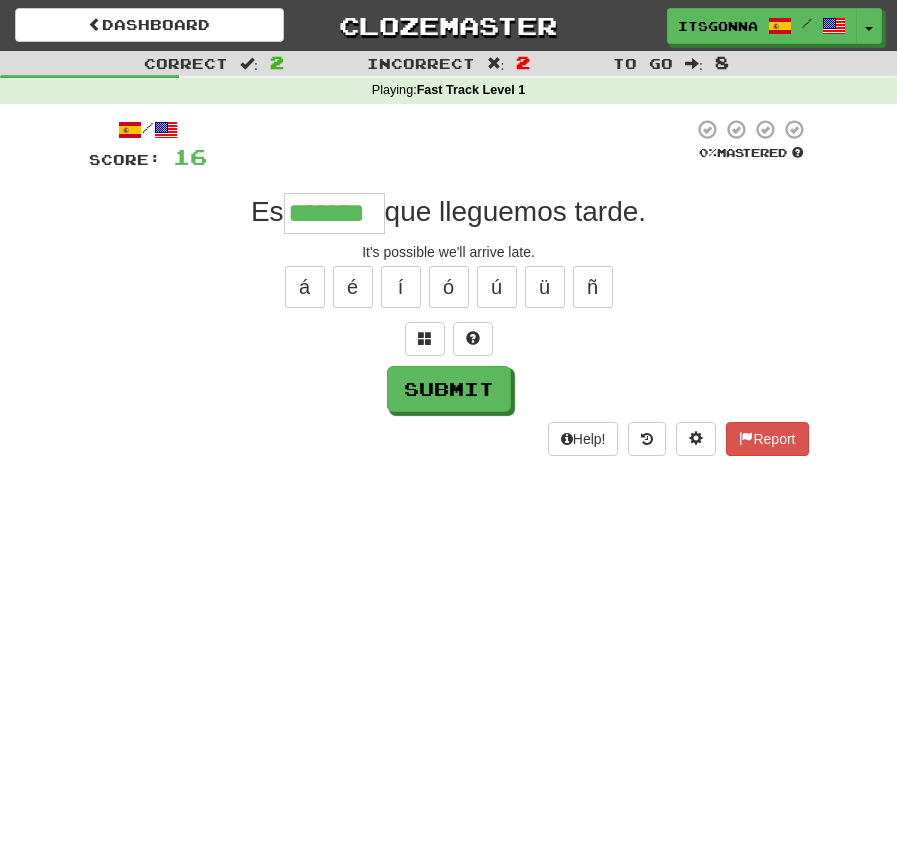 type on "*******" 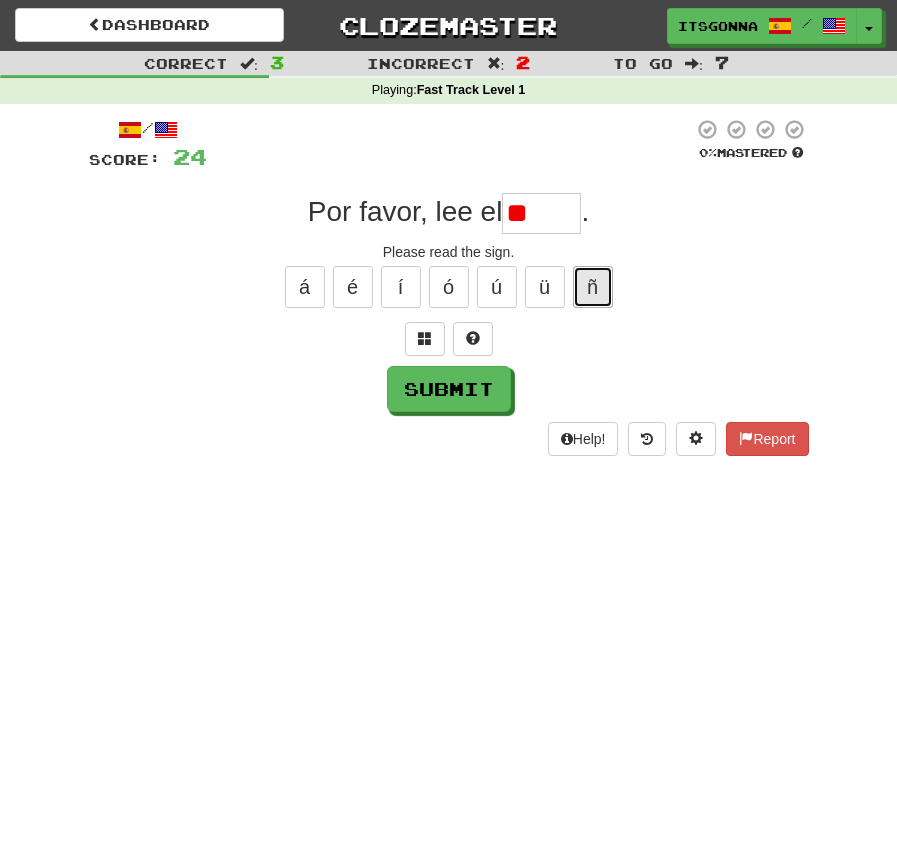 click on "ñ" at bounding box center (593, 287) 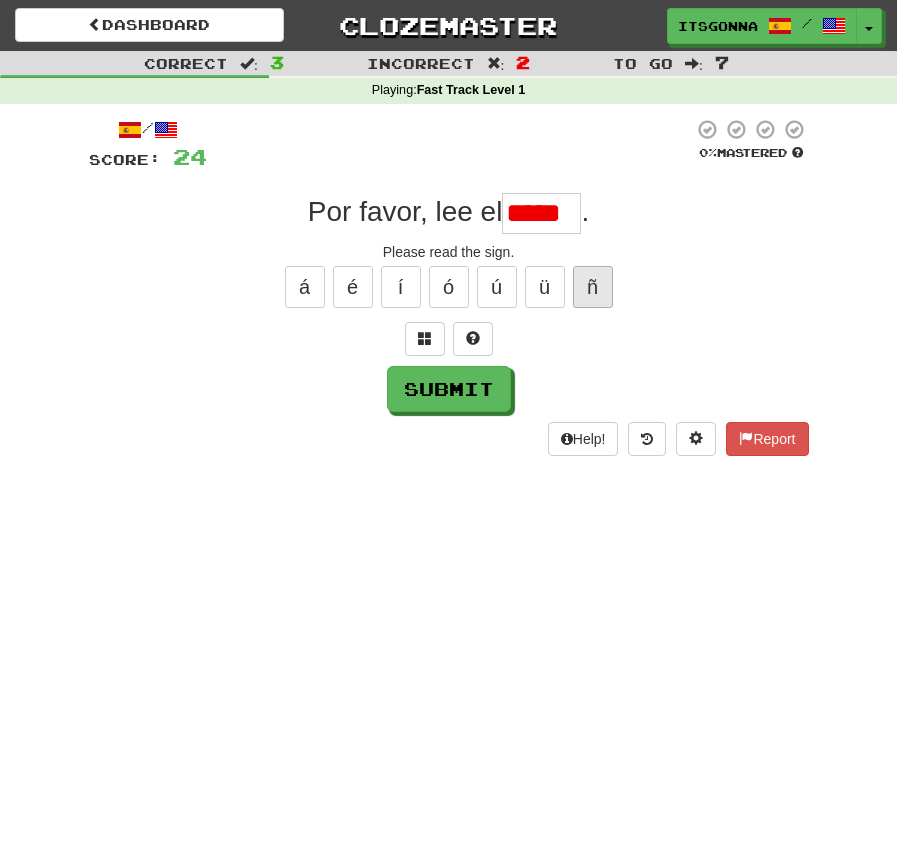 type on "******" 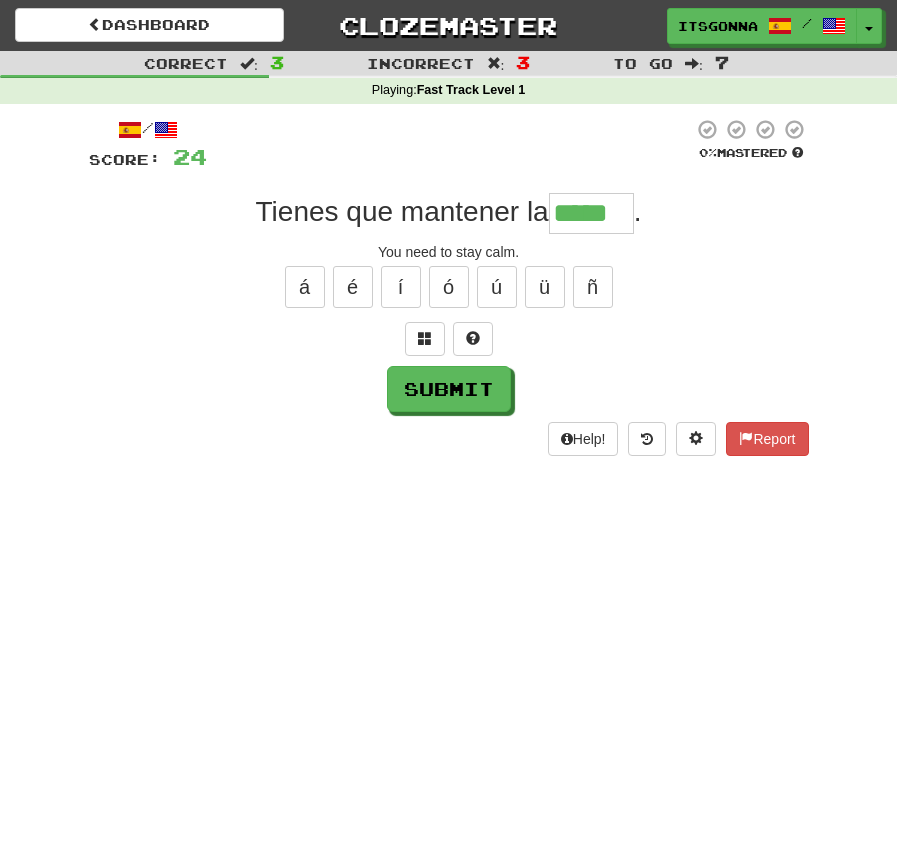 type on "*****" 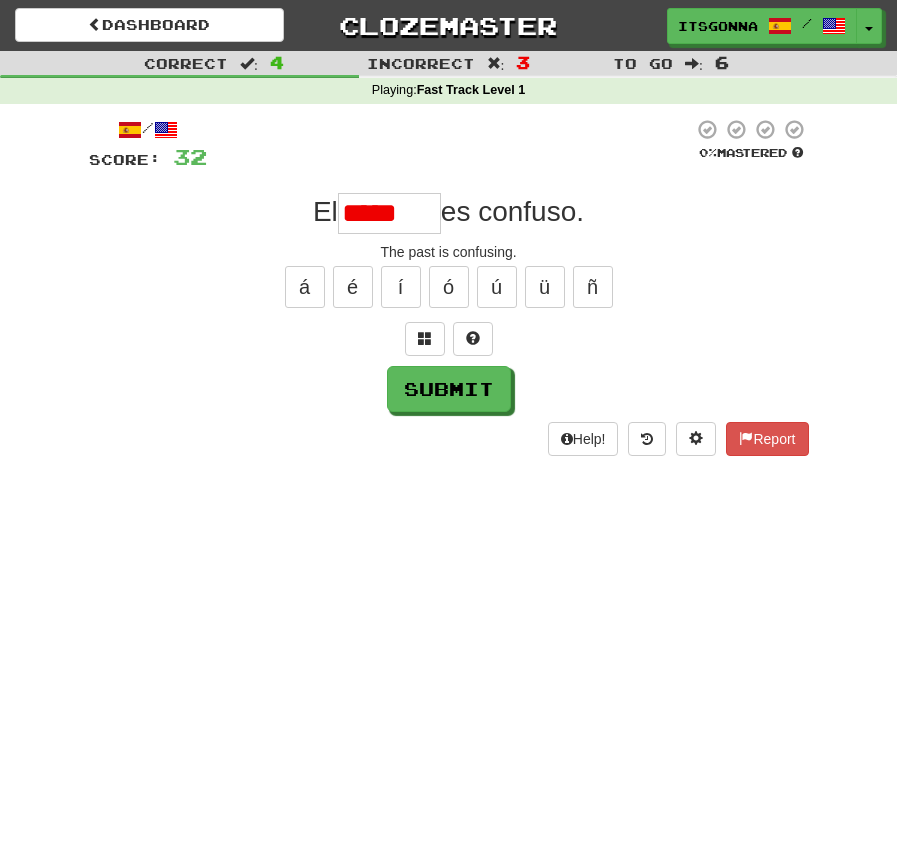 type on "******" 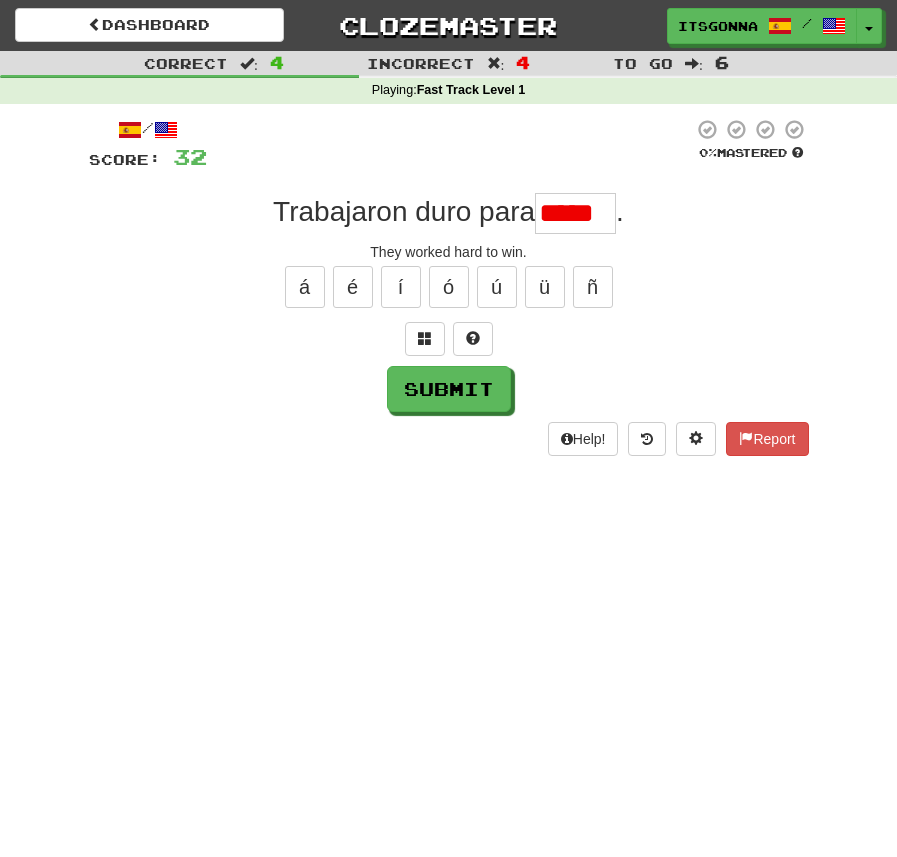 scroll, scrollTop: 0, scrollLeft: 11, axis: horizontal 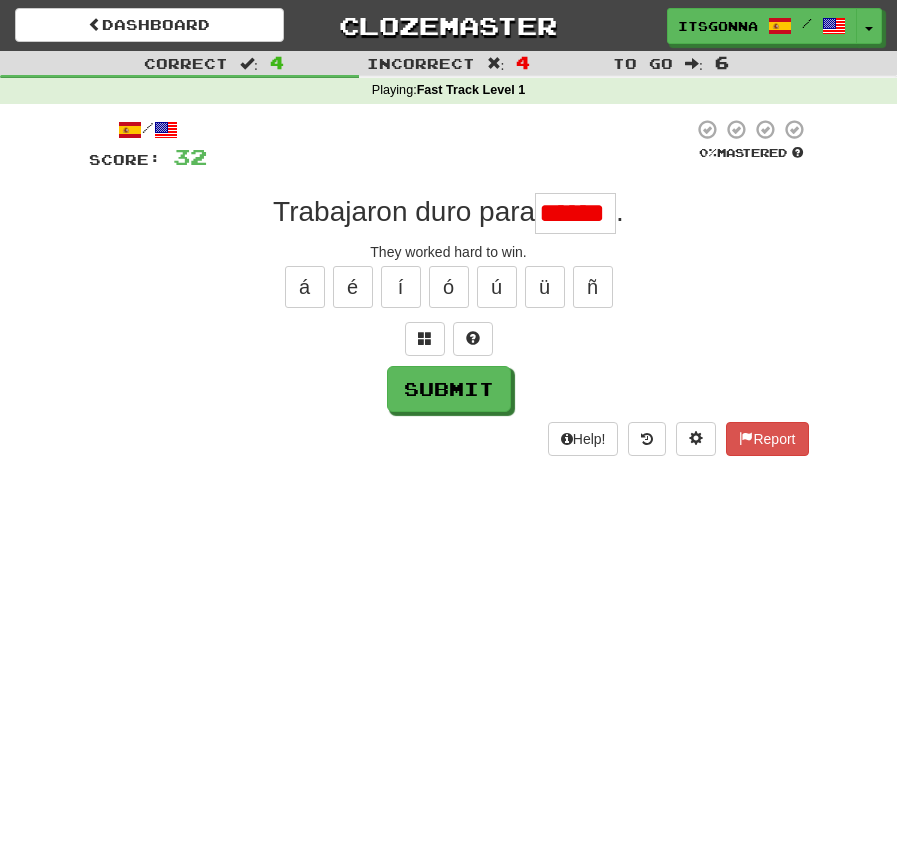 type on "*****" 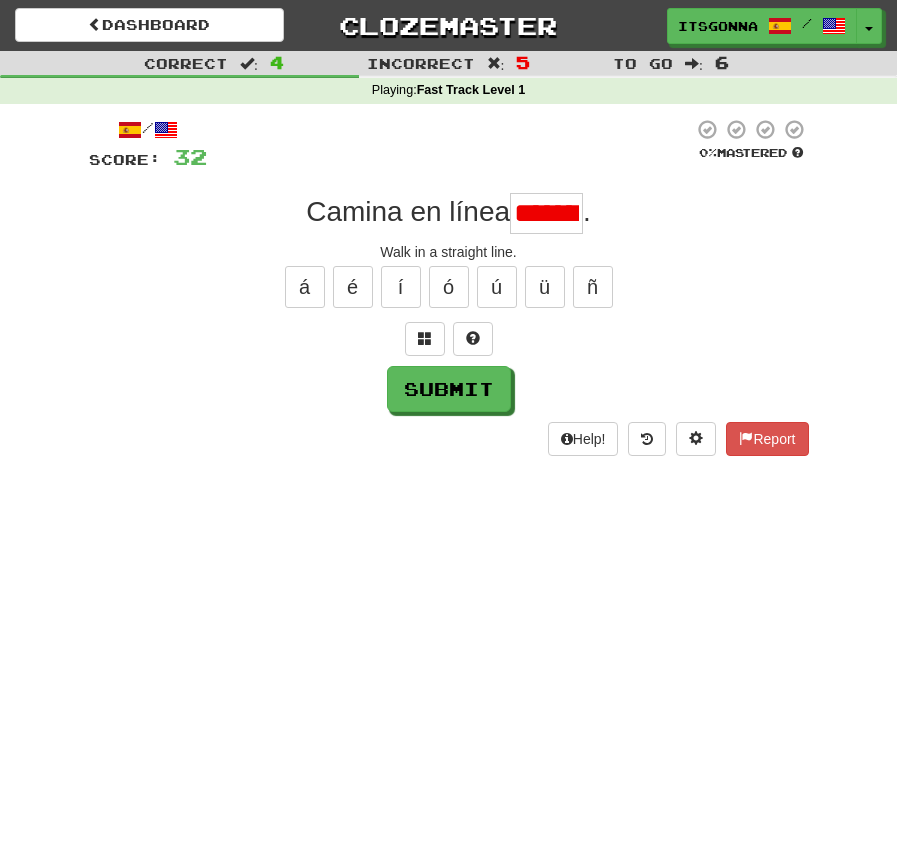 scroll, scrollTop: 0, scrollLeft: 20, axis: horizontal 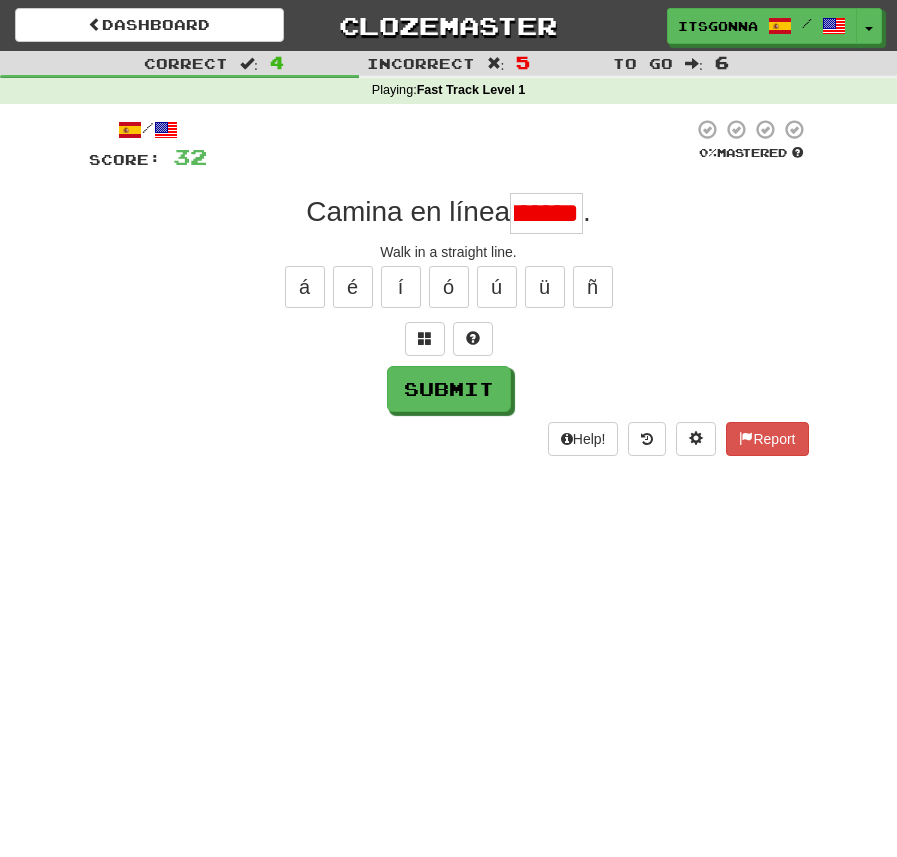 type on "*****" 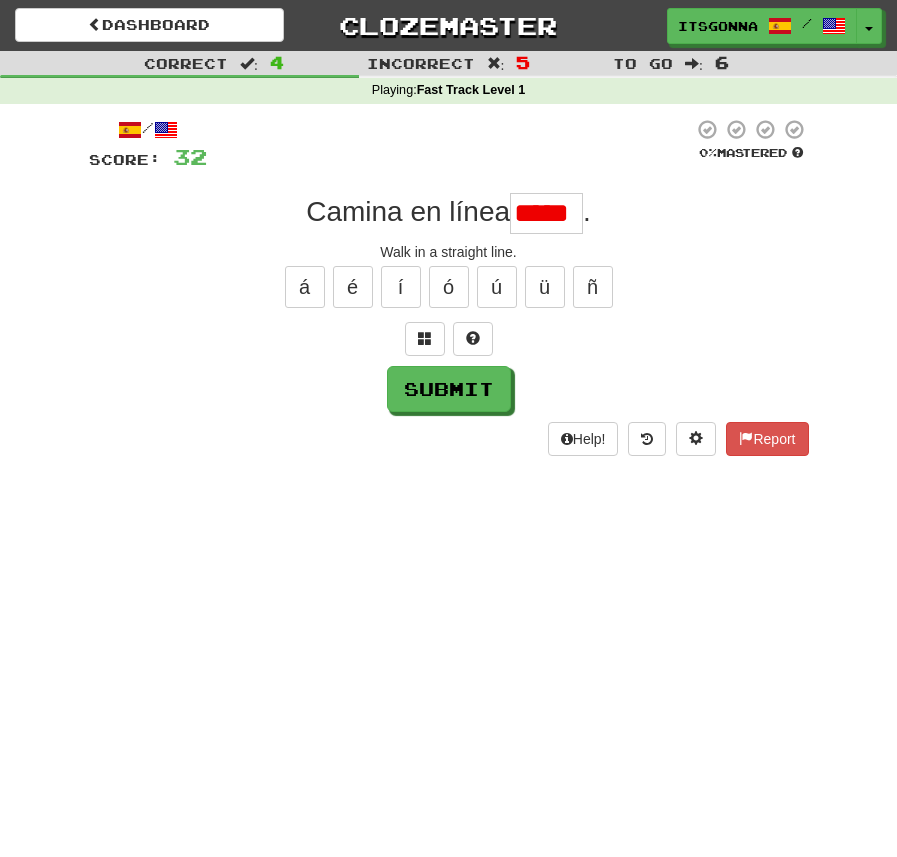scroll, scrollTop: 0, scrollLeft: 0, axis: both 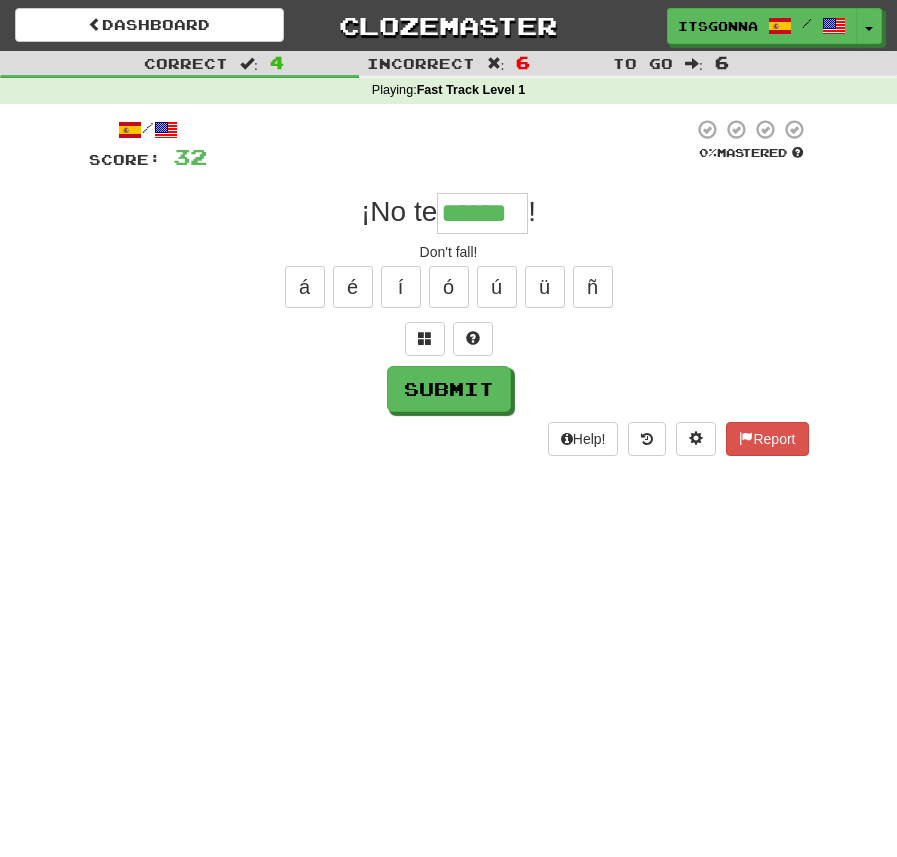 type on "******" 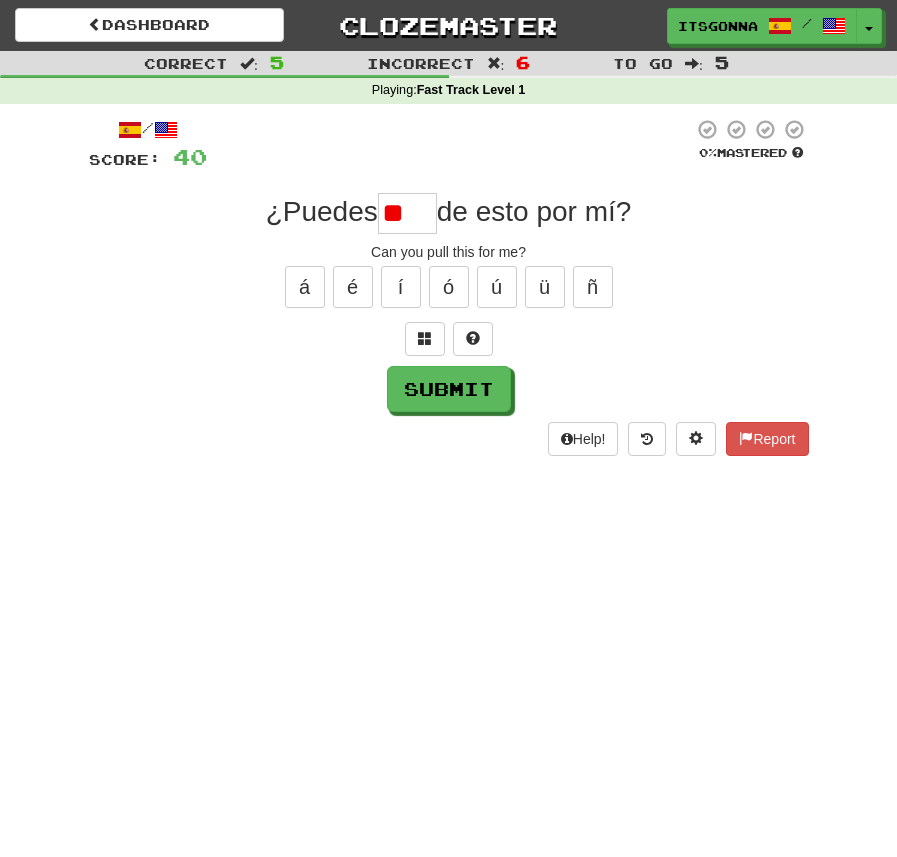 type on "*" 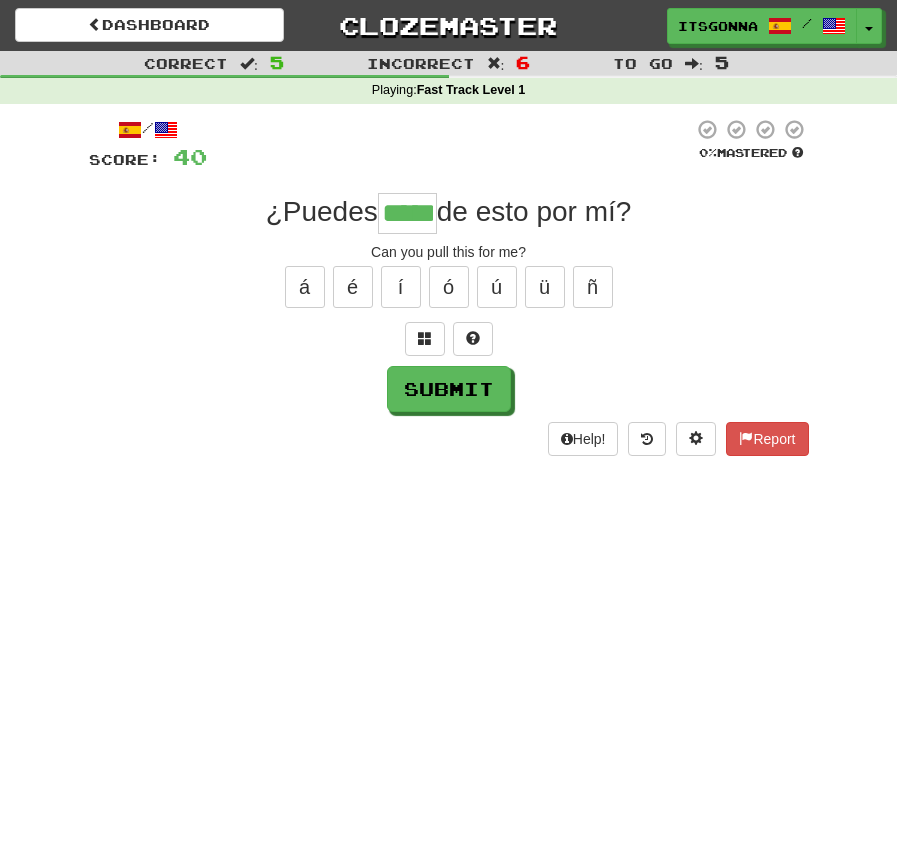 type on "*****" 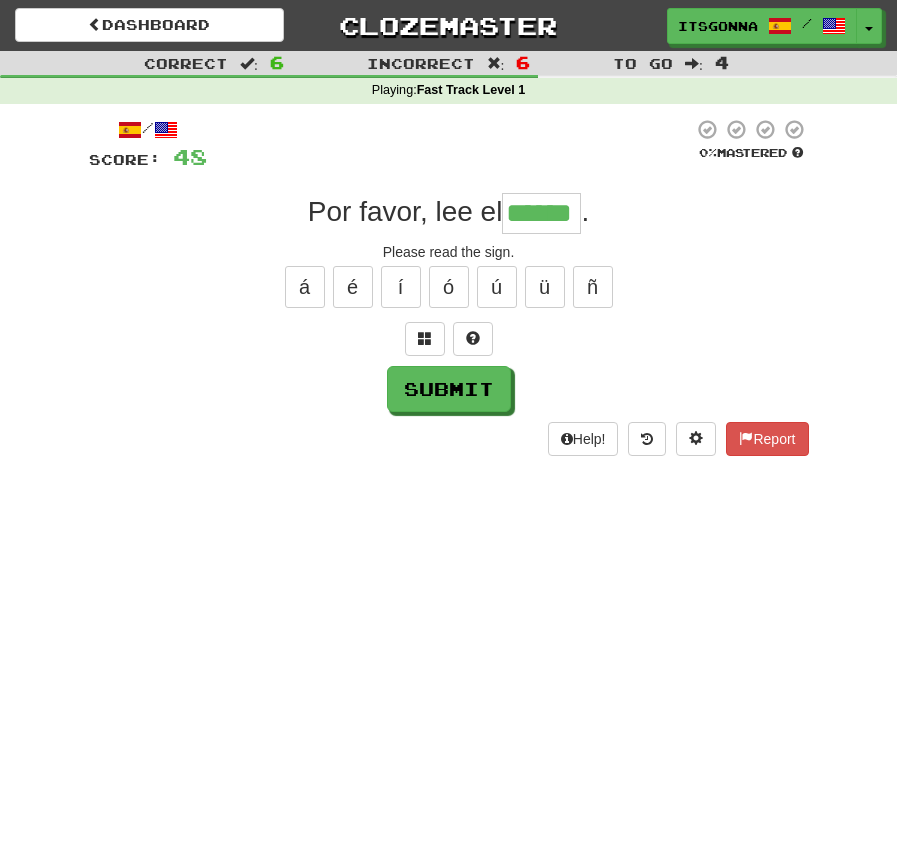 type on "******" 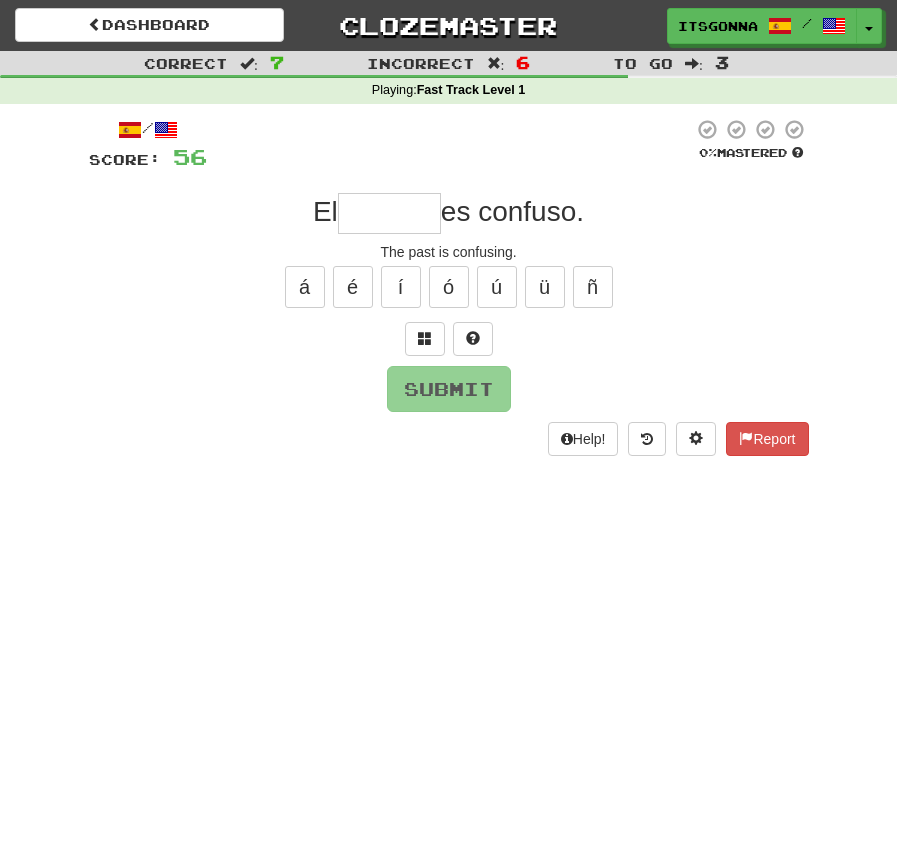 type on "*" 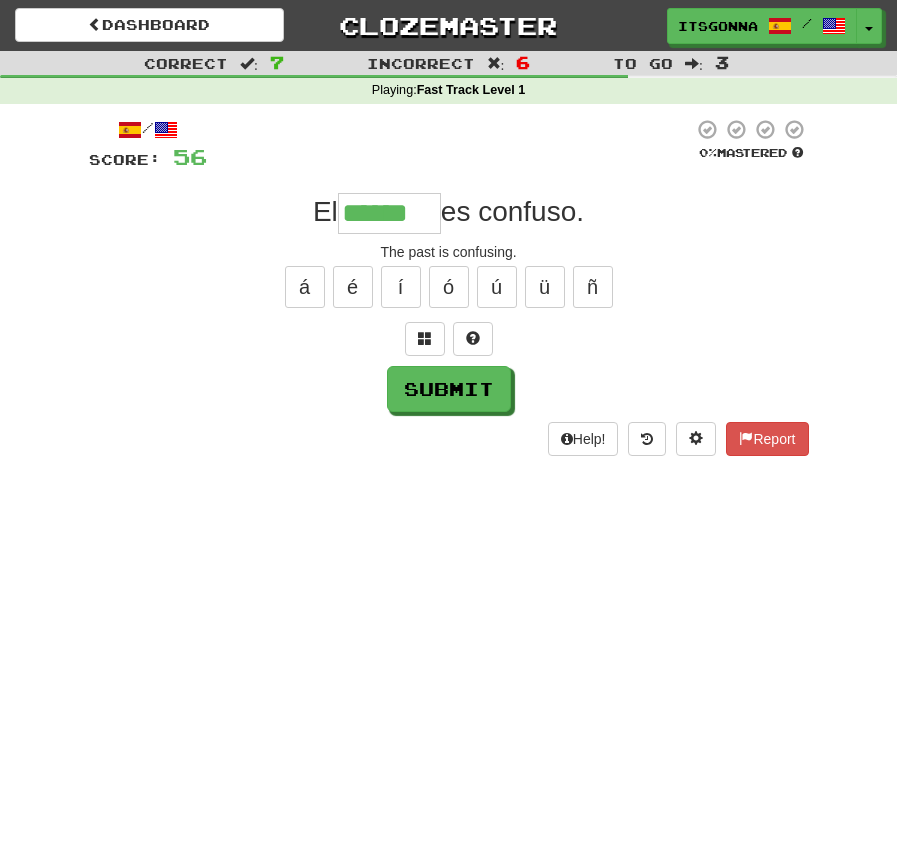 type on "******" 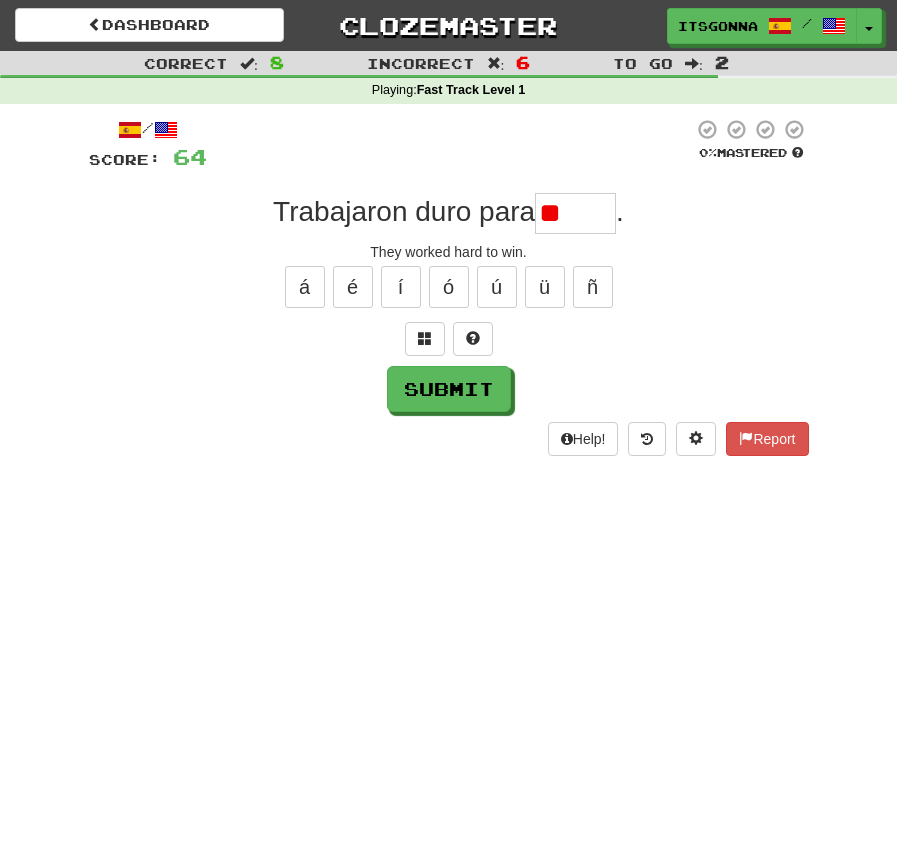 type on "*" 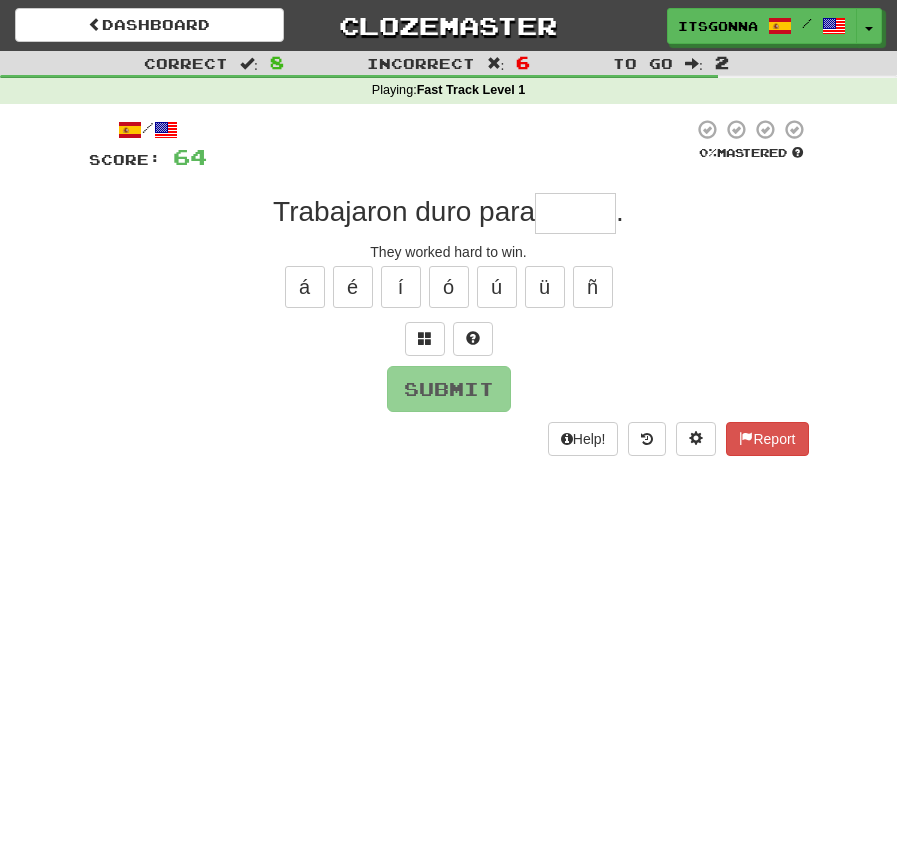 type on "*" 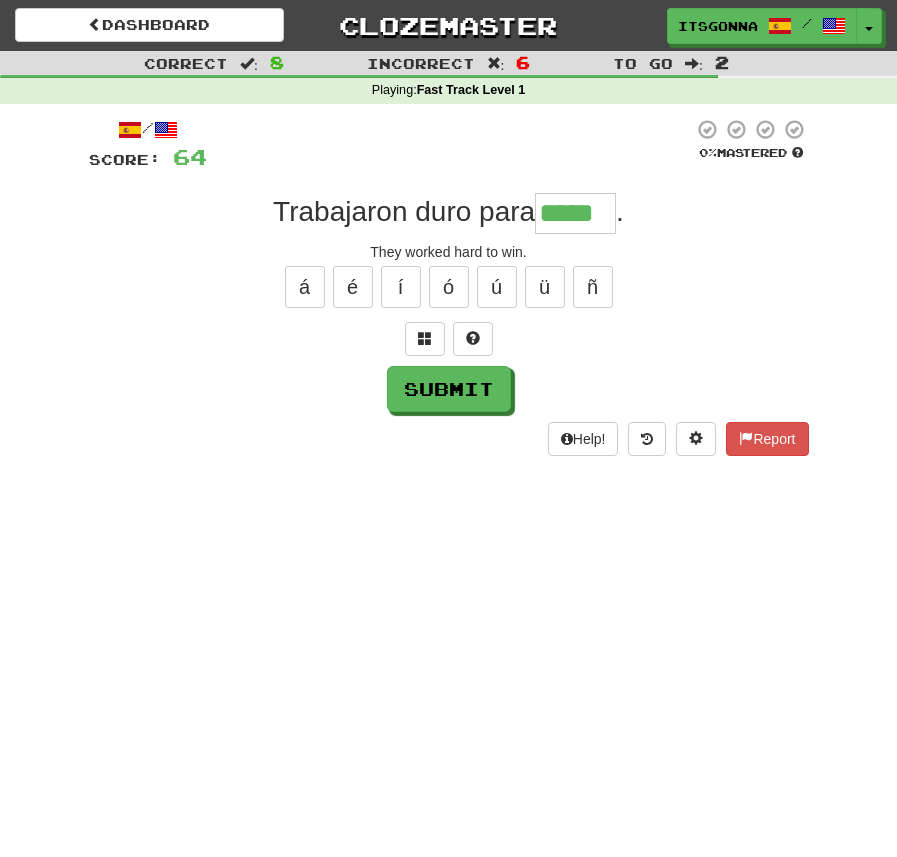 type on "*****" 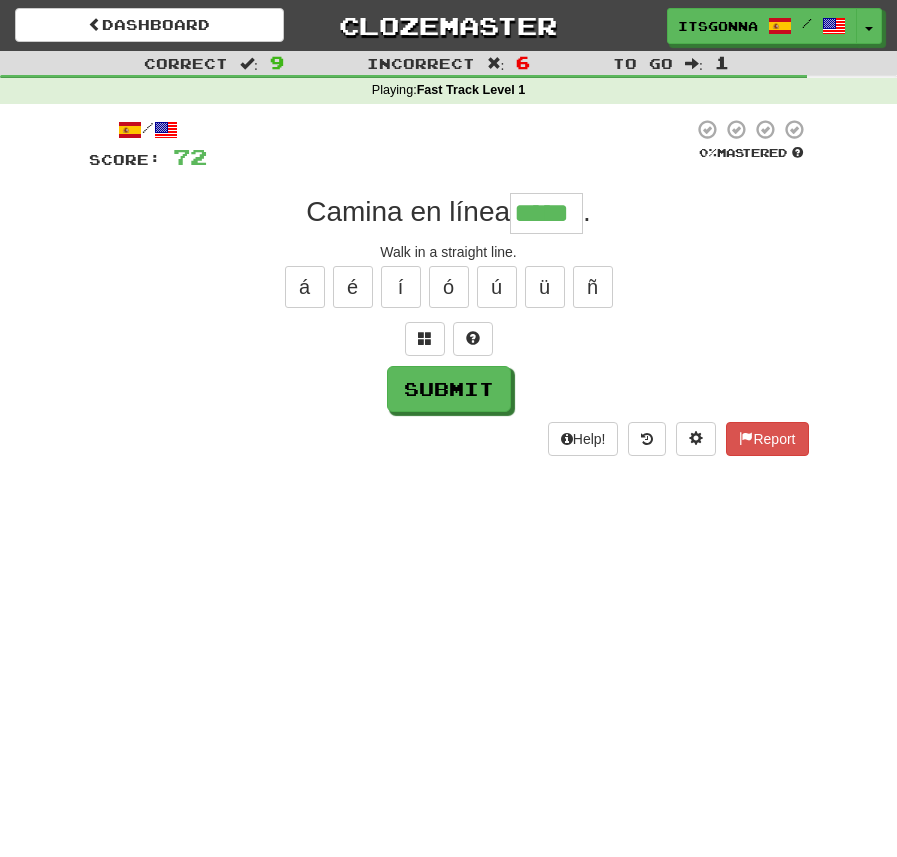 type on "*****" 